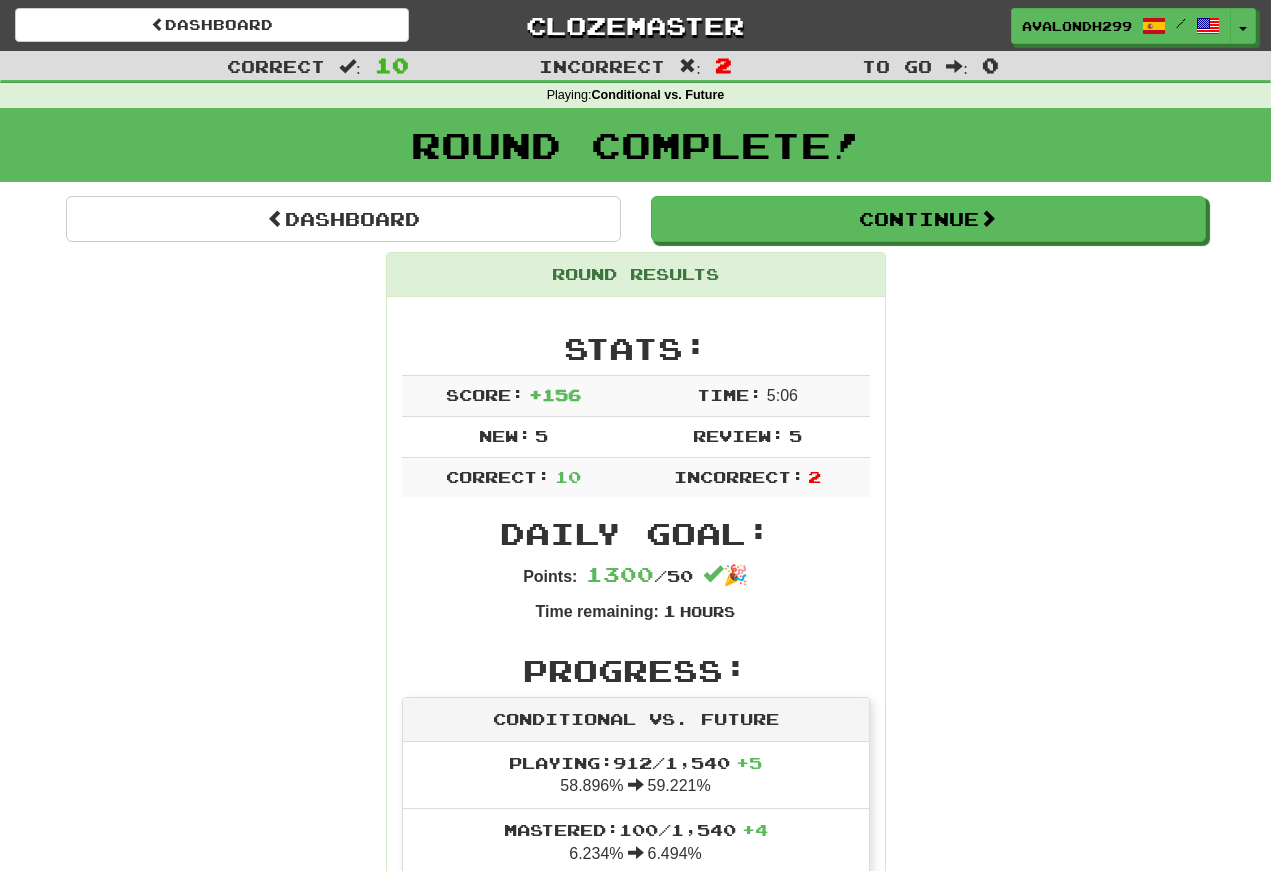 scroll, scrollTop: 1379, scrollLeft: 265, axis: both 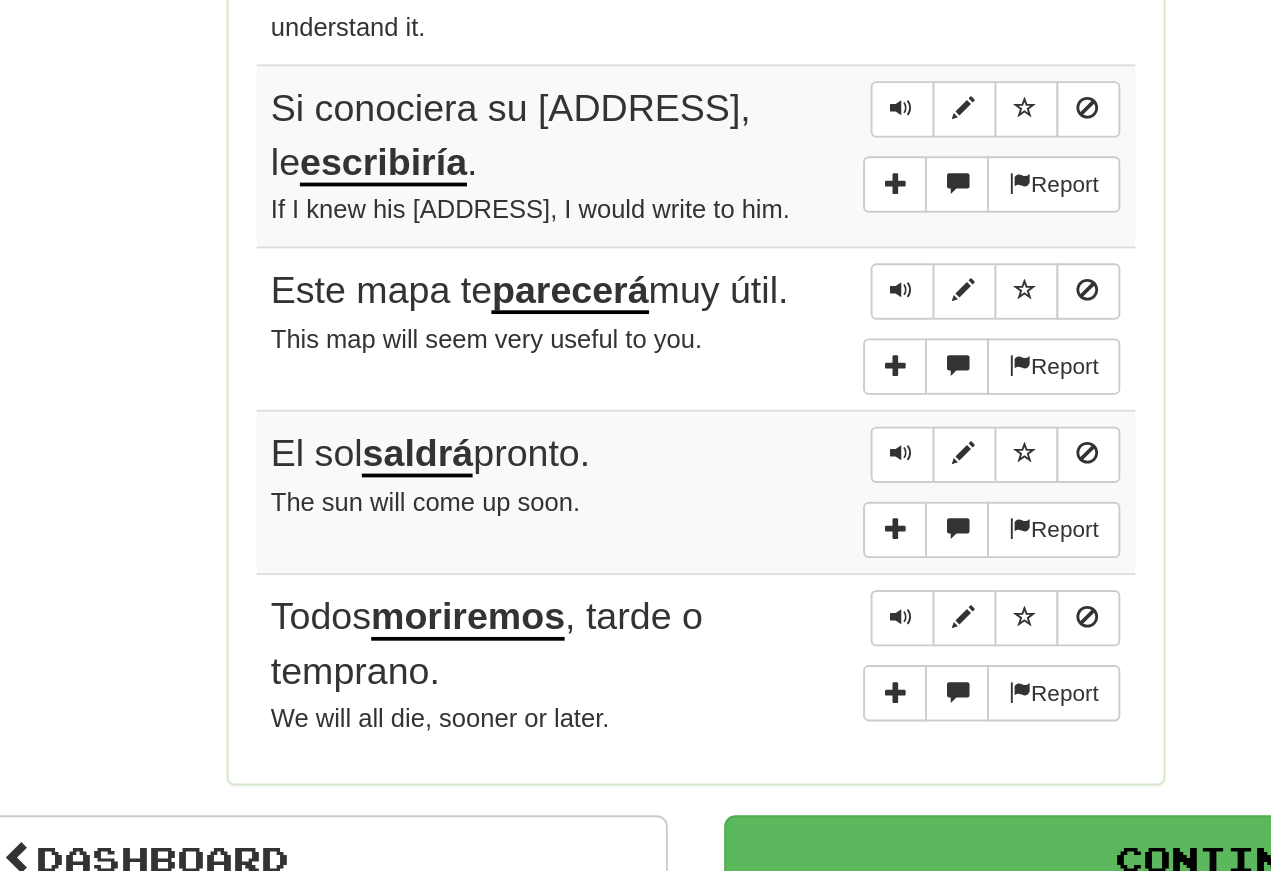 click on "Round Results Stats: Score:   + 156 Time:   5 : 0 6 New:   5 Review:   5 Correct:   10 Incorrect:   2 Daily Goal: Points:   1300  /  50  🎉 Time remaining: 1   Hours Progress: Conditional vs. Future Playing:  912  /  1,540 + 5 58.896% 59.221% Mastered:  100  /  1,540 + 4 6.234% 6.494% Ready for Review:  787  /  Level:  109 350  points to level  110  - keep going! Ranked:  221 st  this week ( 12  points to  220 th ) Sentences:  Report Lo  sacaré . I'll take it outside.  Report Trabajaremos  mañana. We'll work tomorrow.  Report Nos  encontraremos  otra vez. We will meet again.  Report Si me dejas hablar,  podré  explicar todo. If you allow me to speak, I'll be able to explain everything.  Report Buscaré  la ubicación de la ciudad en mi mapa. I'll look up the location of the town on my map.  Report Cuanto más leas el libro, menos lo  entenderás . The more you read the book, the less you will understand it.  Report Si conociera su [ADDRESS], le  escribiría . If I knew his address, I would write to him." at bounding box center [636, -149] 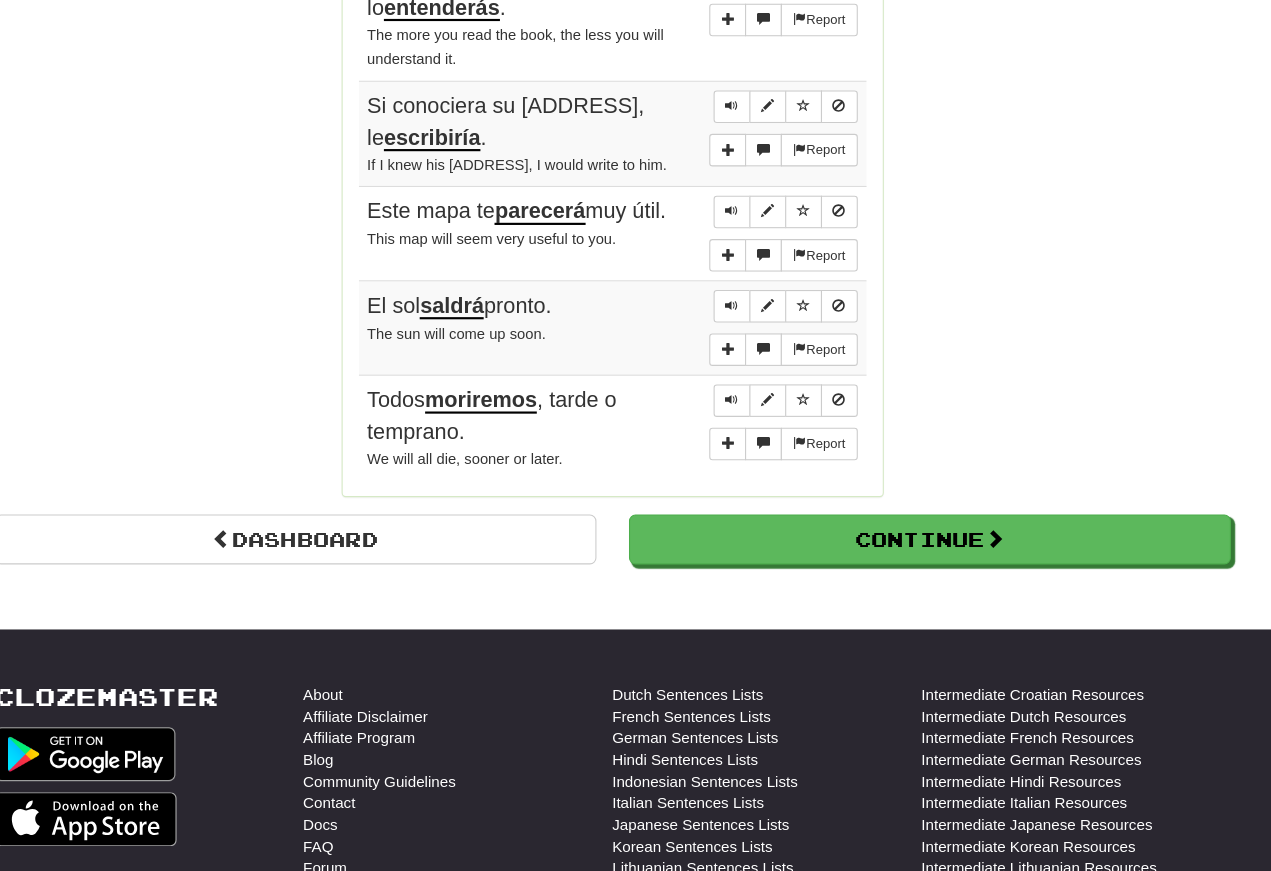 scroll, scrollTop: 1700, scrollLeft: 0, axis: vertical 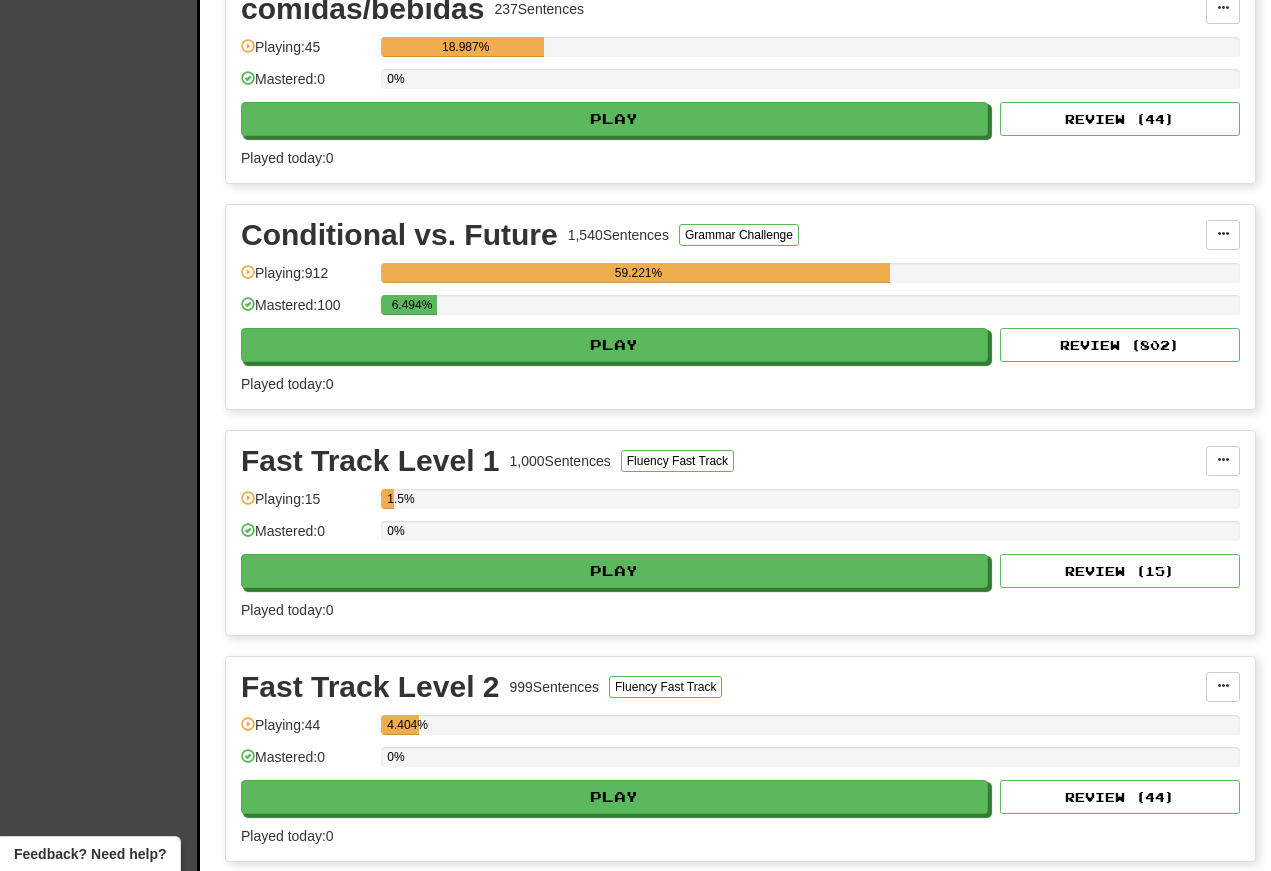 click on "Play" at bounding box center (614, 345) 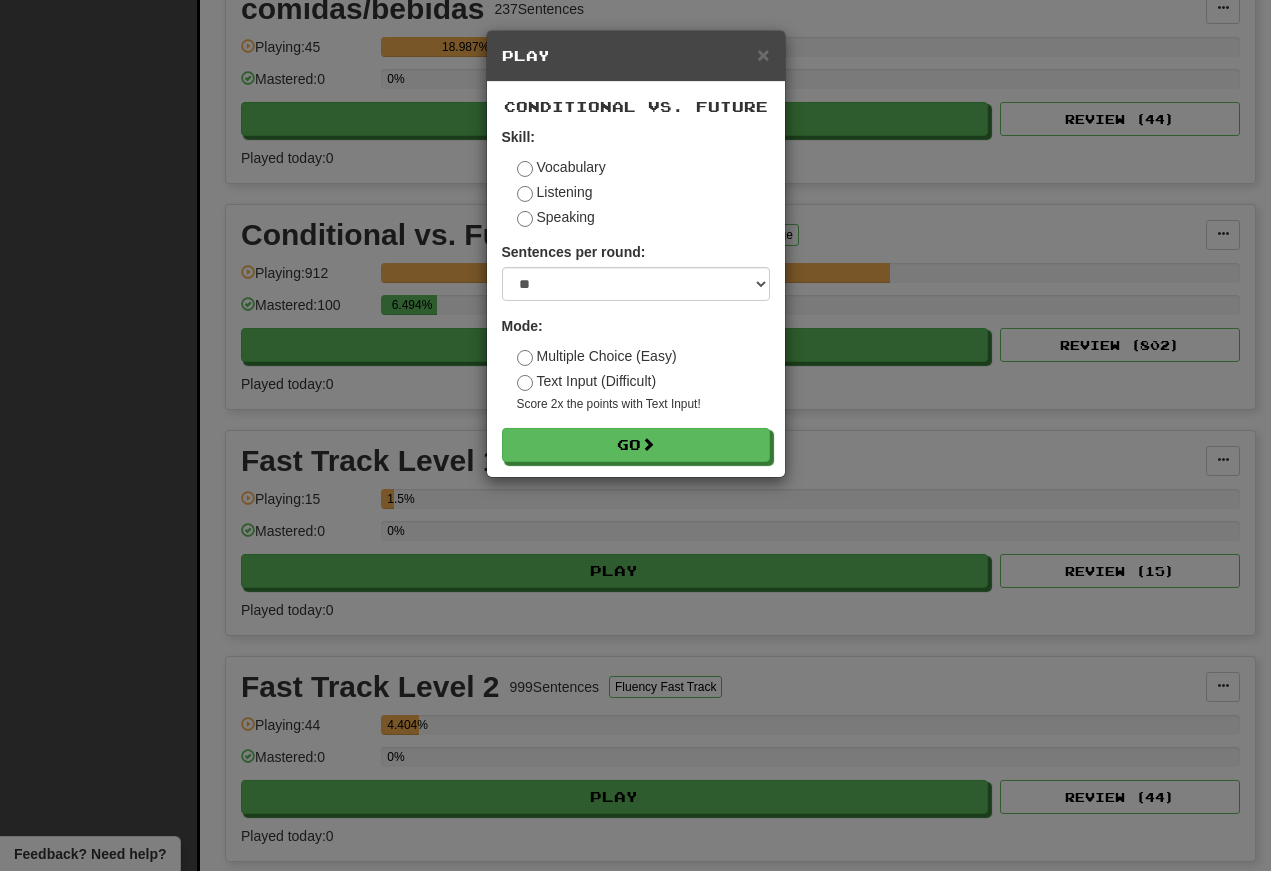 click on "Go" at bounding box center (636, 445) 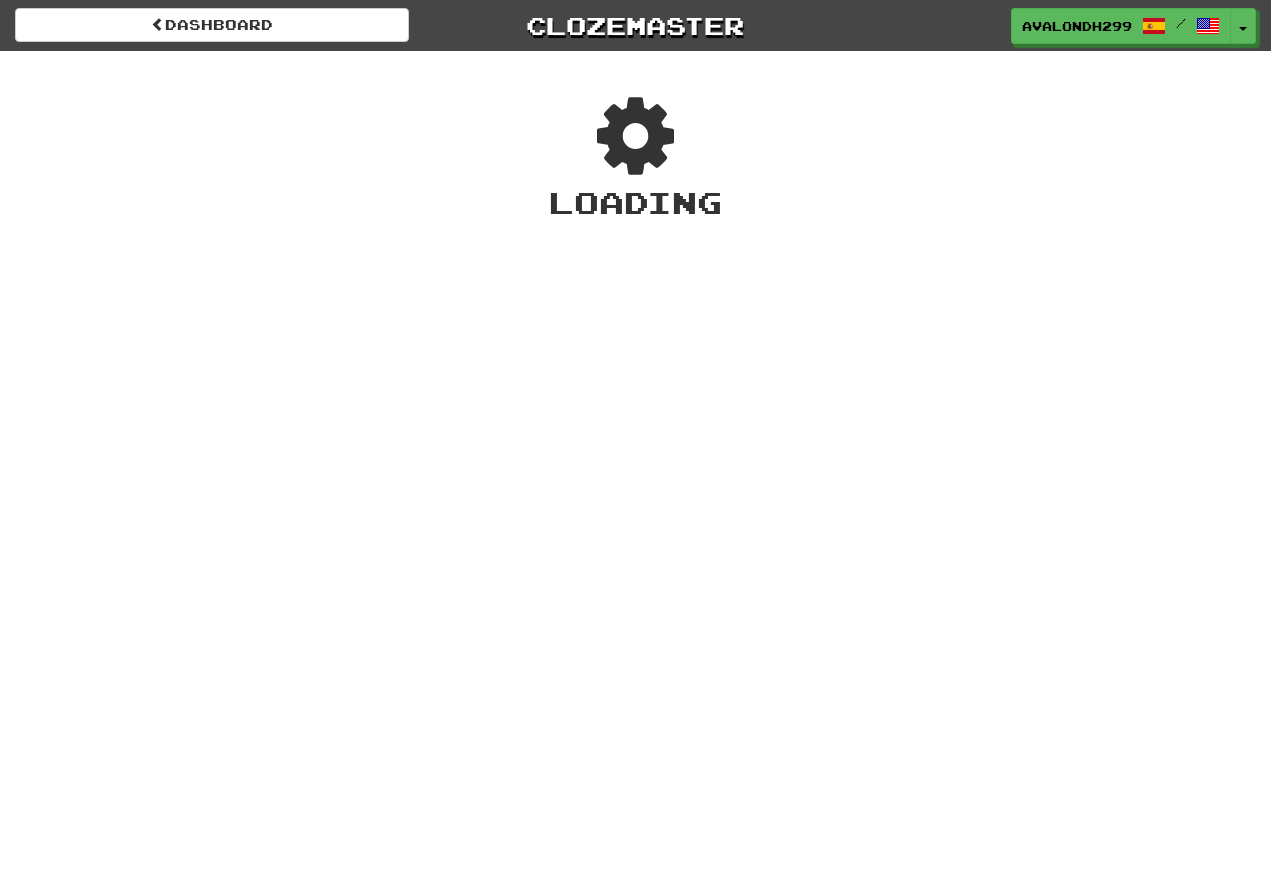 scroll, scrollTop: 0, scrollLeft: 0, axis: both 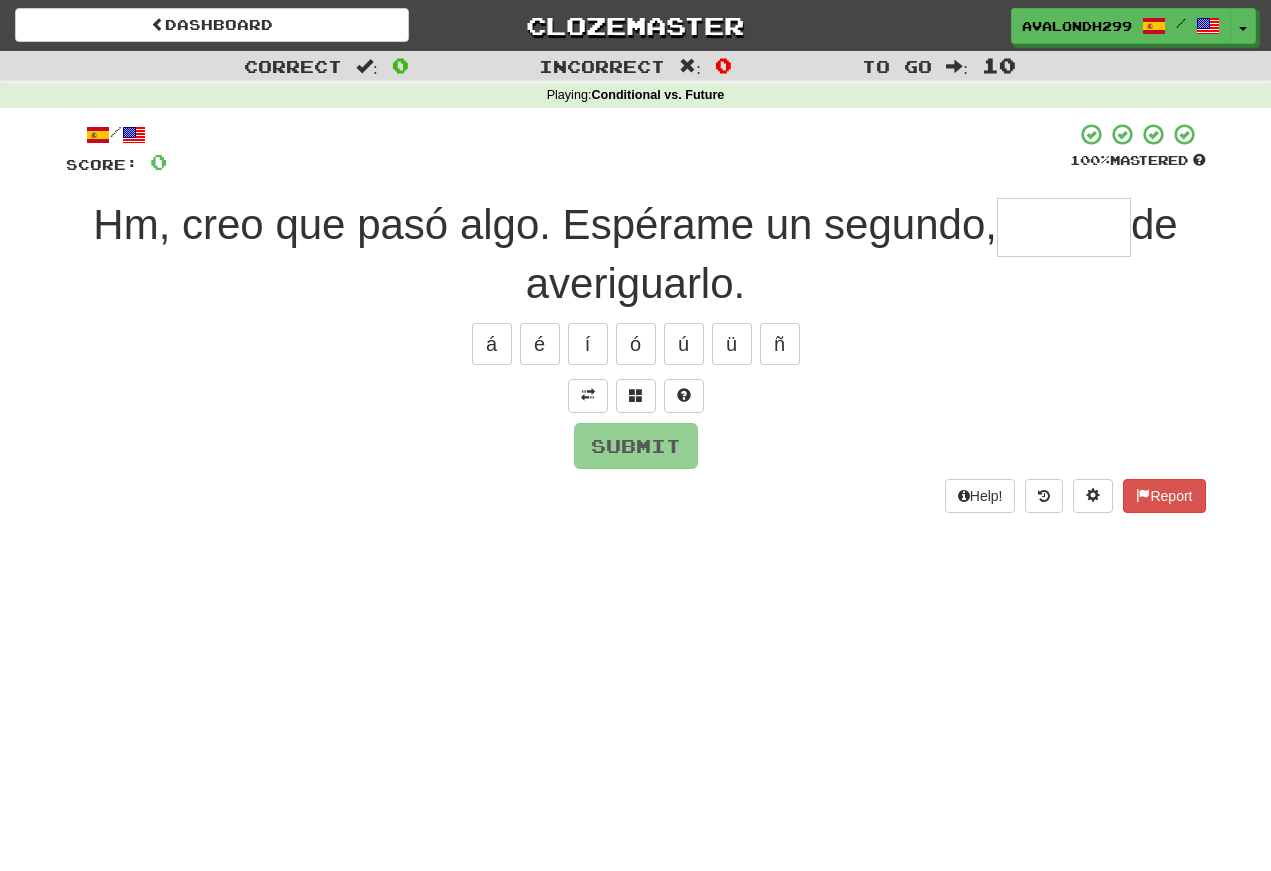 click at bounding box center (588, 395) 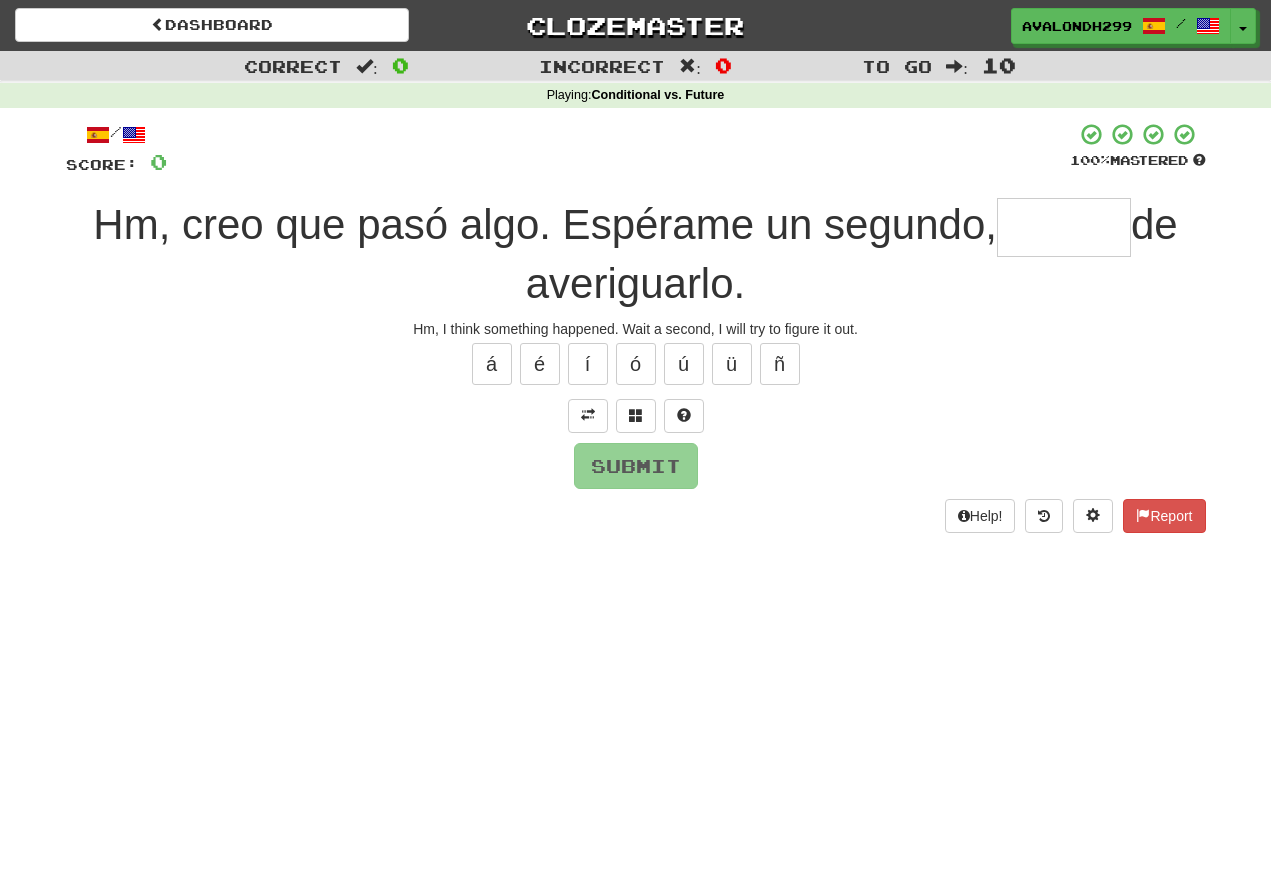 click at bounding box center (1064, 227) 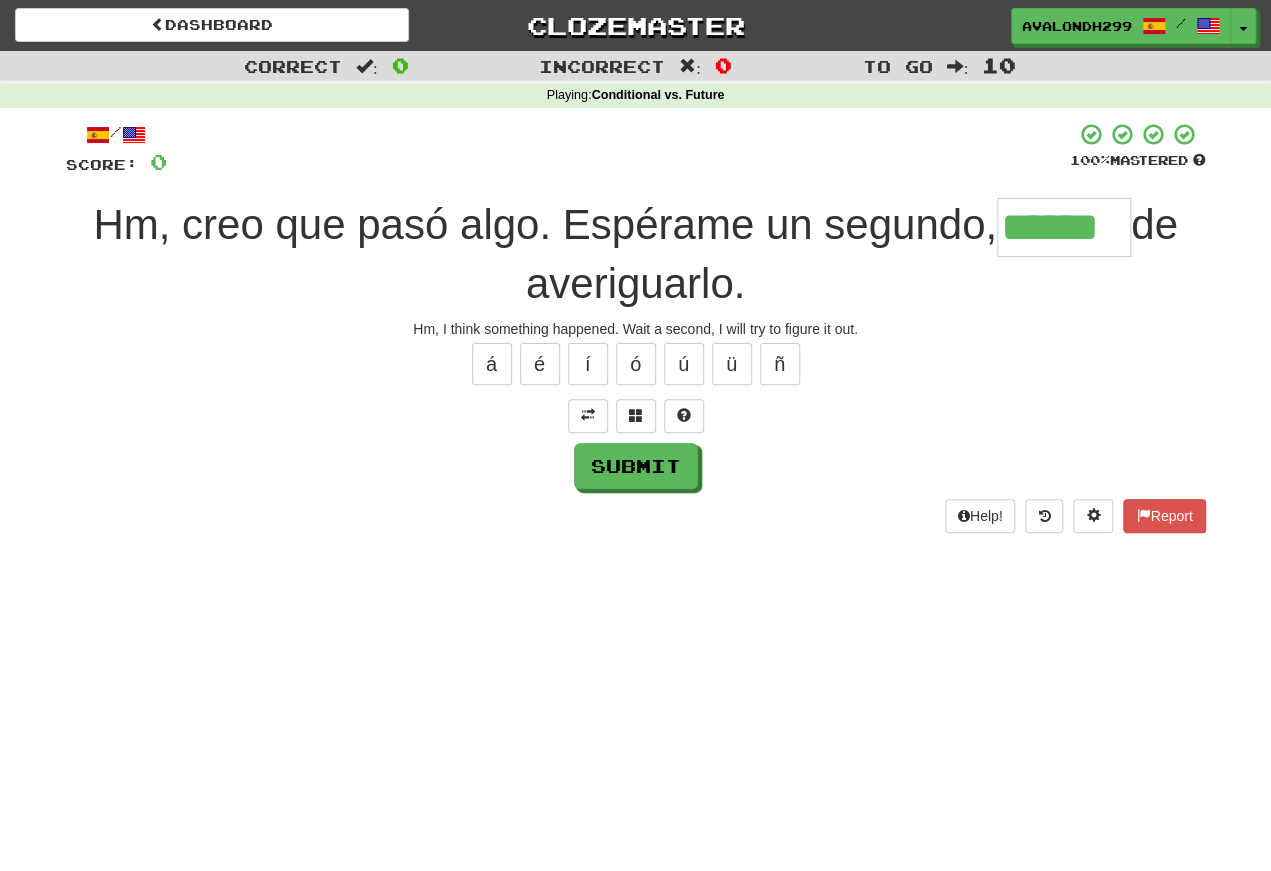 click on "é" at bounding box center [540, 364] 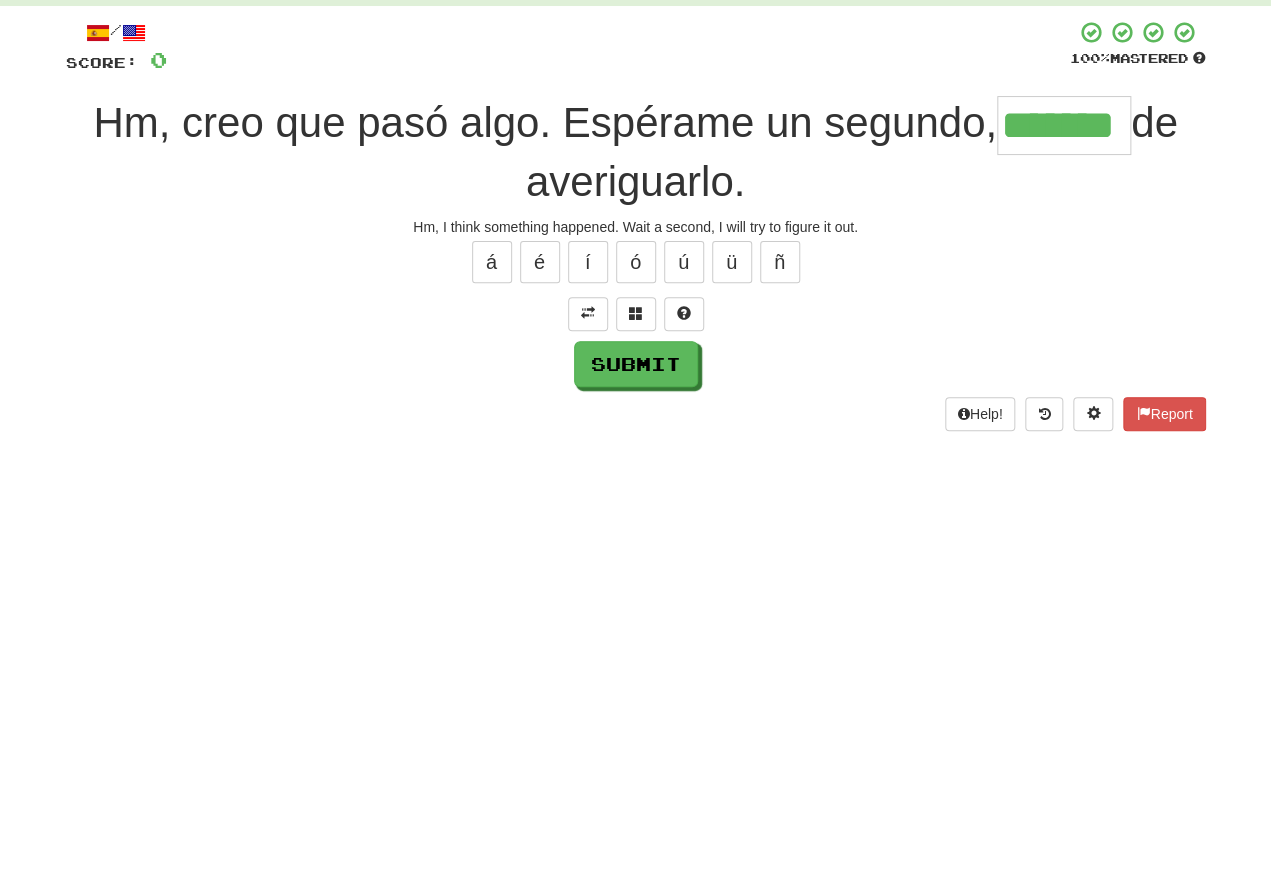 click on "Submit" at bounding box center (636, 466) 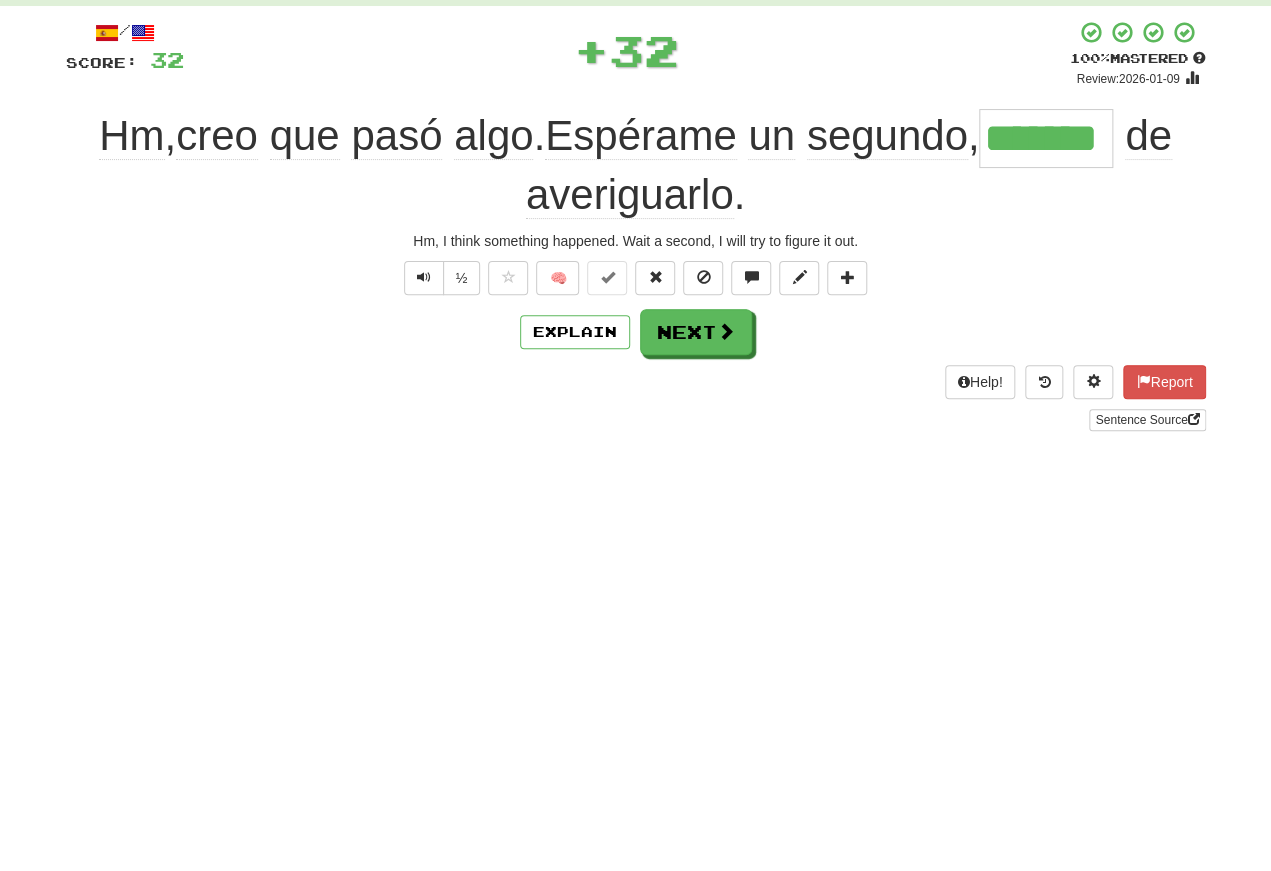 scroll, scrollTop: 102, scrollLeft: 0, axis: vertical 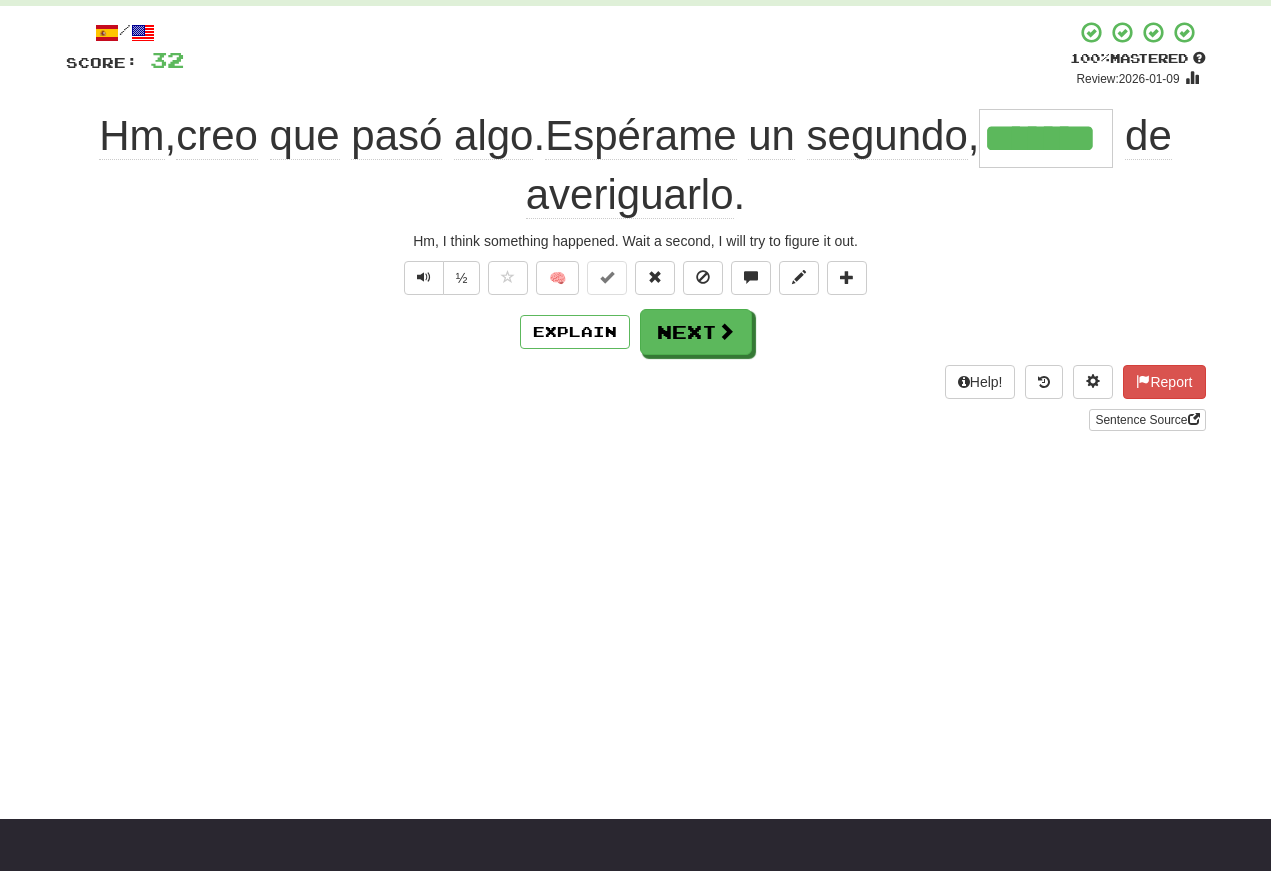 click at bounding box center [424, 278] 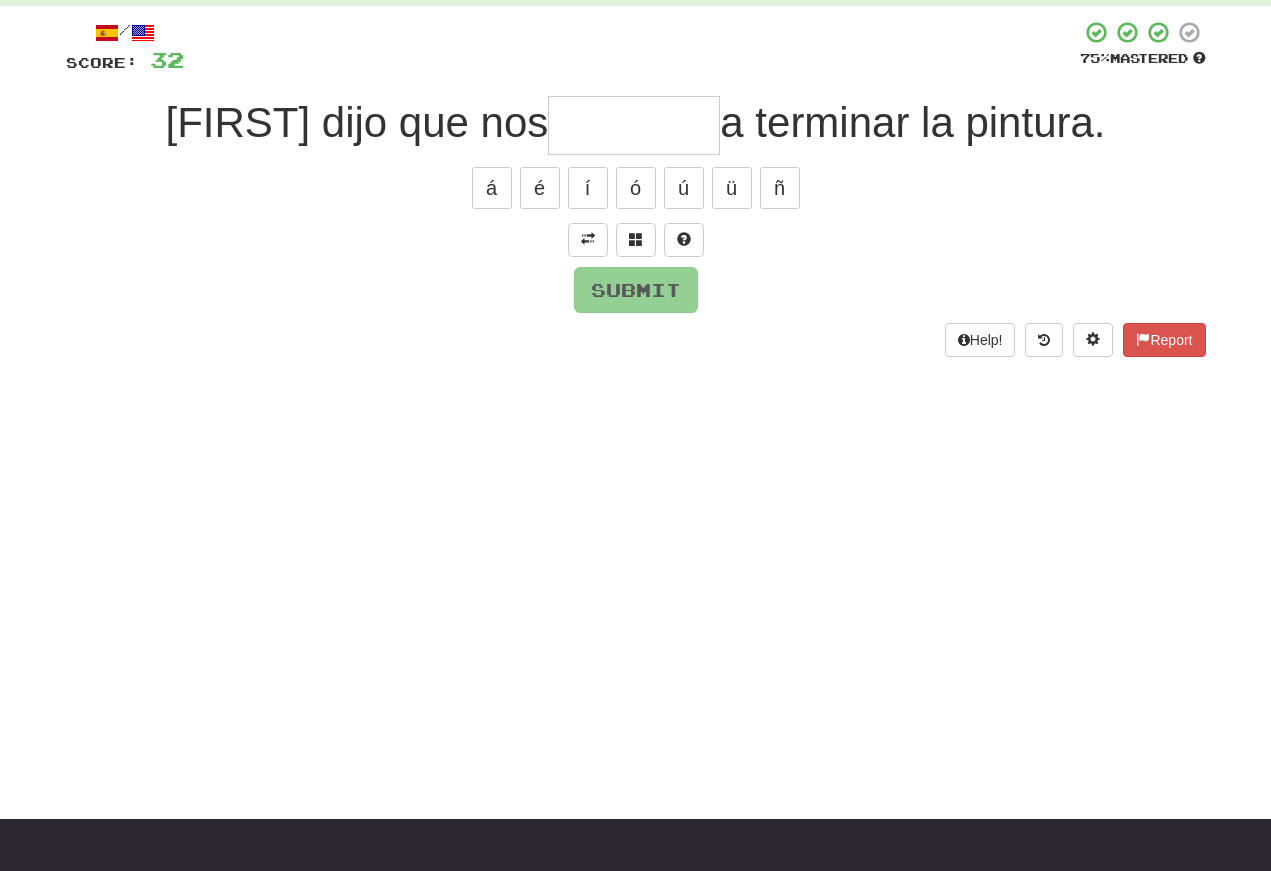 scroll, scrollTop: 102, scrollLeft: 0, axis: vertical 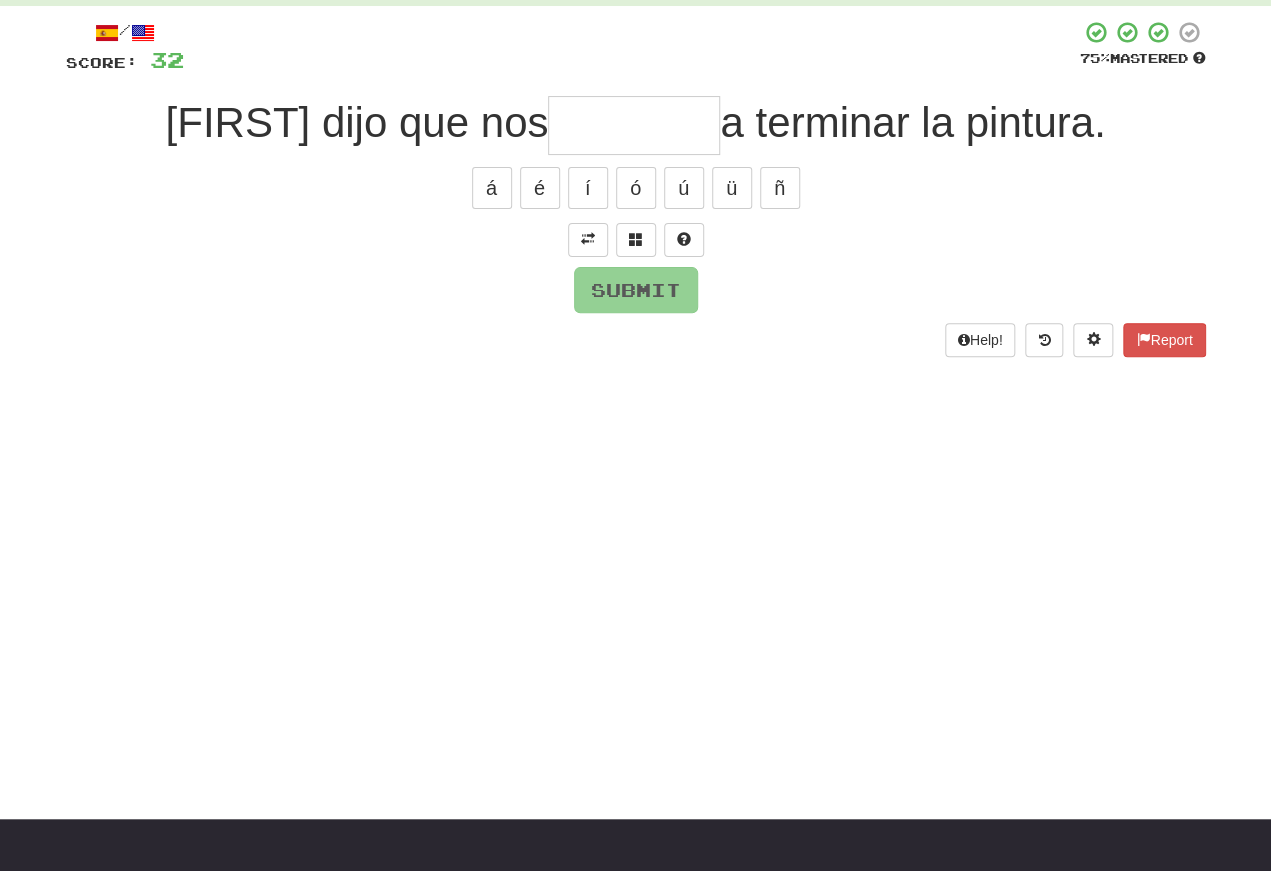 click at bounding box center [588, 239] 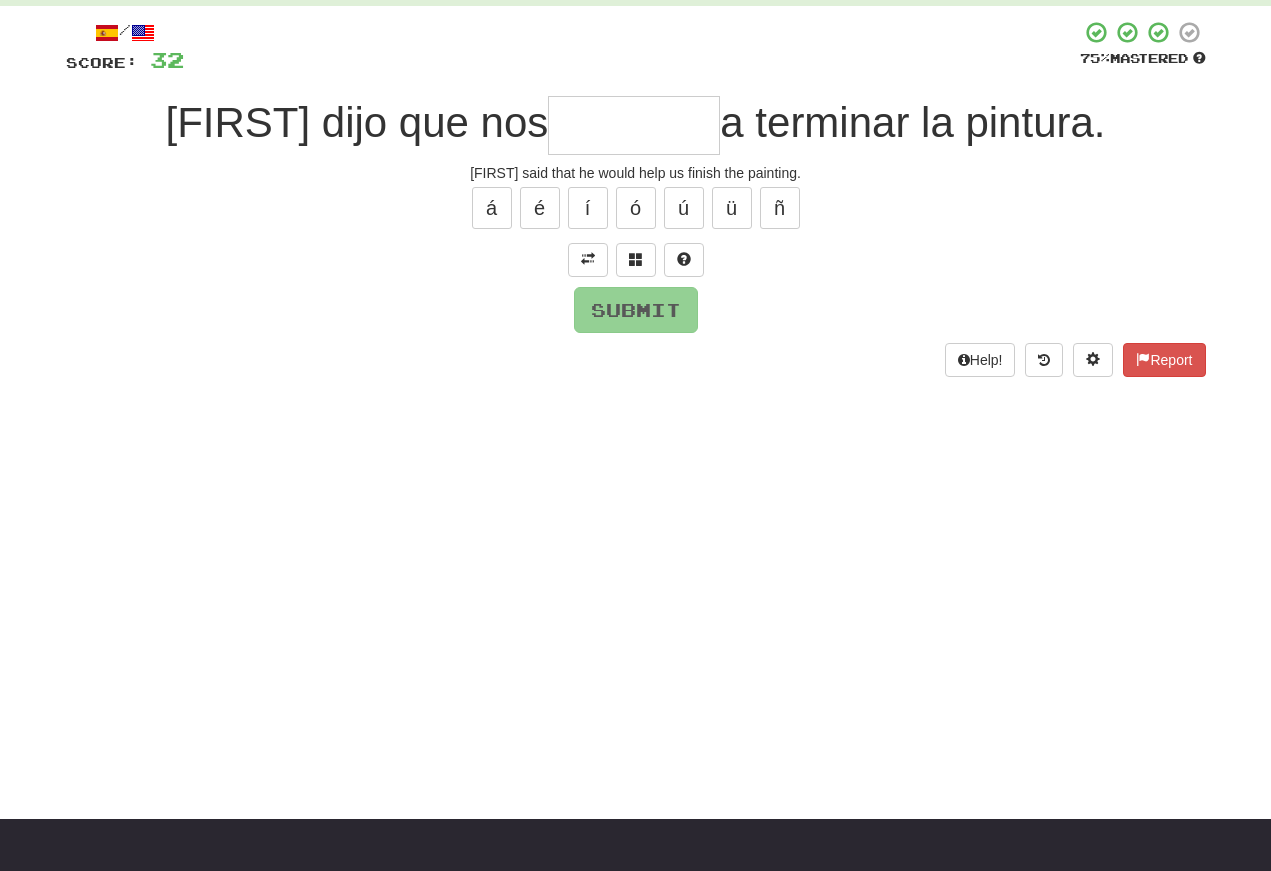 click at bounding box center [634, 125] 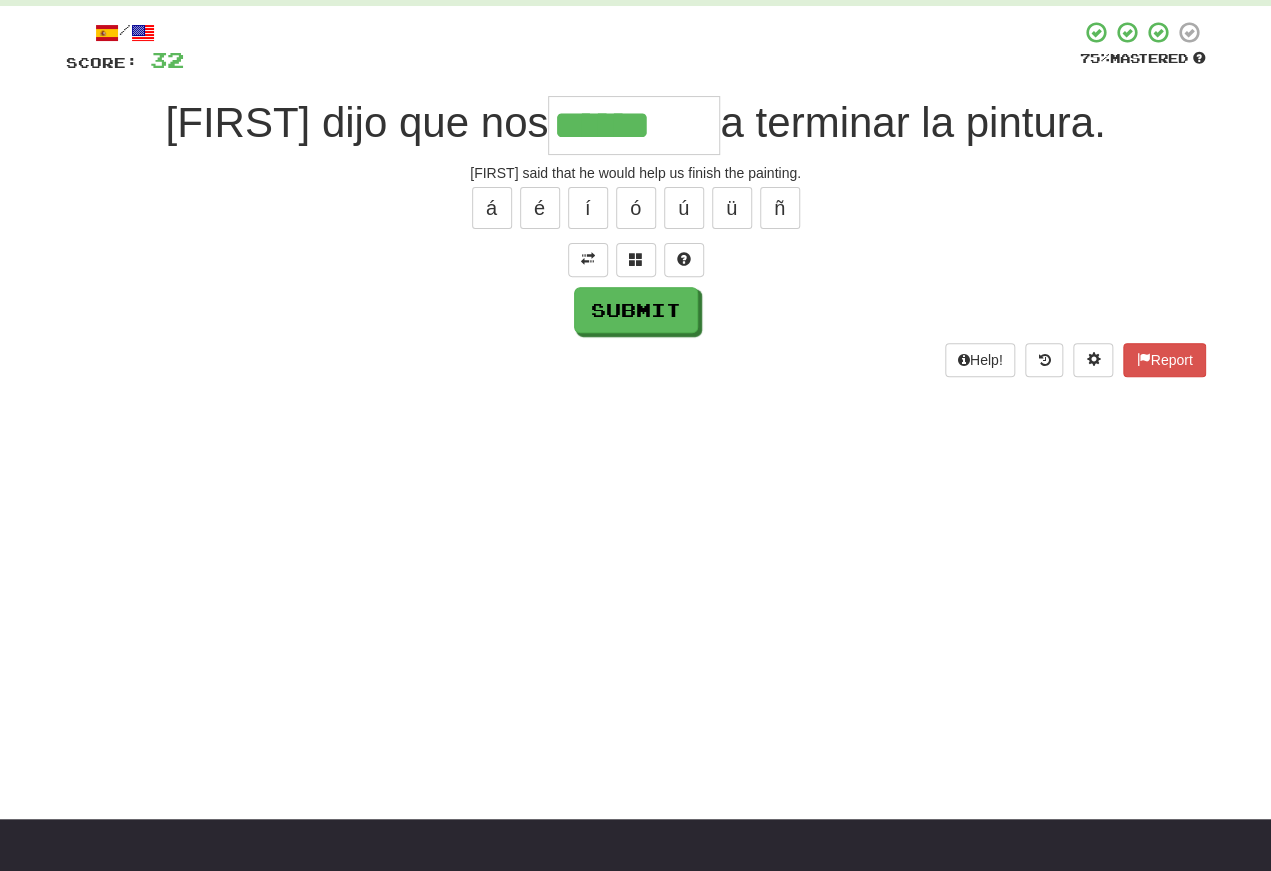 click on "í" at bounding box center [588, 208] 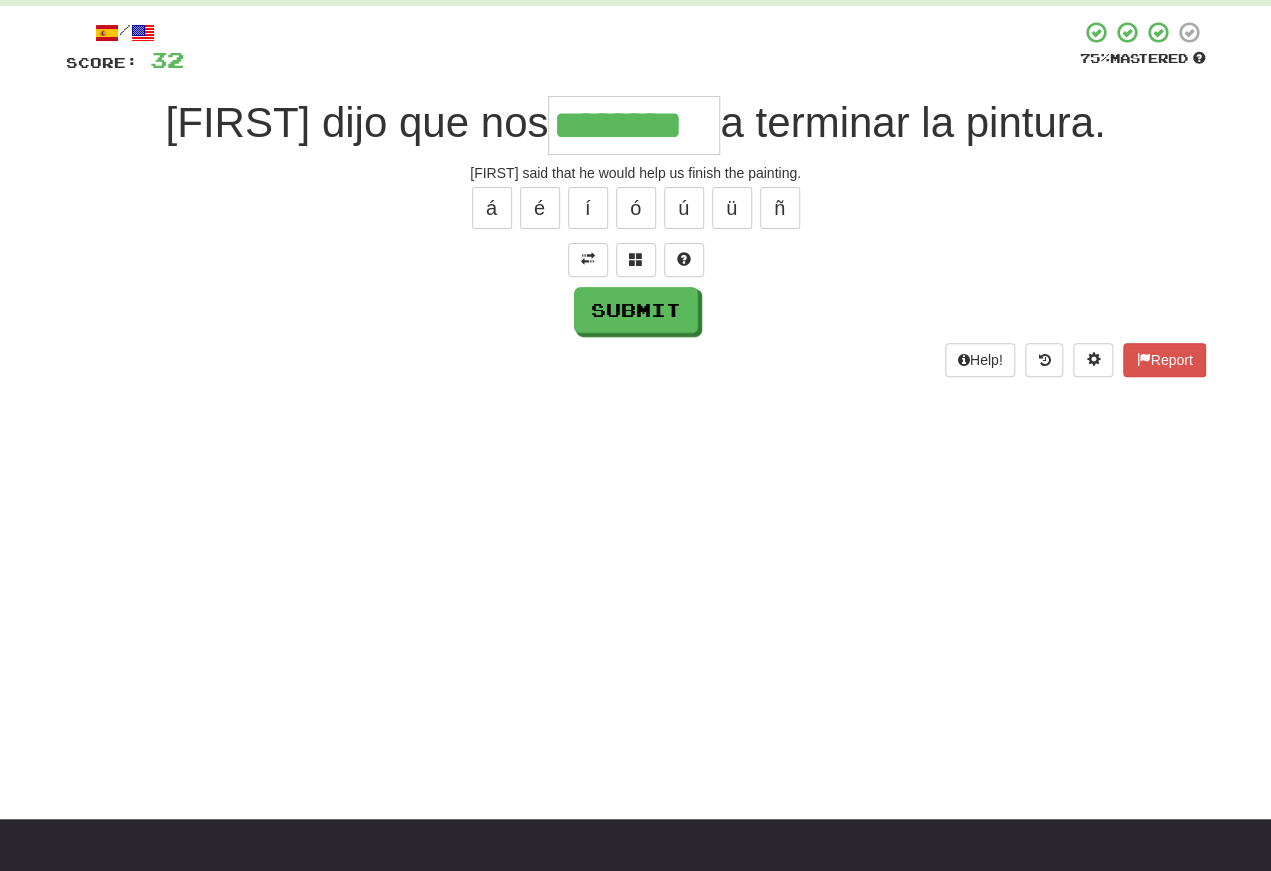 type on "********" 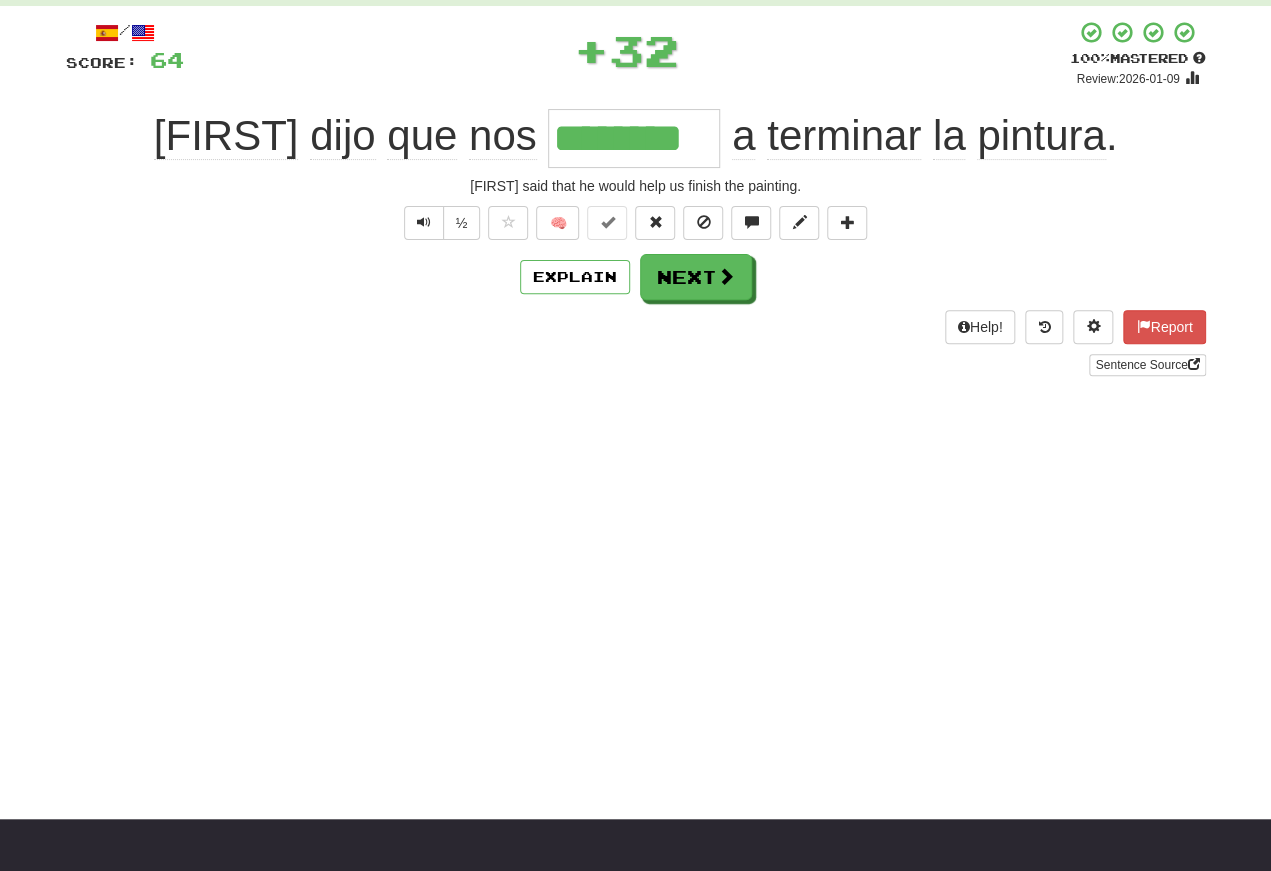scroll, scrollTop: 102, scrollLeft: 0, axis: vertical 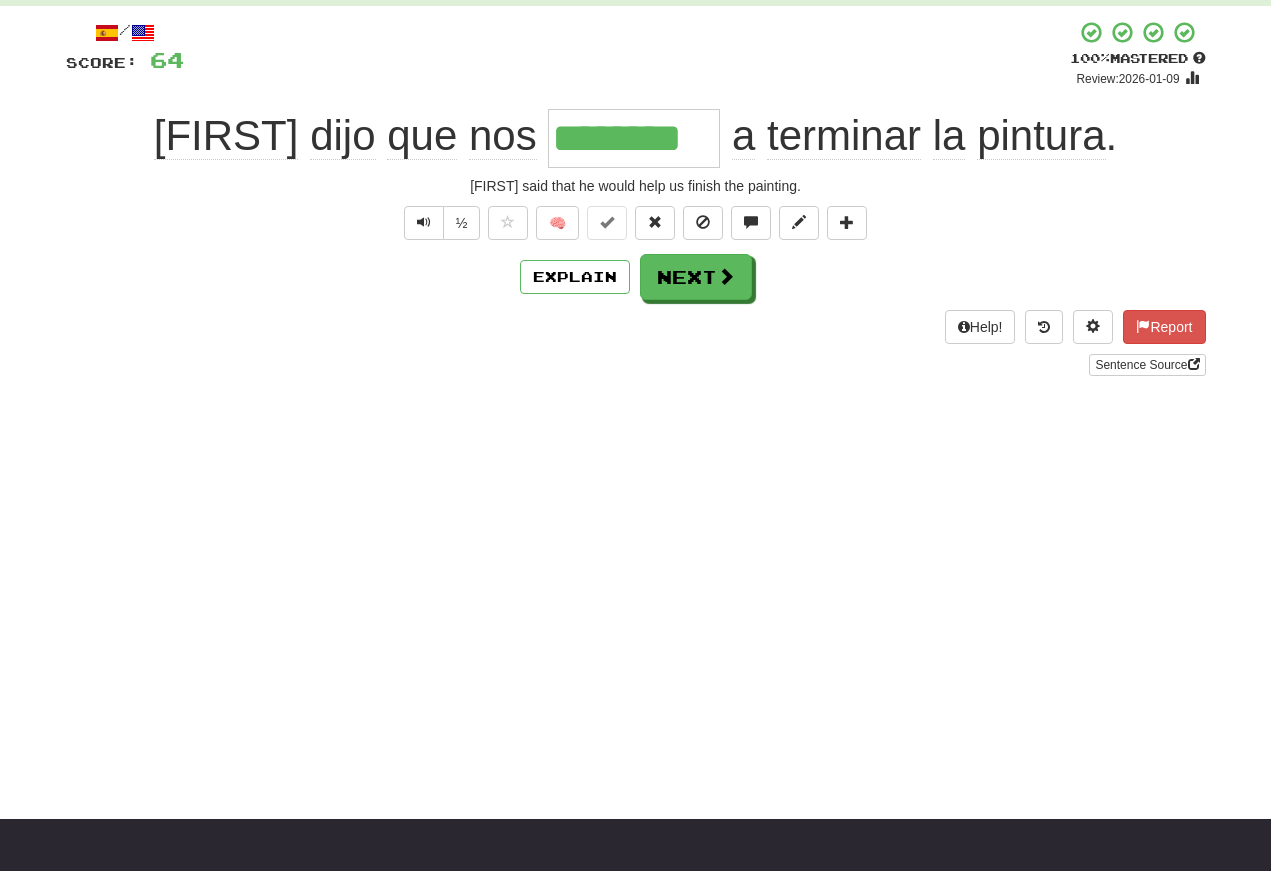 click at bounding box center [424, 223] 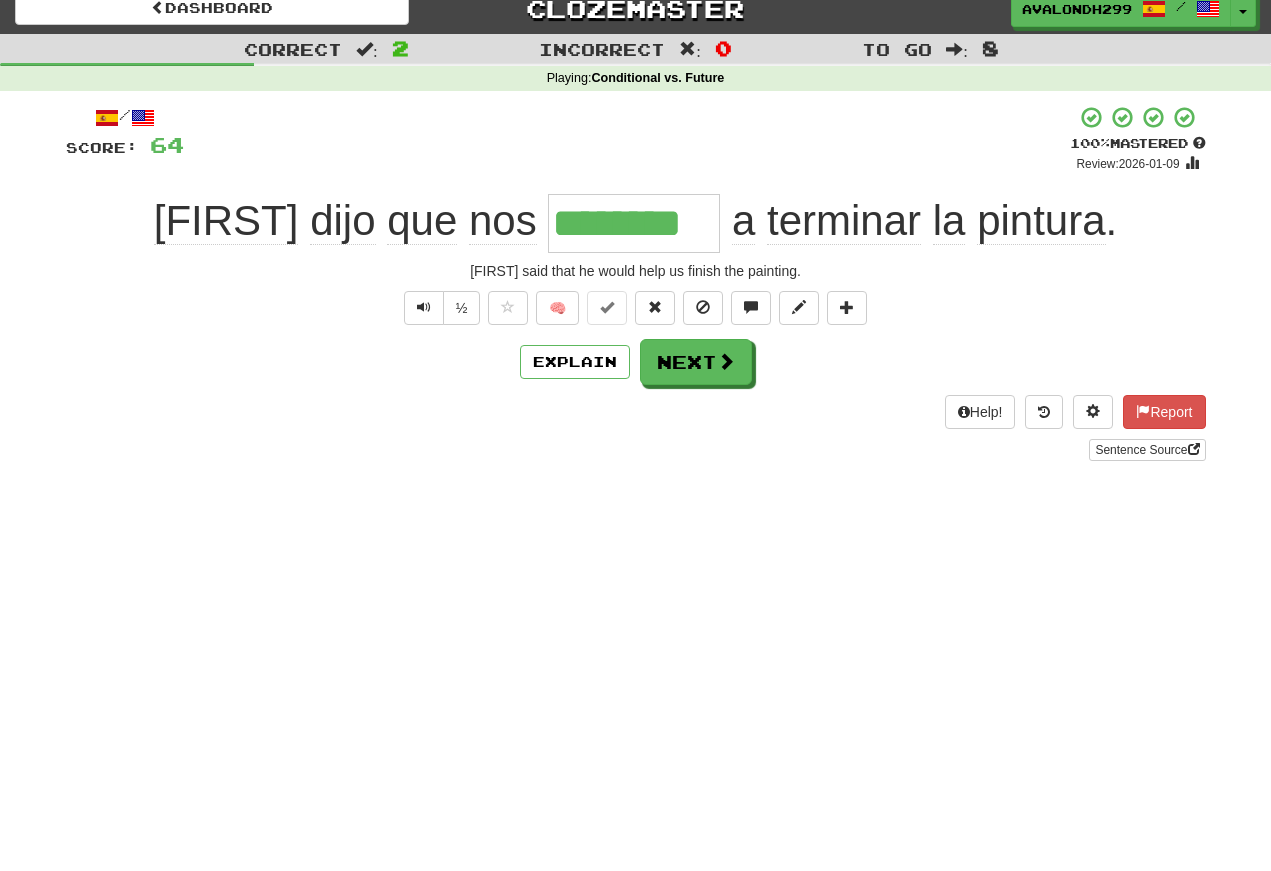 scroll, scrollTop: 17, scrollLeft: 0, axis: vertical 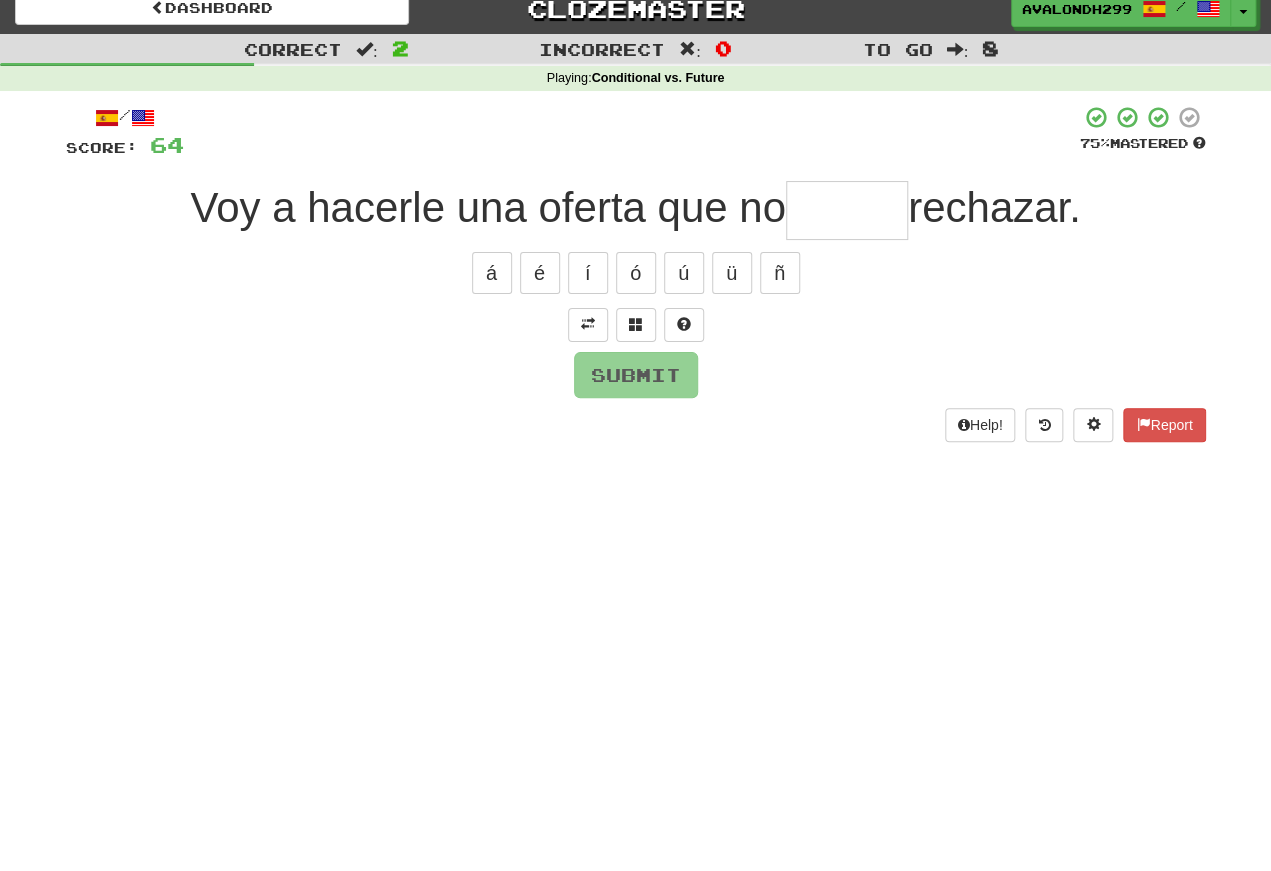 click at bounding box center [588, 324] 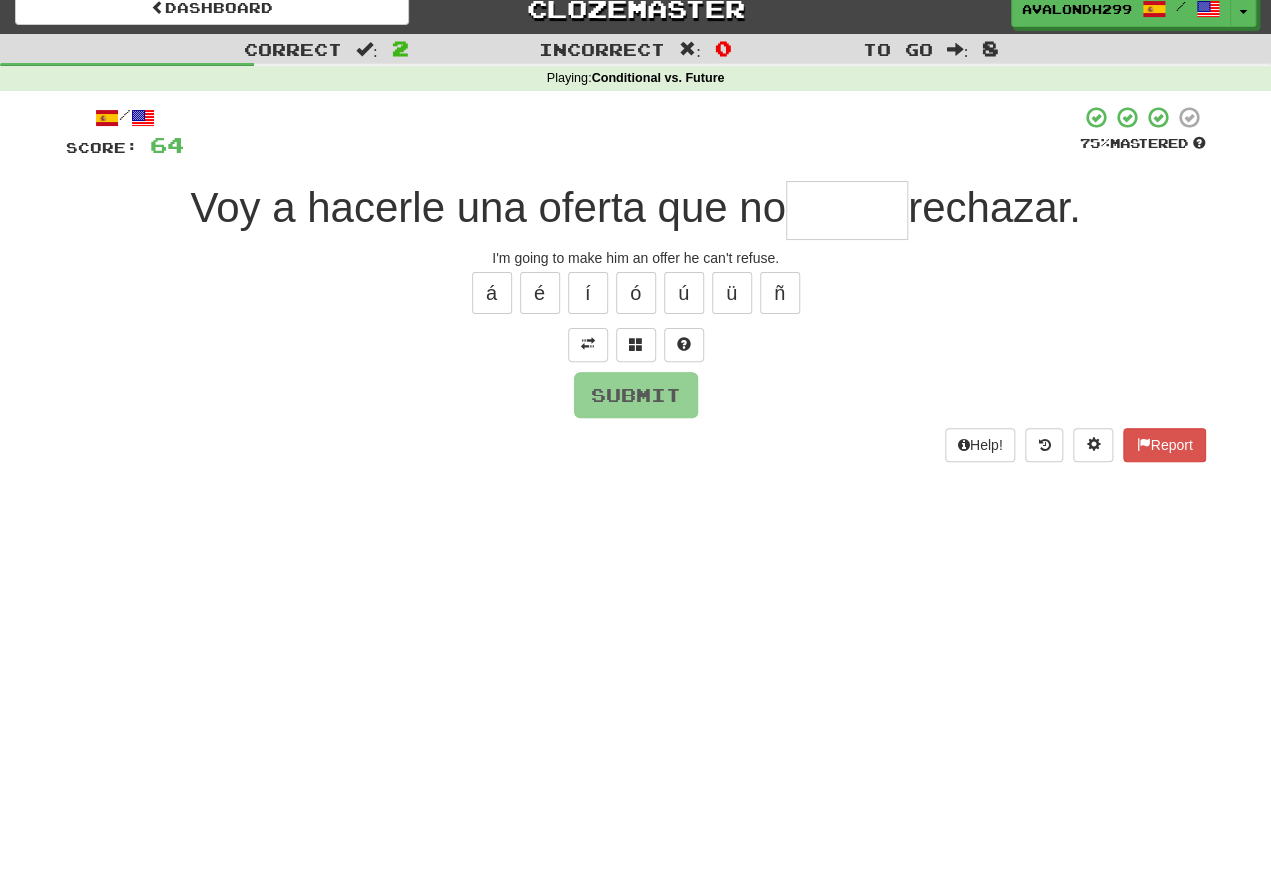 scroll, scrollTop: 17, scrollLeft: 0, axis: vertical 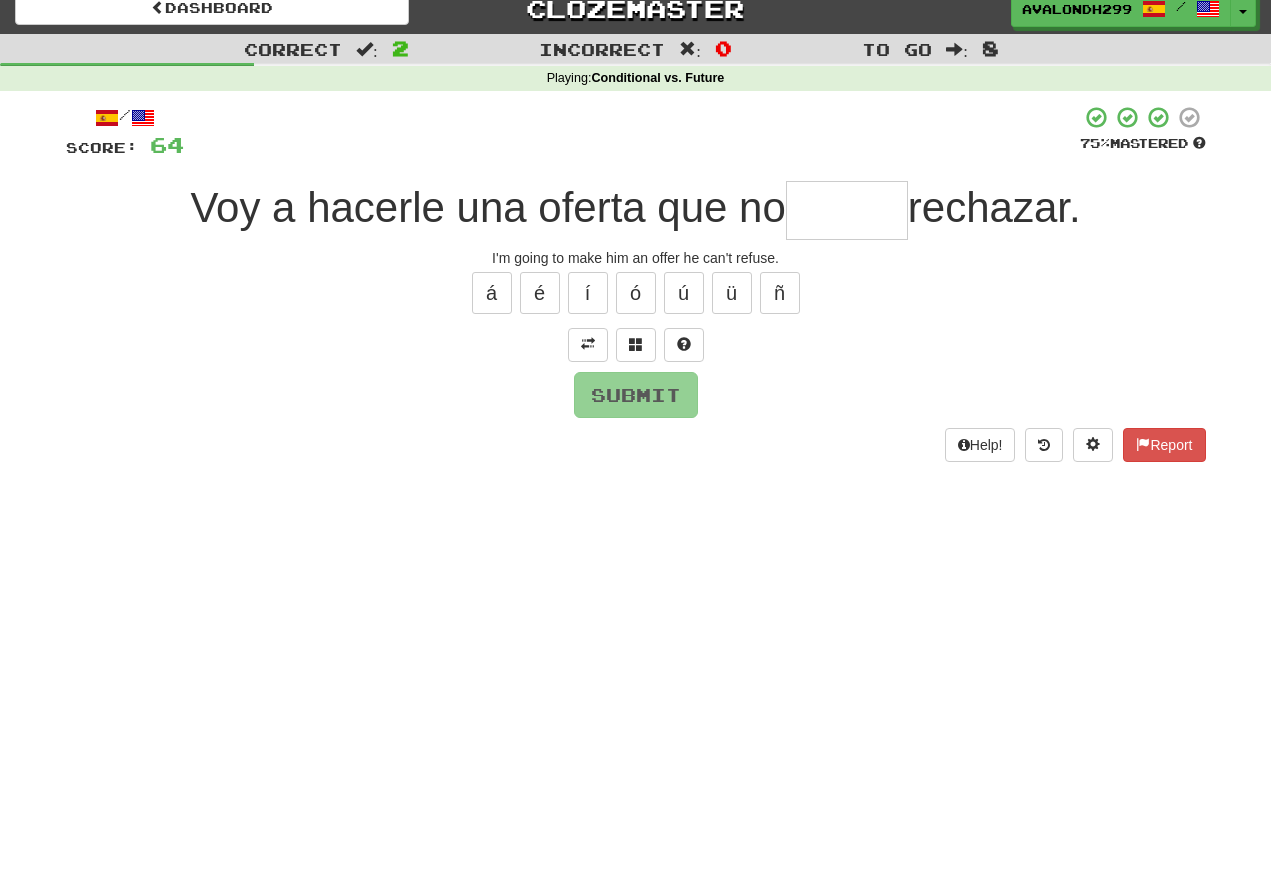 click at bounding box center [847, 210] 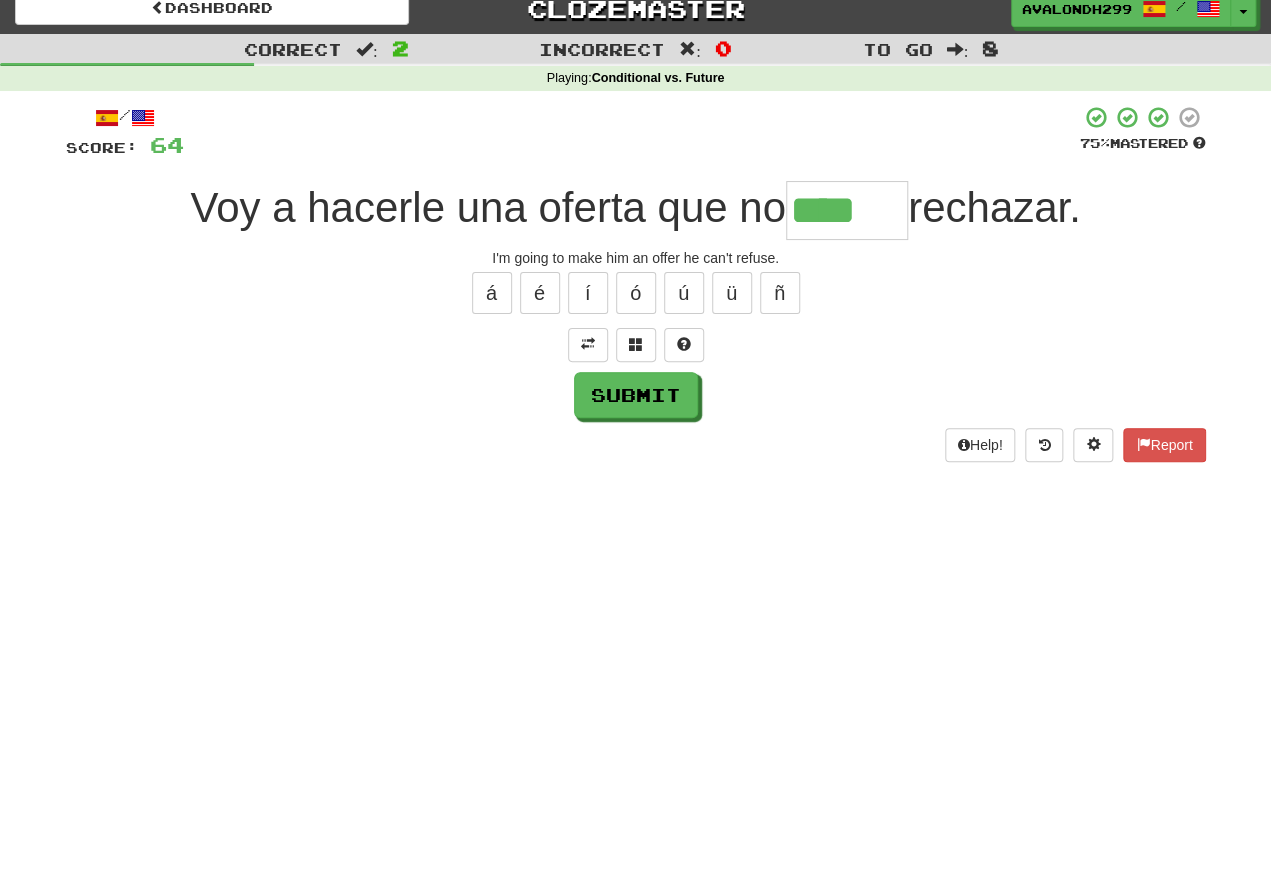 click on "í" at bounding box center (588, 293) 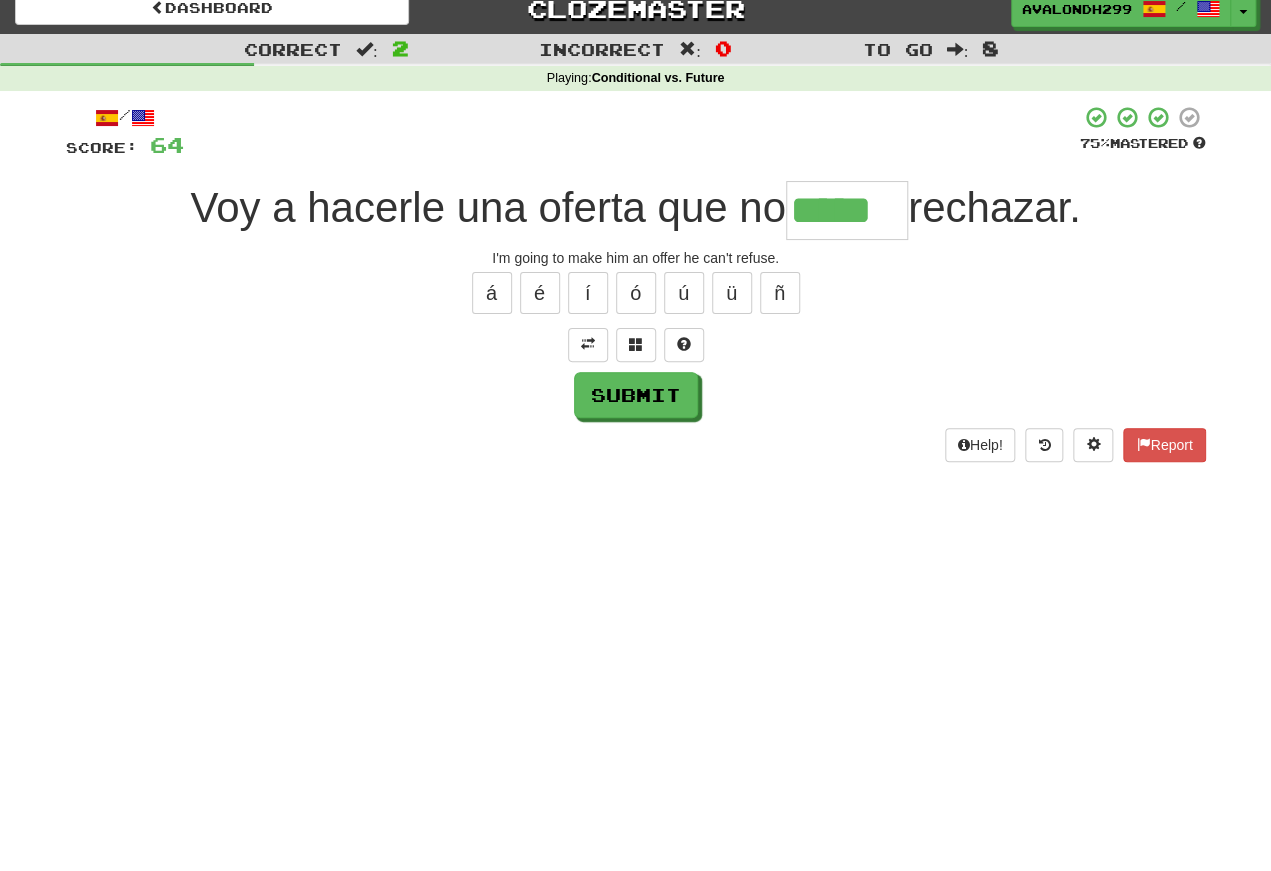 click on "Submit" at bounding box center (636, 395) 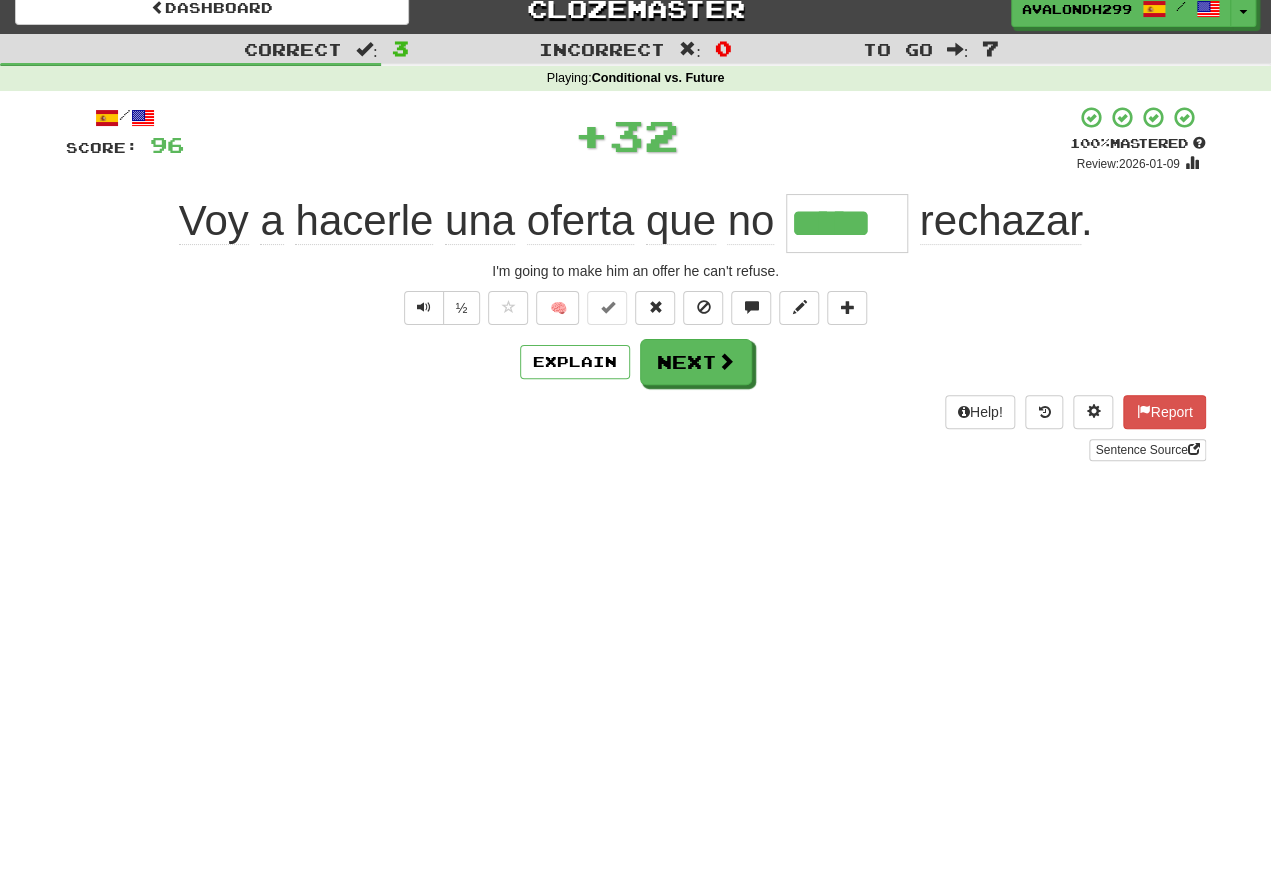 scroll, scrollTop: 17, scrollLeft: 0, axis: vertical 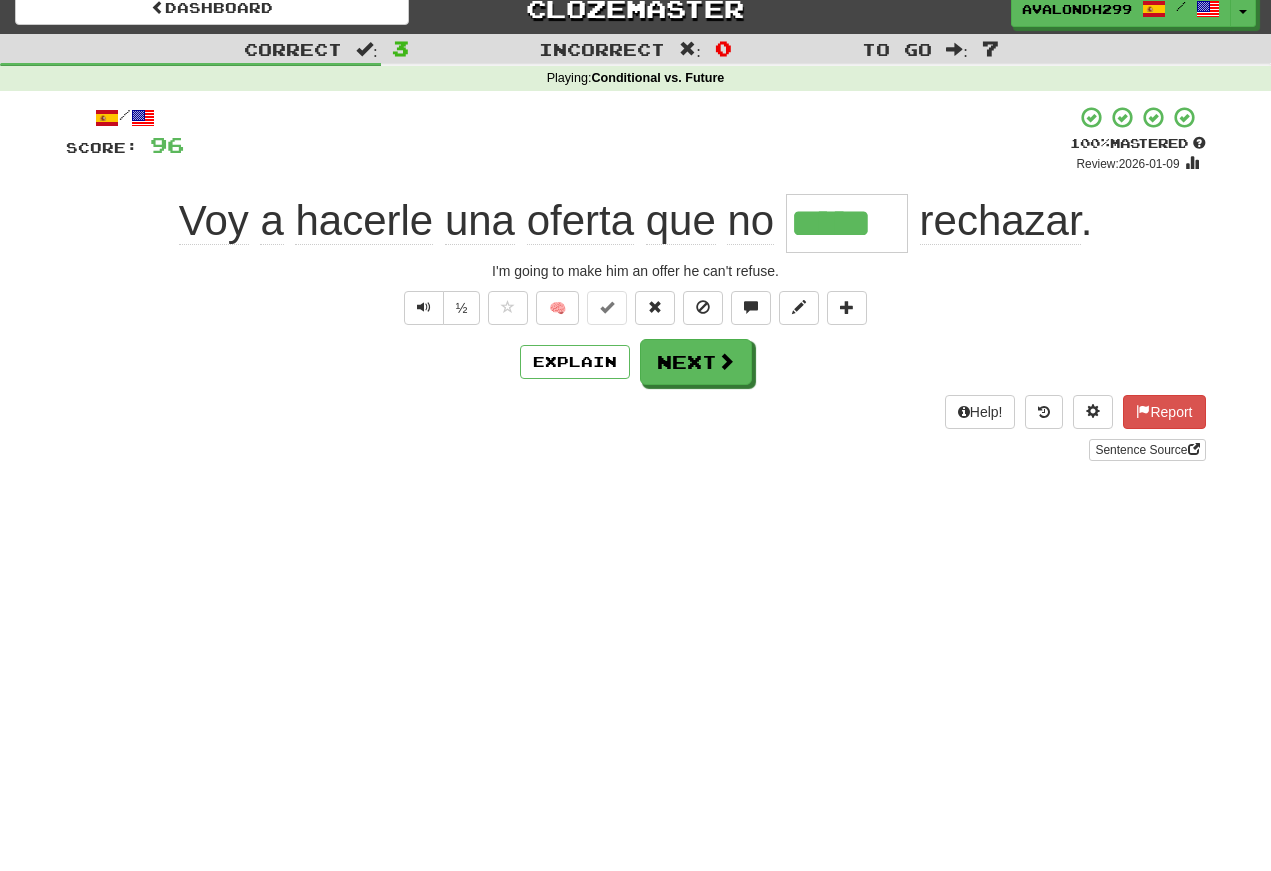 click at bounding box center [424, 307] 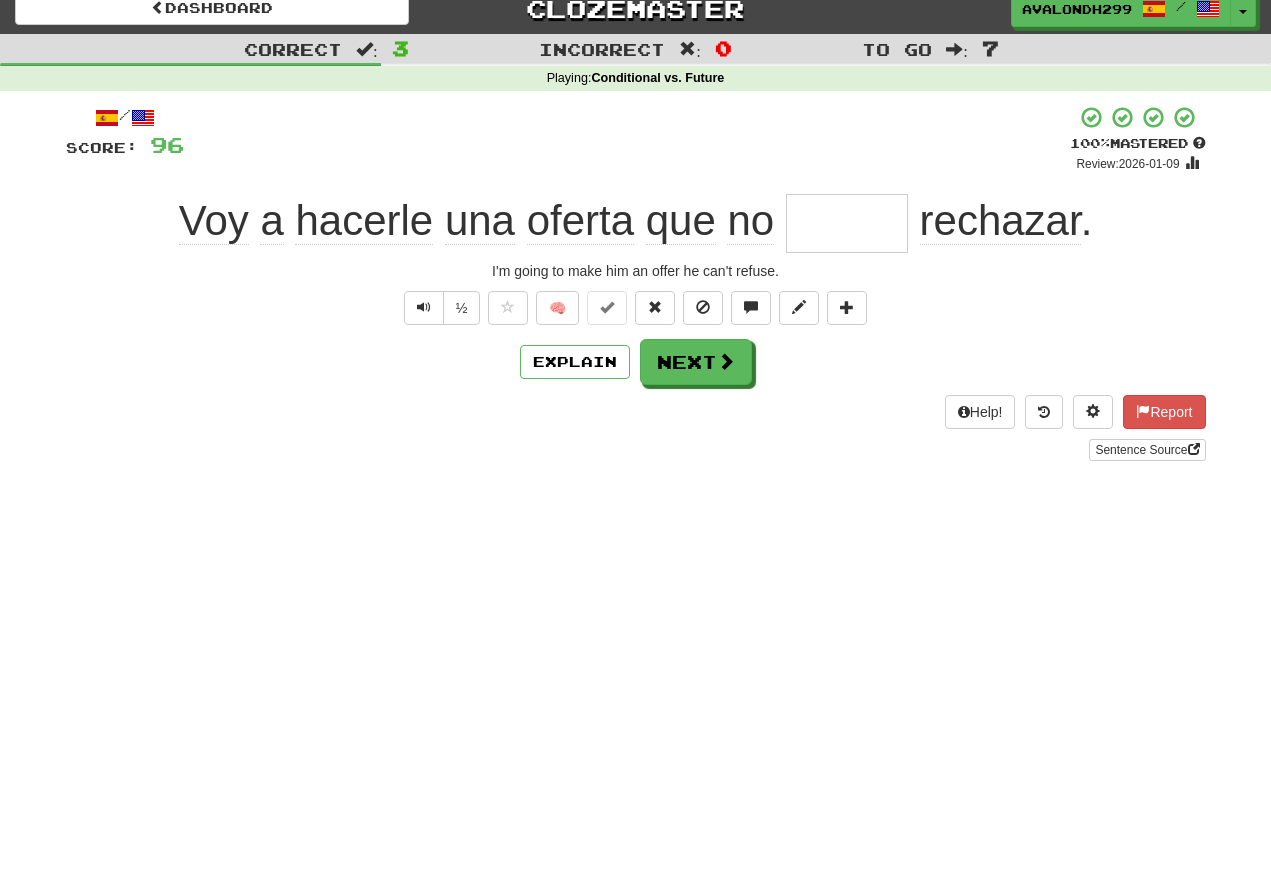 scroll, scrollTop: 17, scrollLeft: 0, axis: vertical 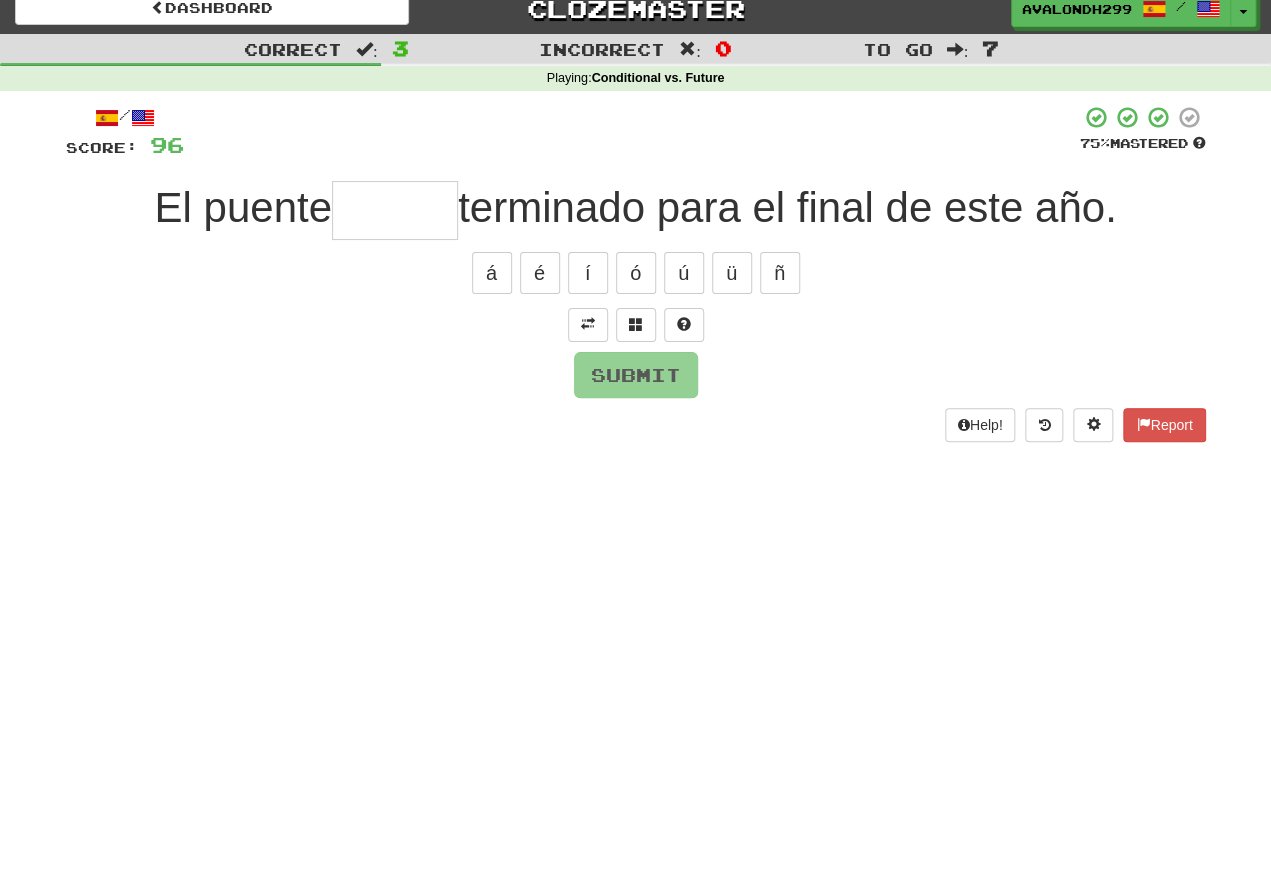 click at bounding box center (588, 324) 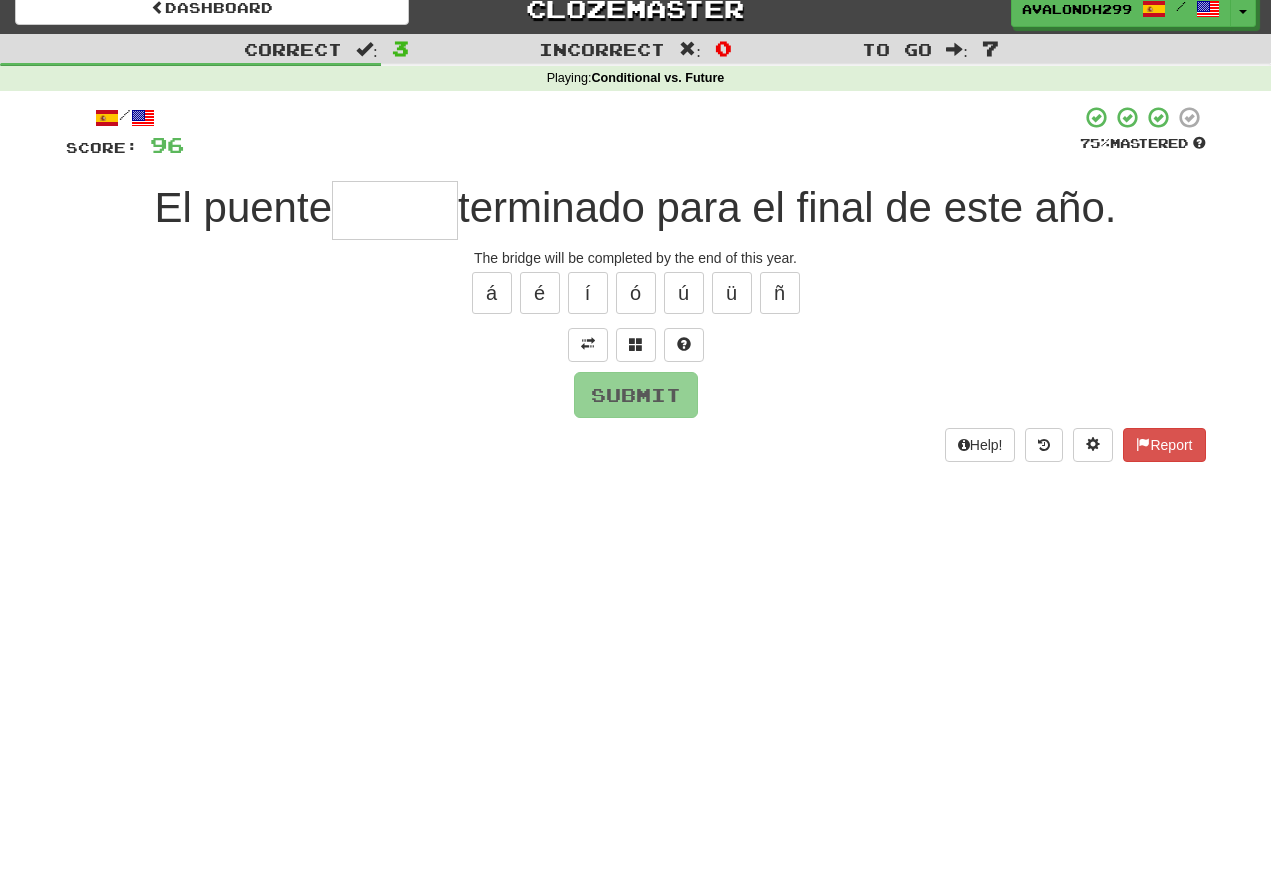 click at bounding box center [395, 210] 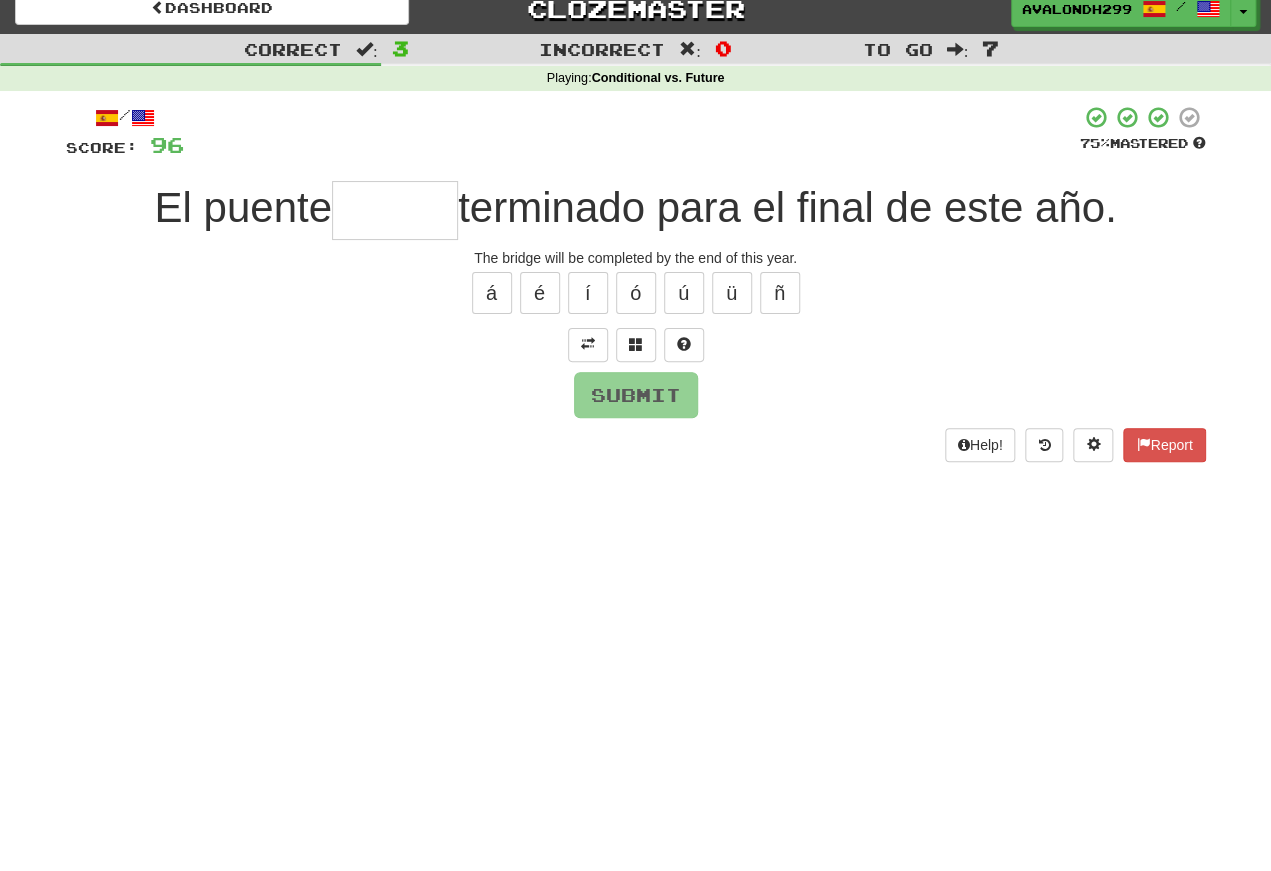 type on "*" 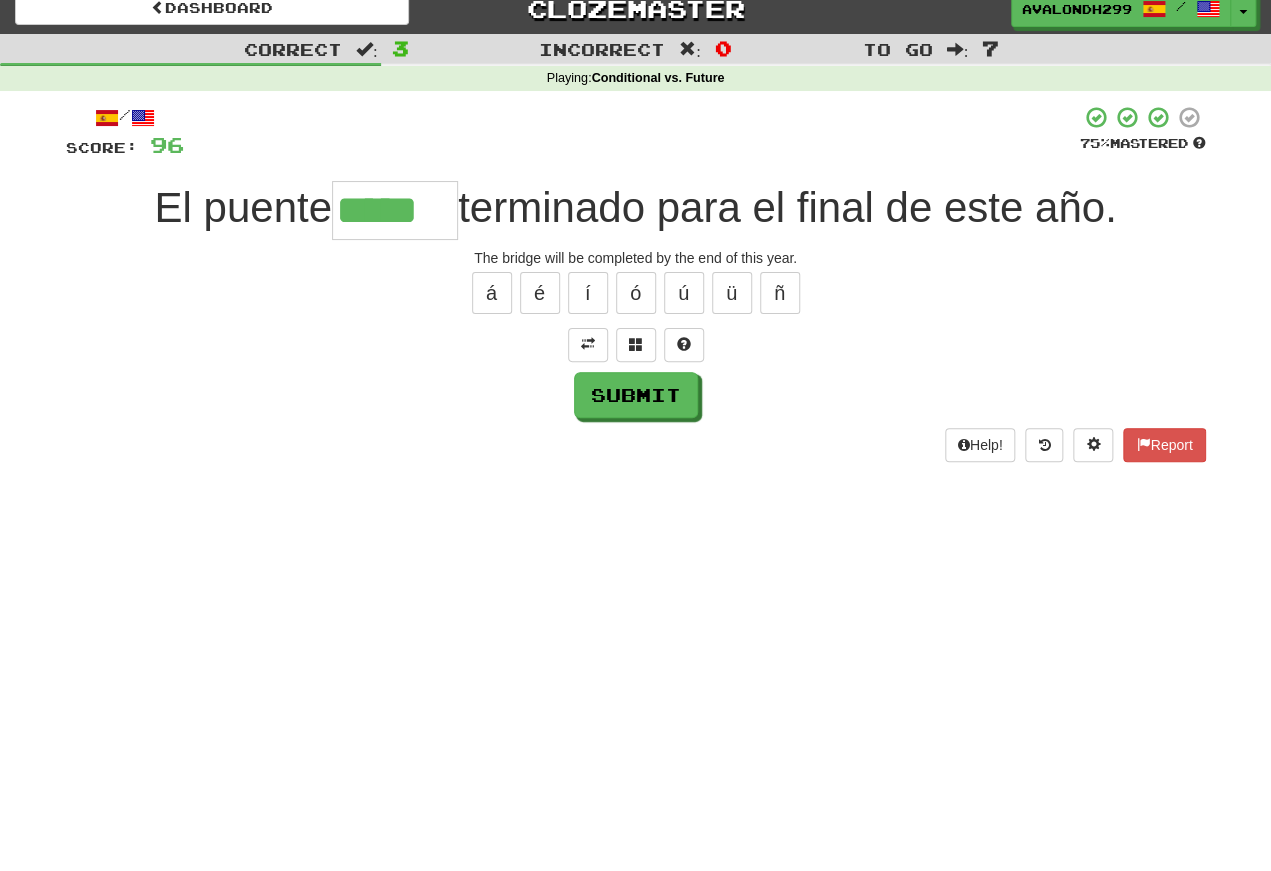 click on "/  Score:   96 75 %  Mastered El puente  *****  terminado para el final de este año. The bridge will be completed by the end of this year. á é í ó ú ü ñ Submit  Help!  Report" at bounding box center [636, 283] 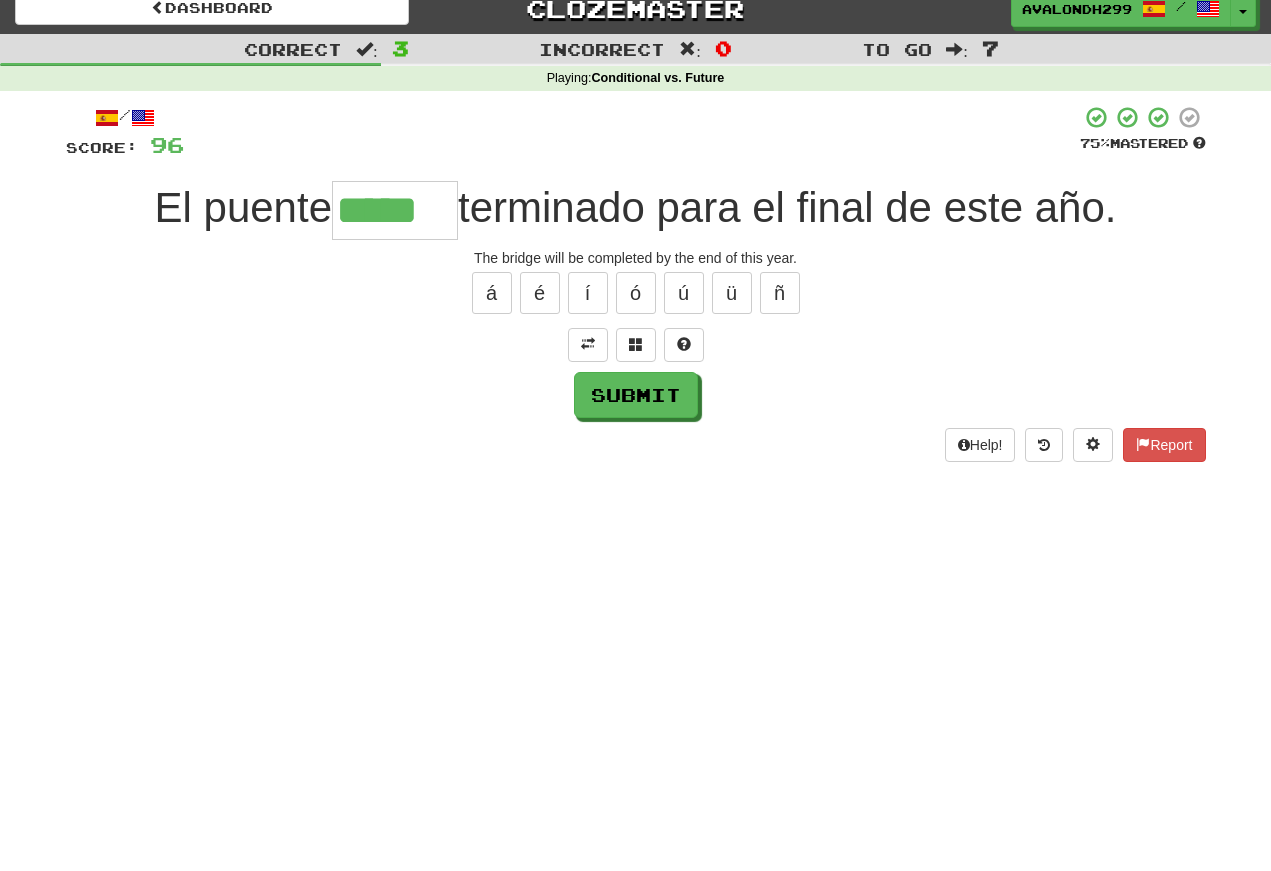 click on "á" at bounding box center (492, 293) 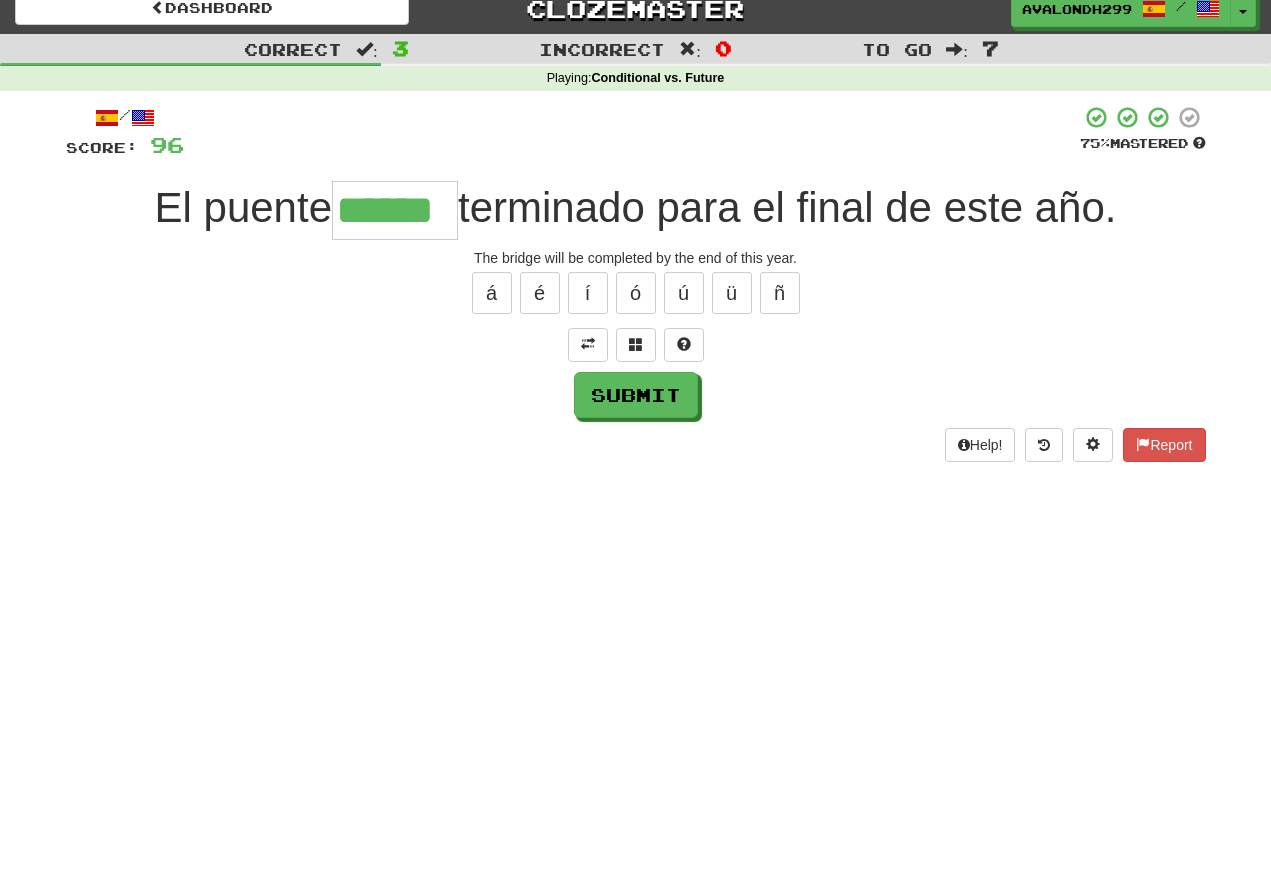 scroll, scrollTop: 17, scrollLeft: 0, axis: vertical 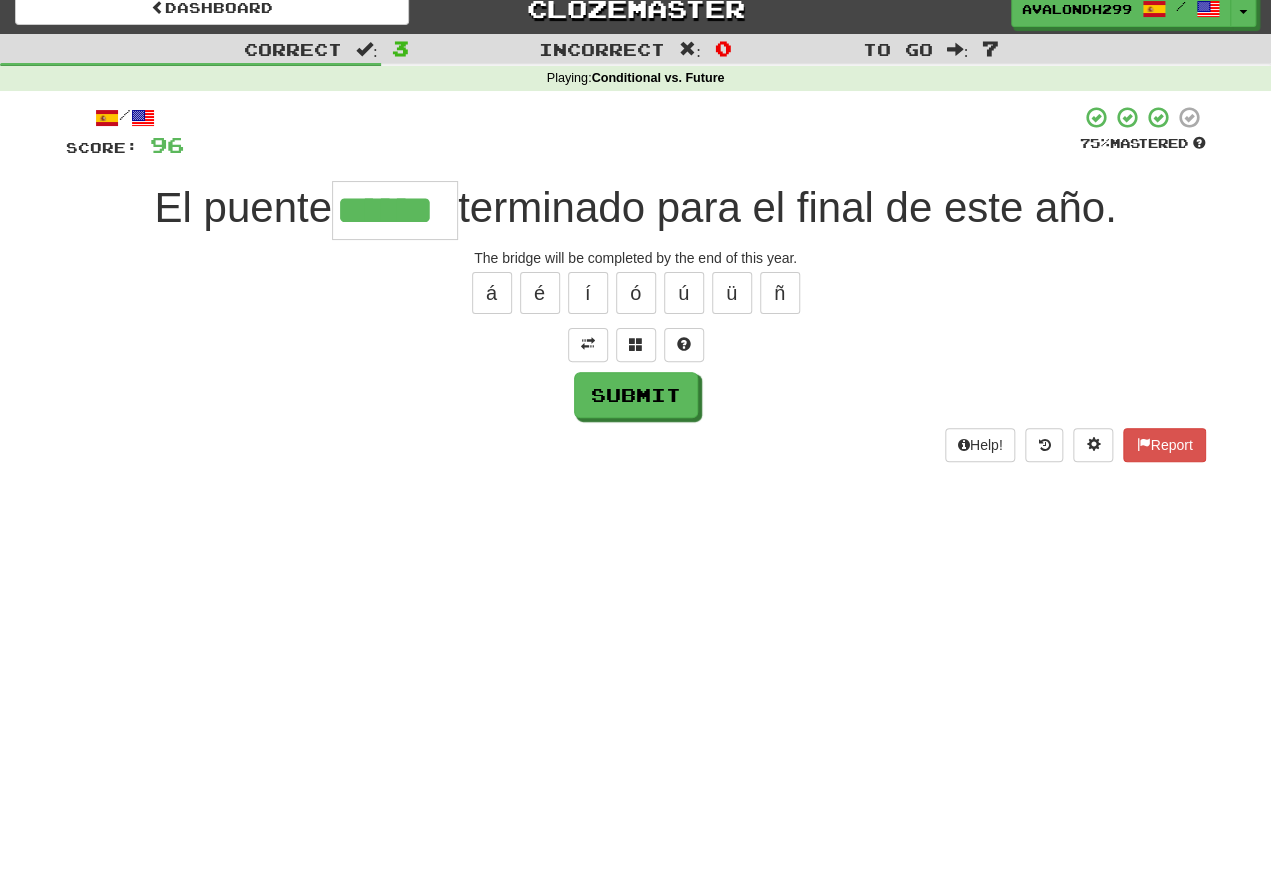 click on "Submit" at bounding box center (636, 395) 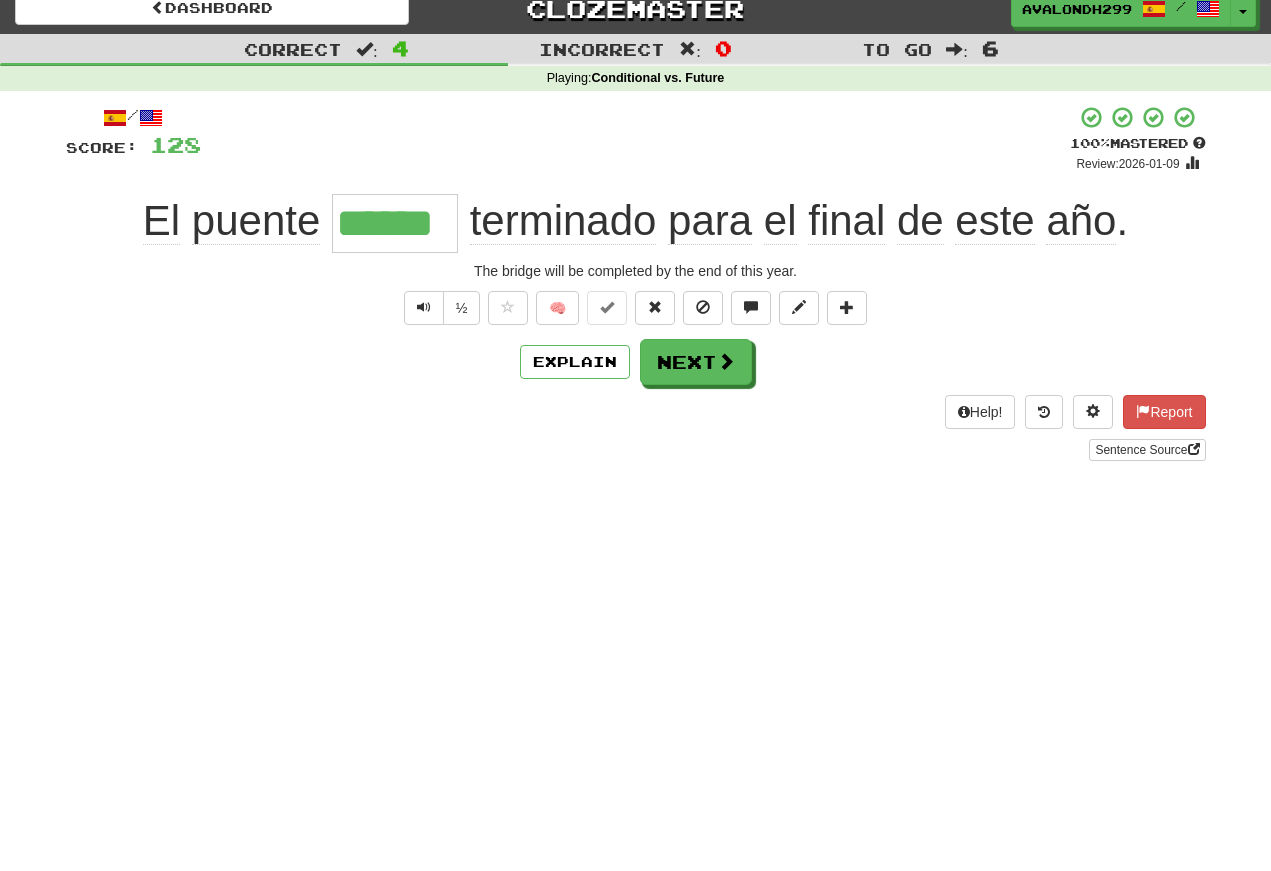 click at bounding box center (424, 307) 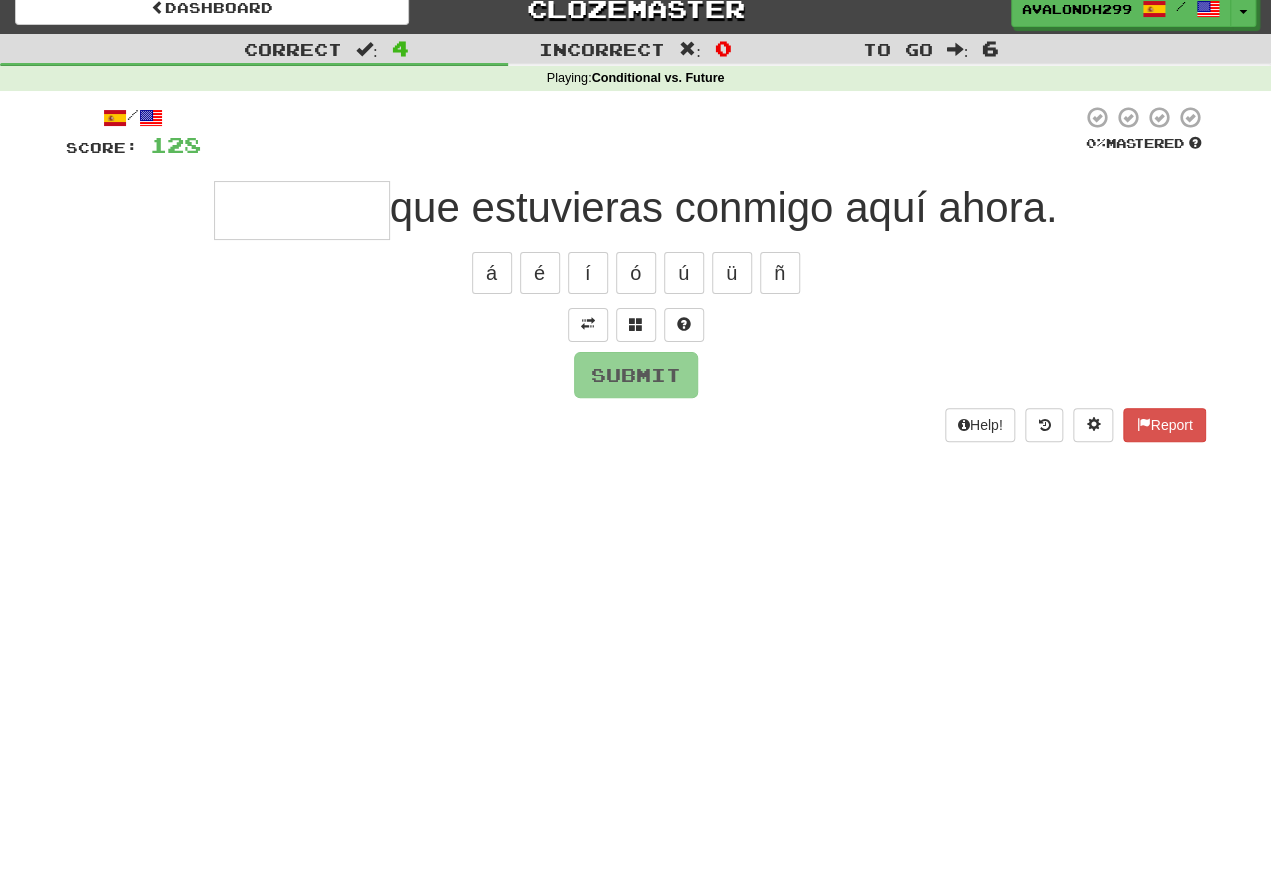 click at bounding box center (588, 324) 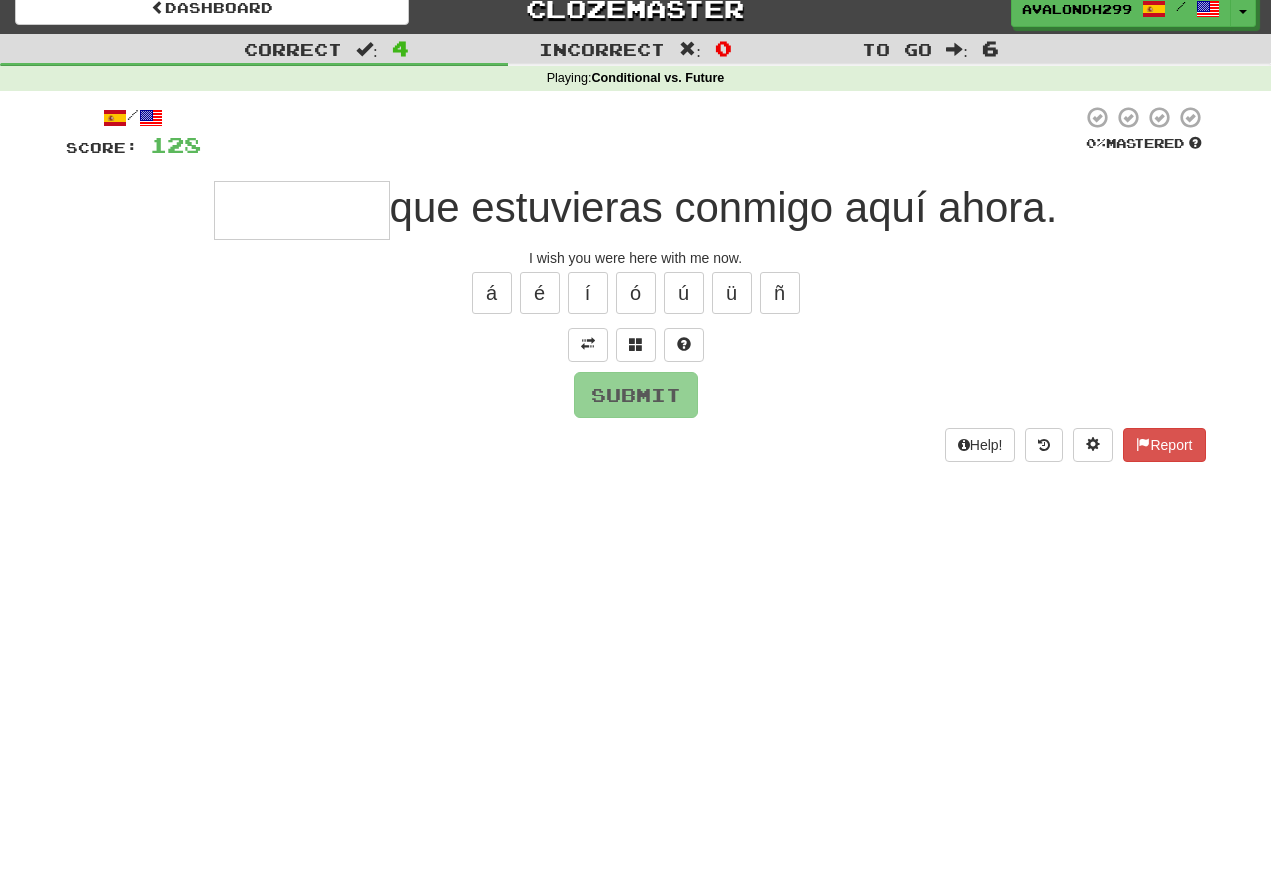 click at bounding box center [588, 345] 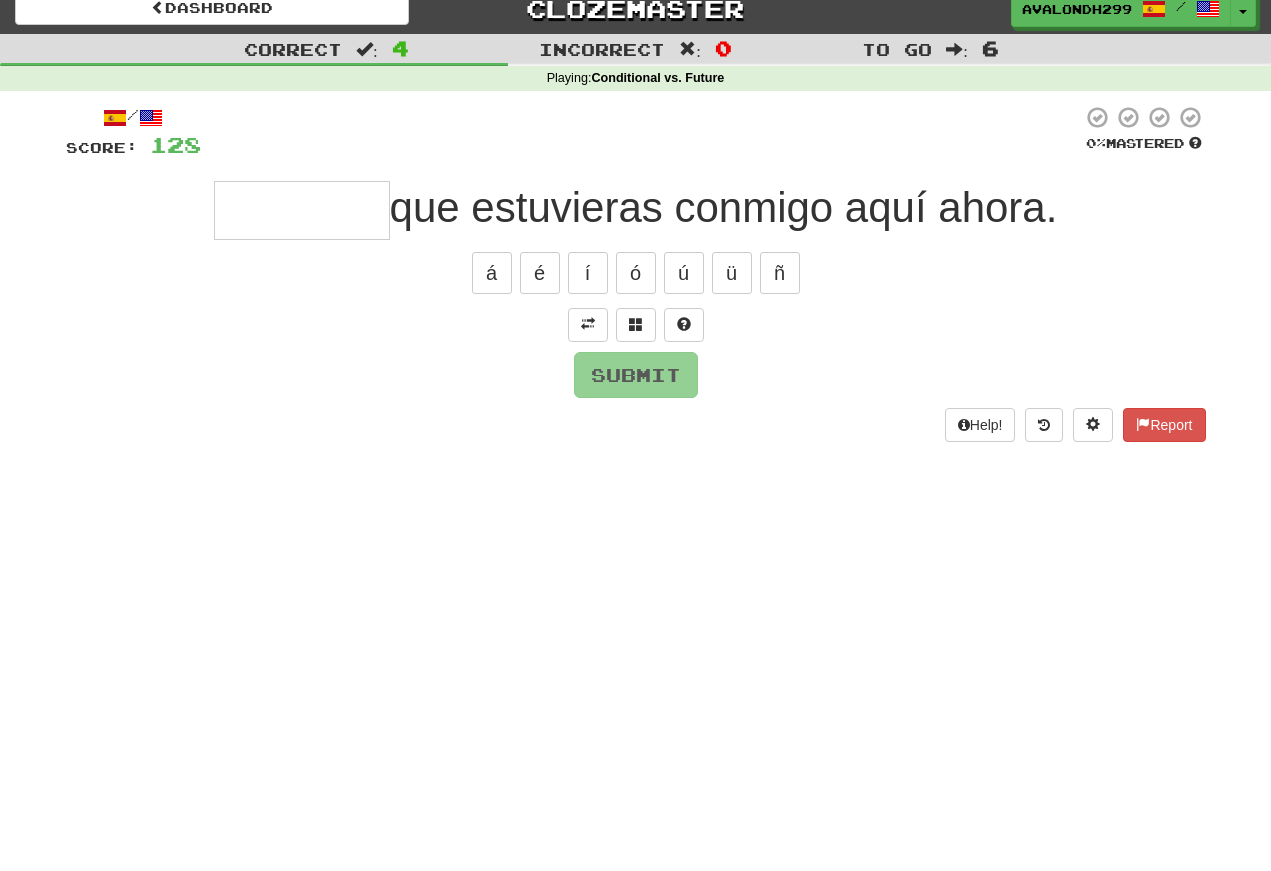 click at bounding box center [588, 324] 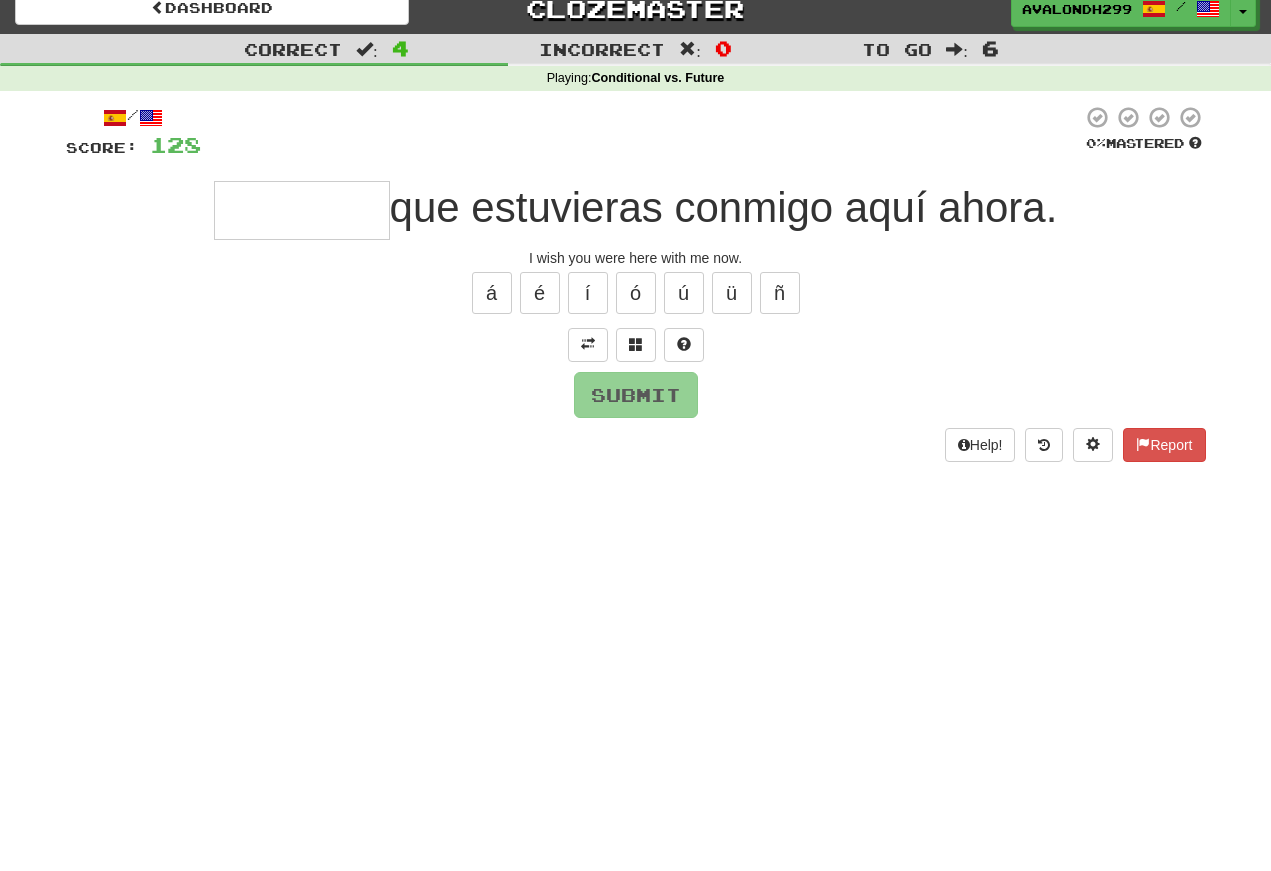 click at bounding box center [302, 210] 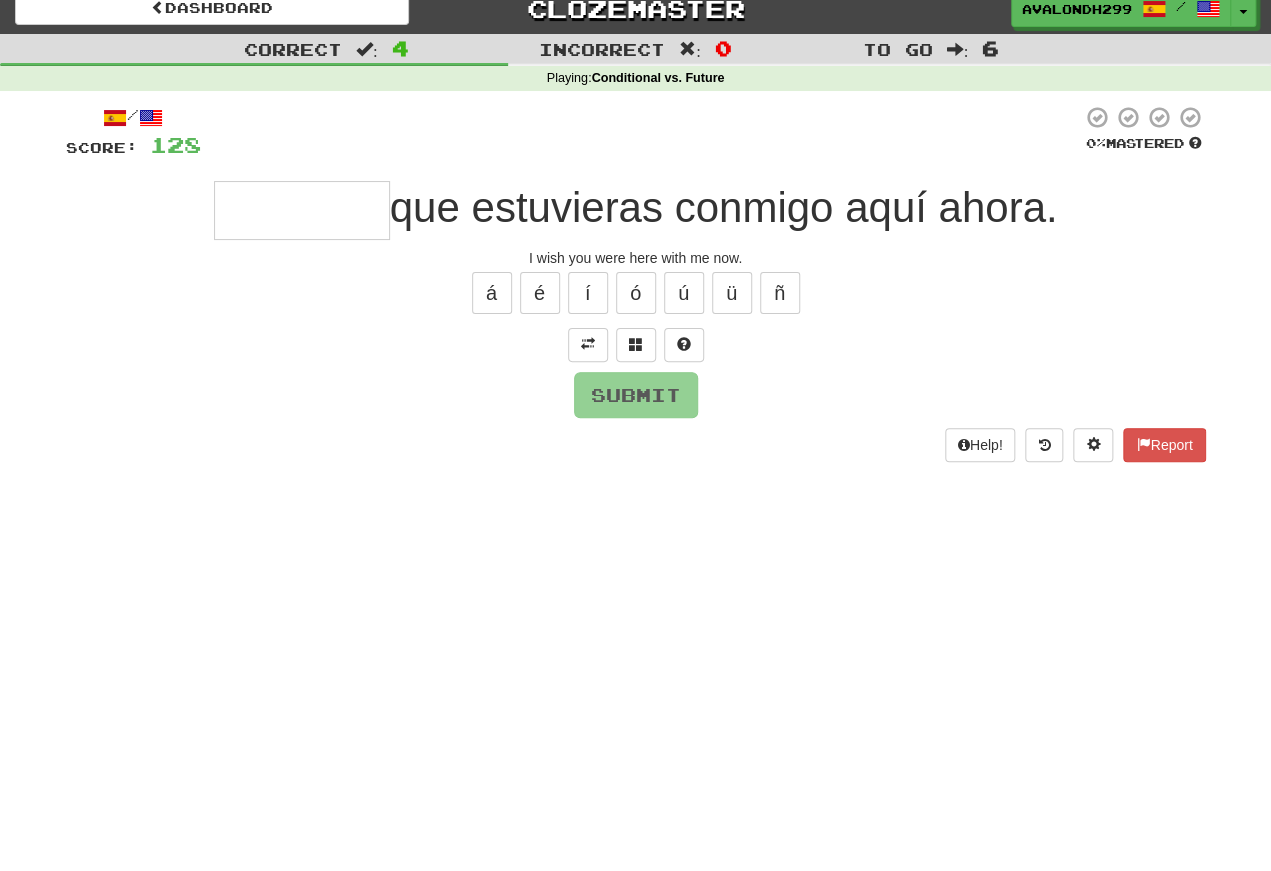 type on "*" 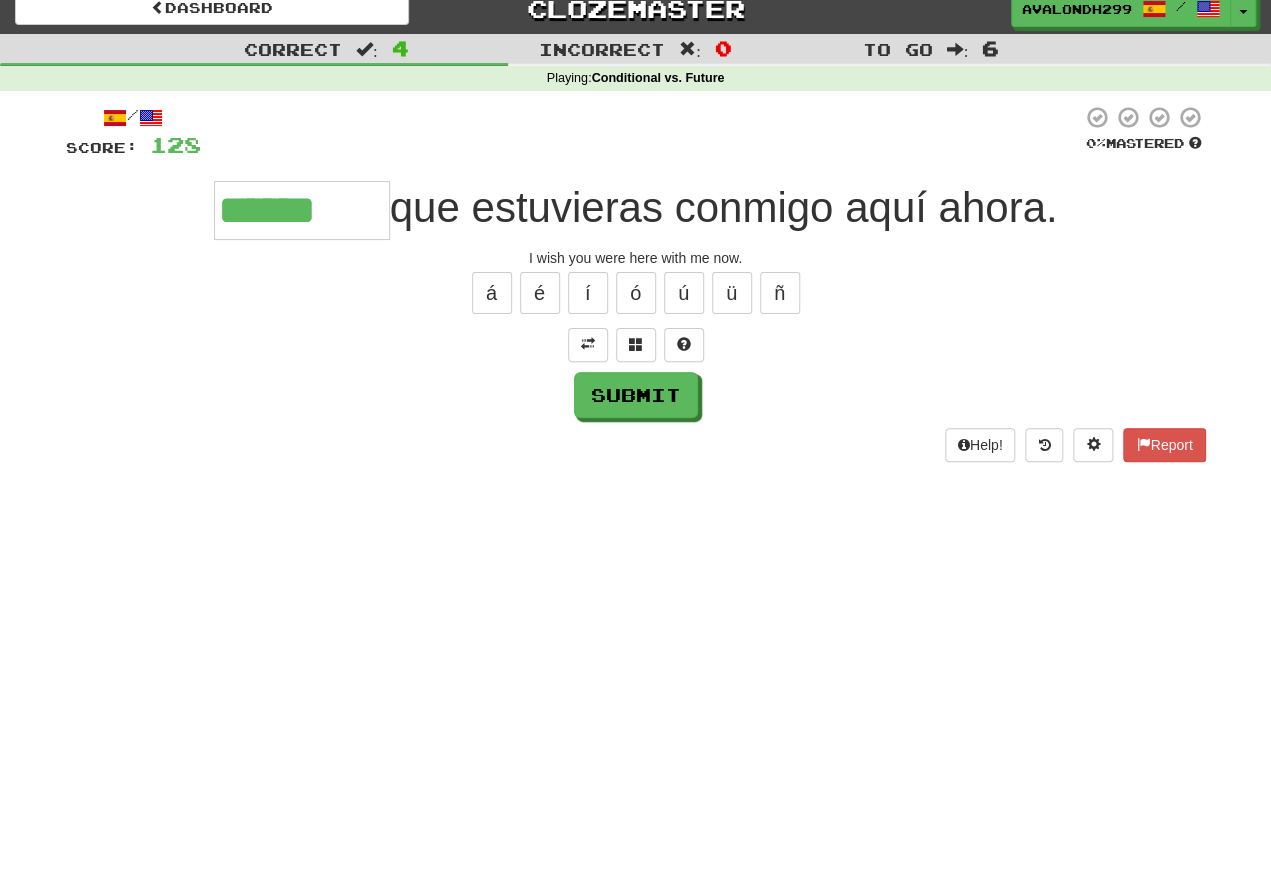 click on "é" at bounding box center (540, 293) 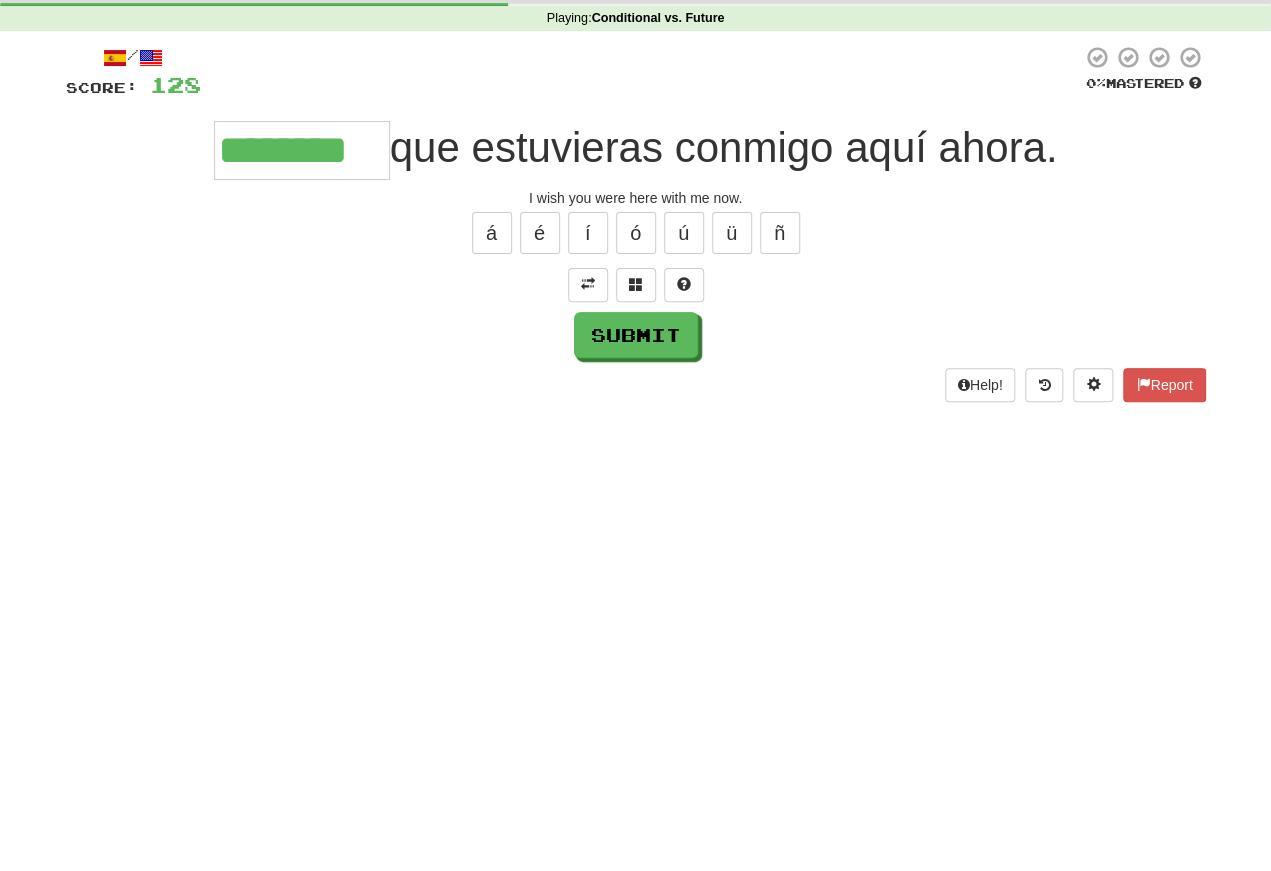 click on "Submit" at bounding box center (636, 395) 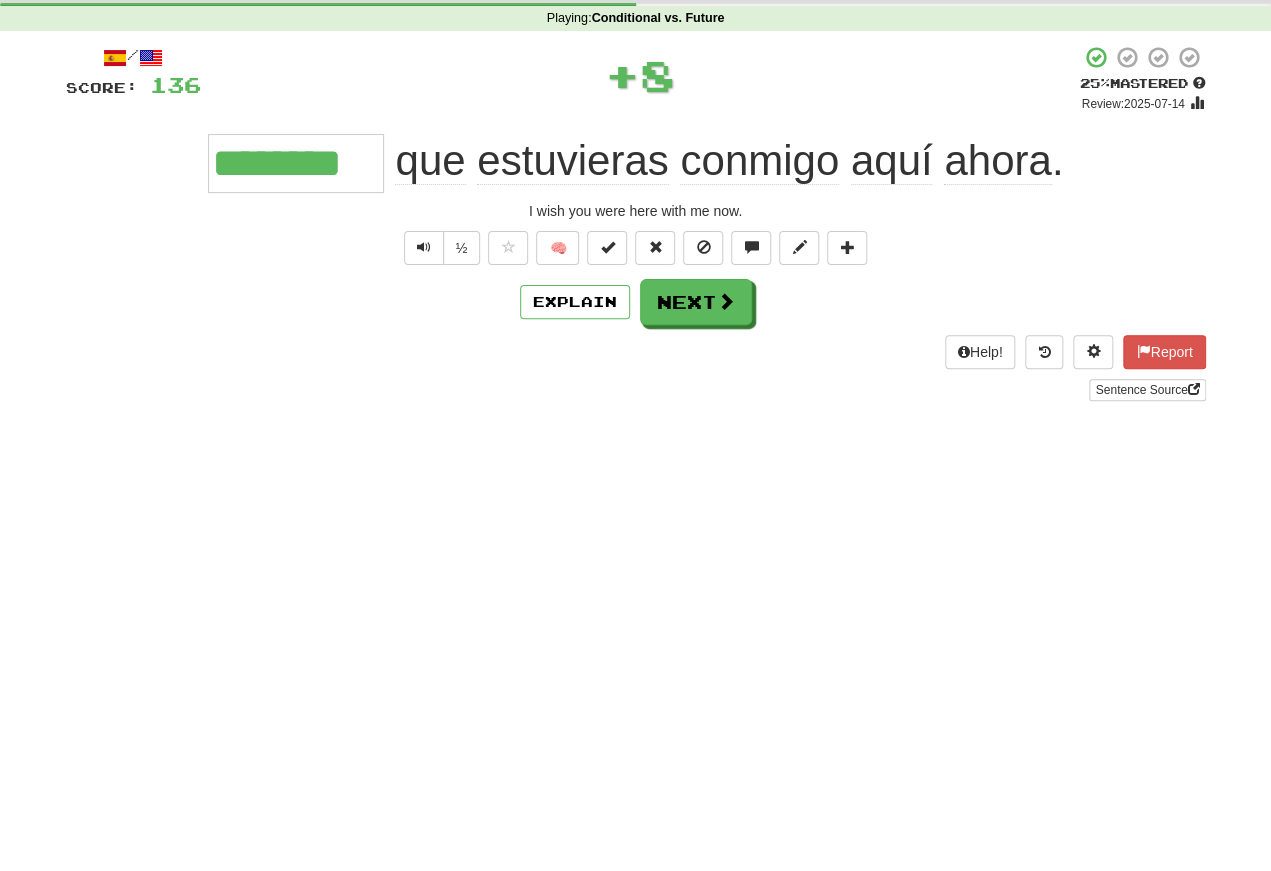 type on "********" 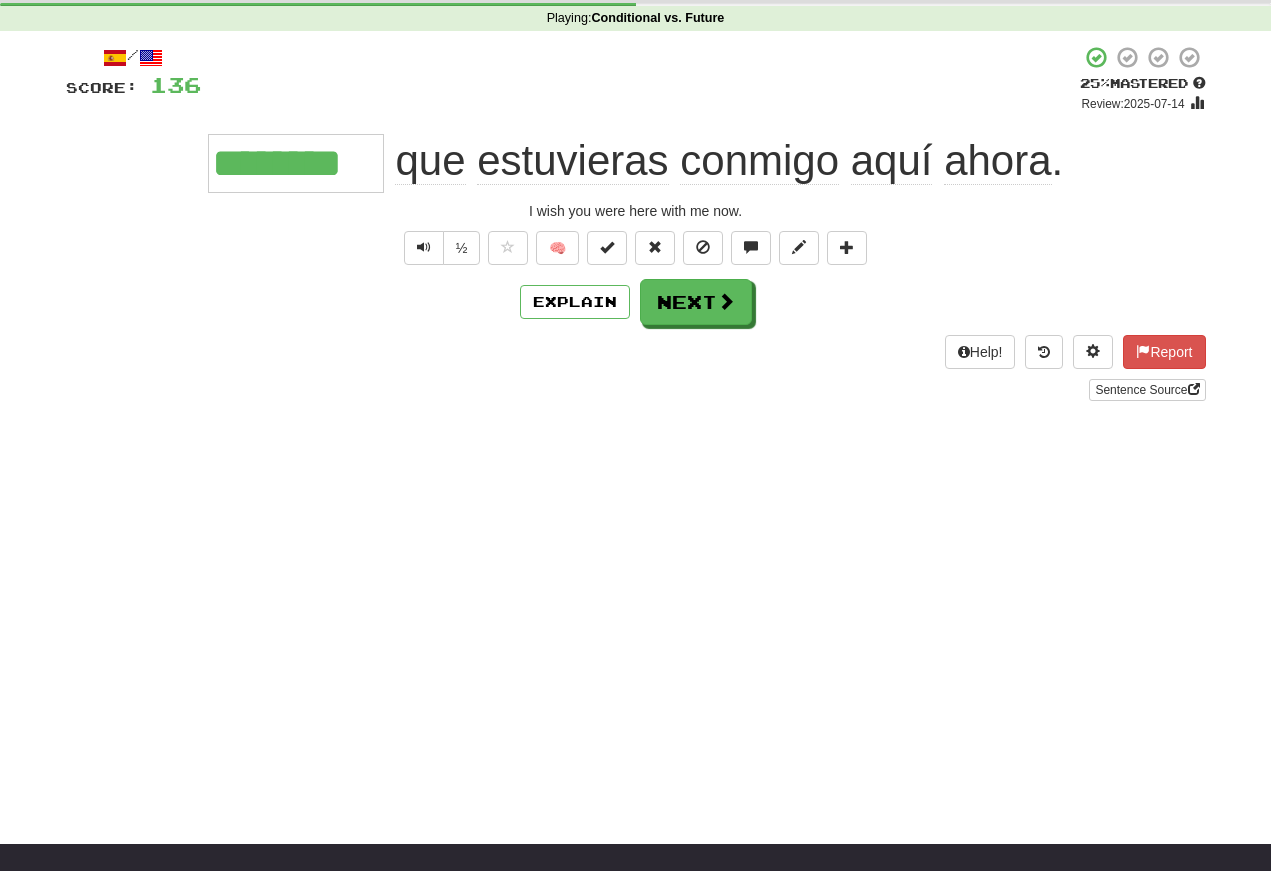 click at bounding box center [424, 247] 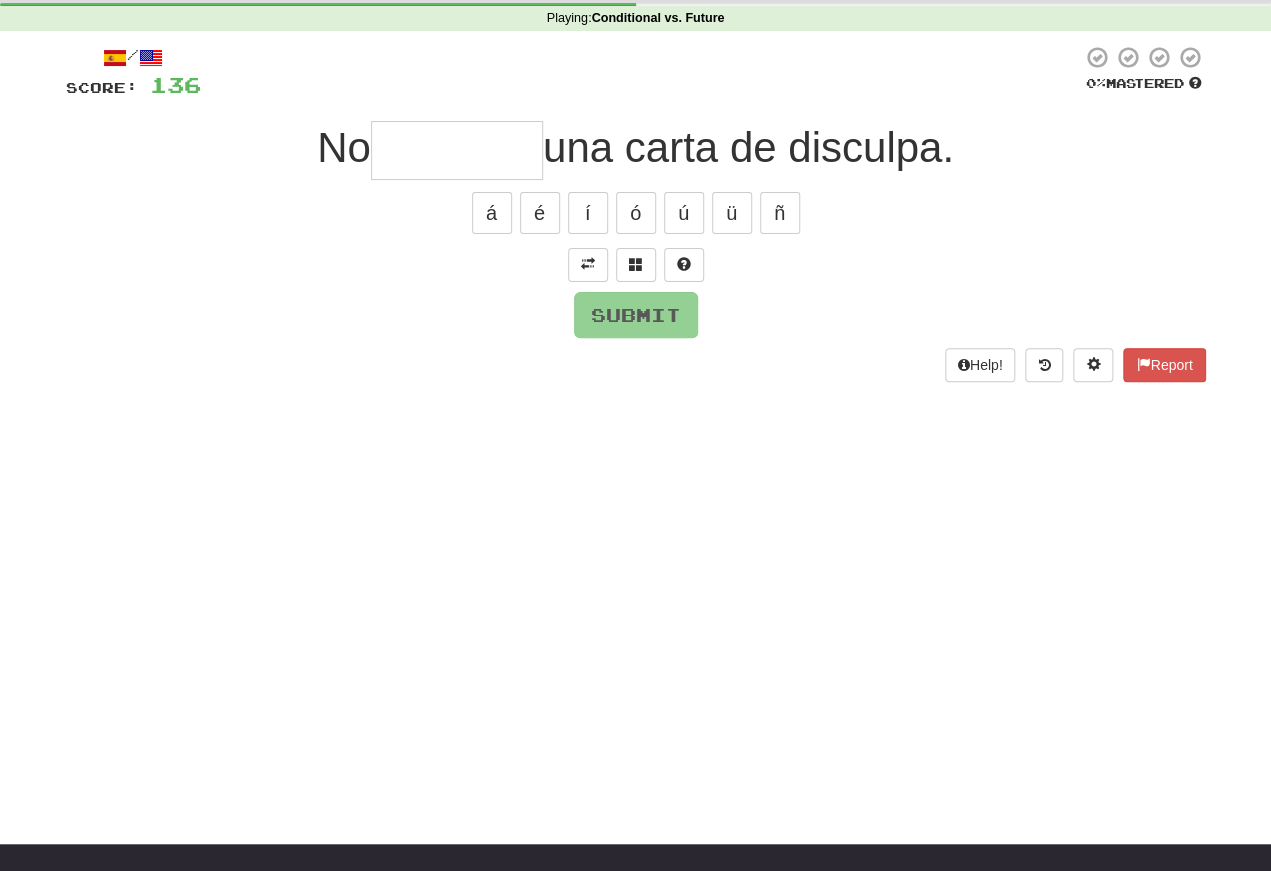 click at bounding box center (588, 264) 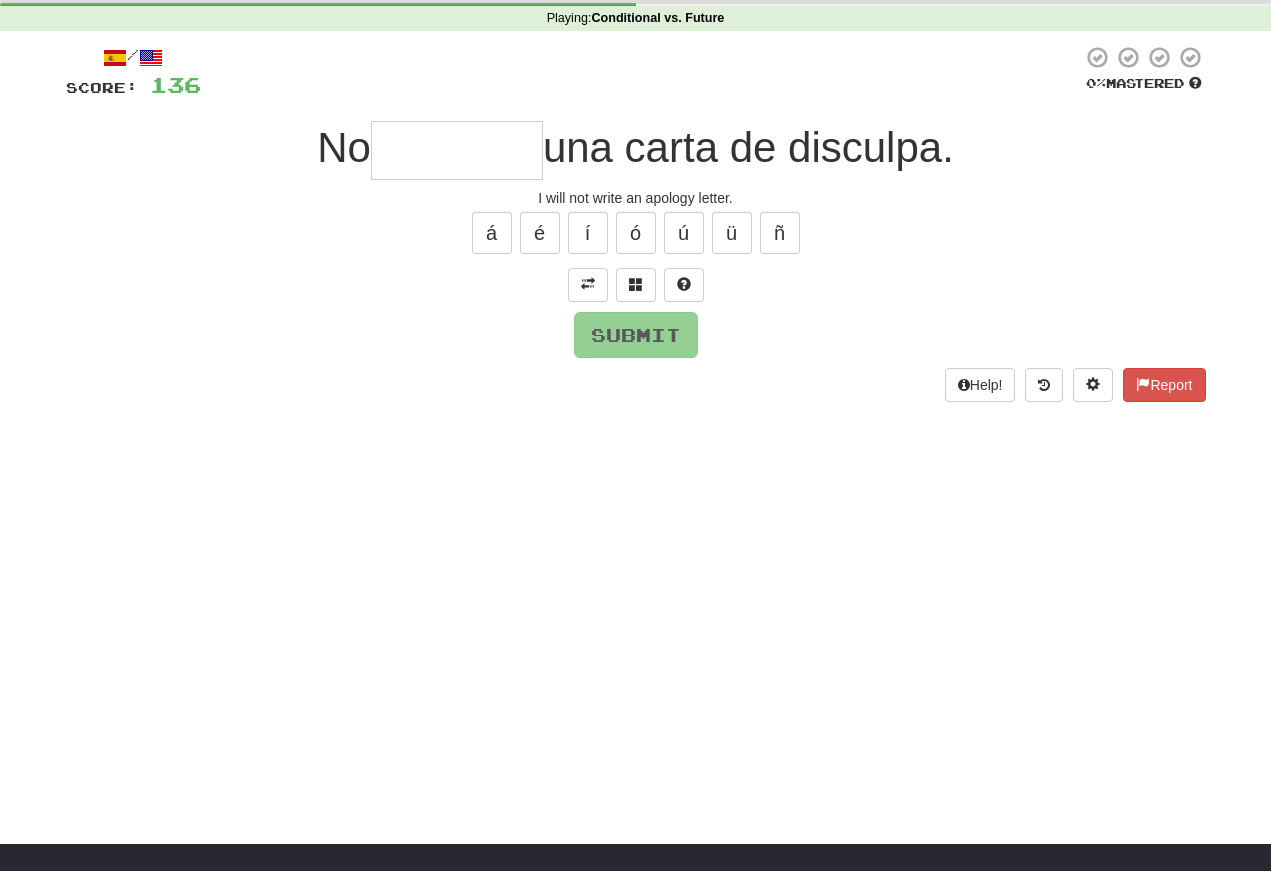 click at bounding box center [457, 150] 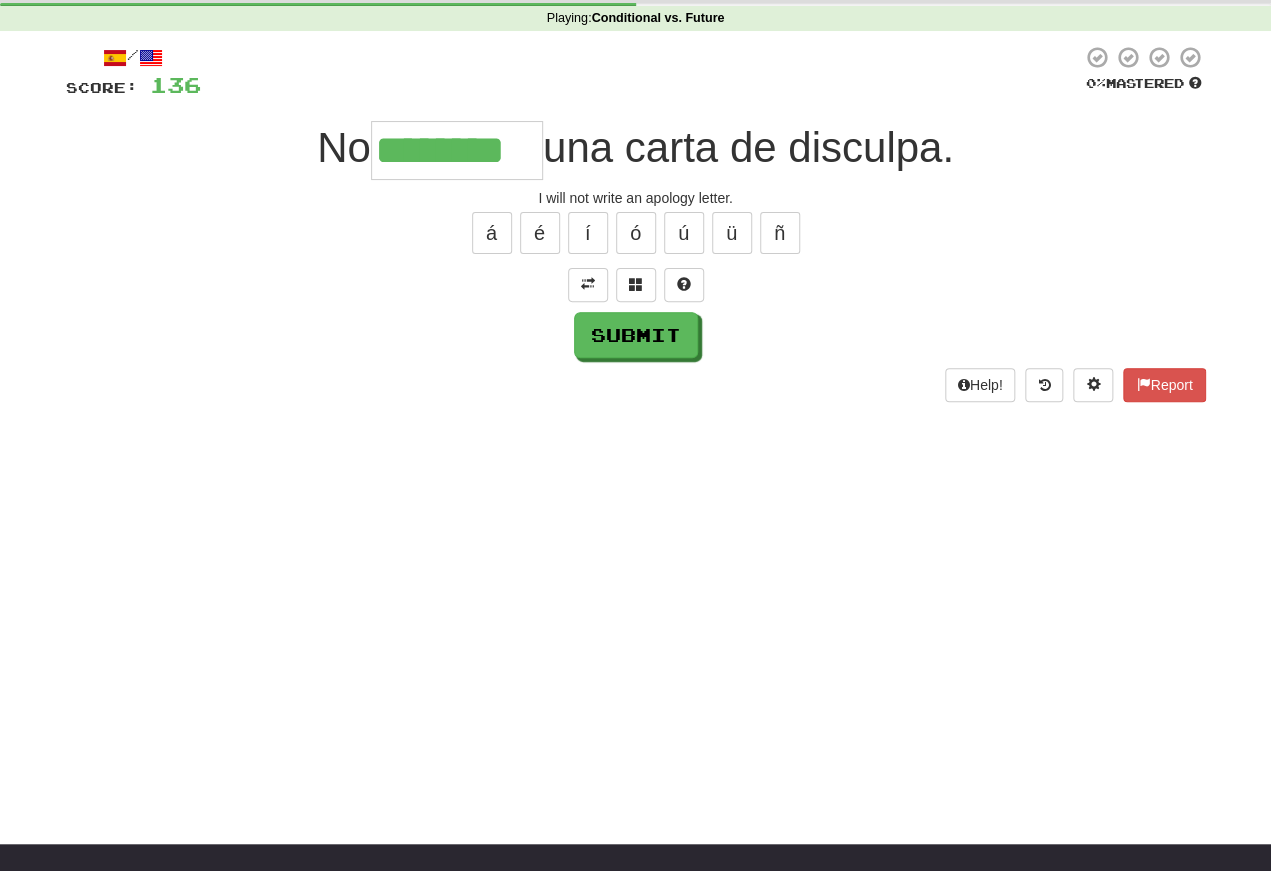 click on "é" at bounding box center [540, 233] 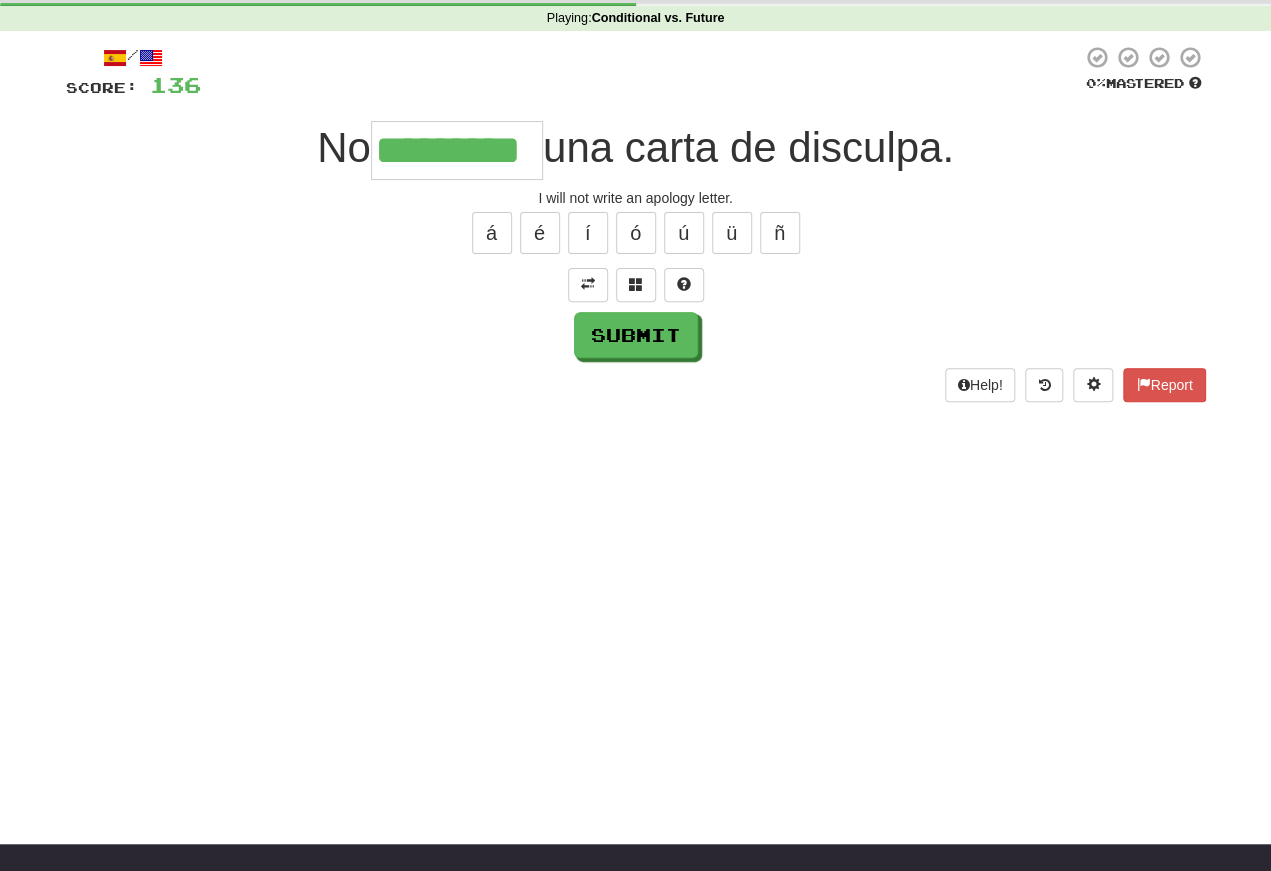 click on "Submit" at bounding box center (636, 335) 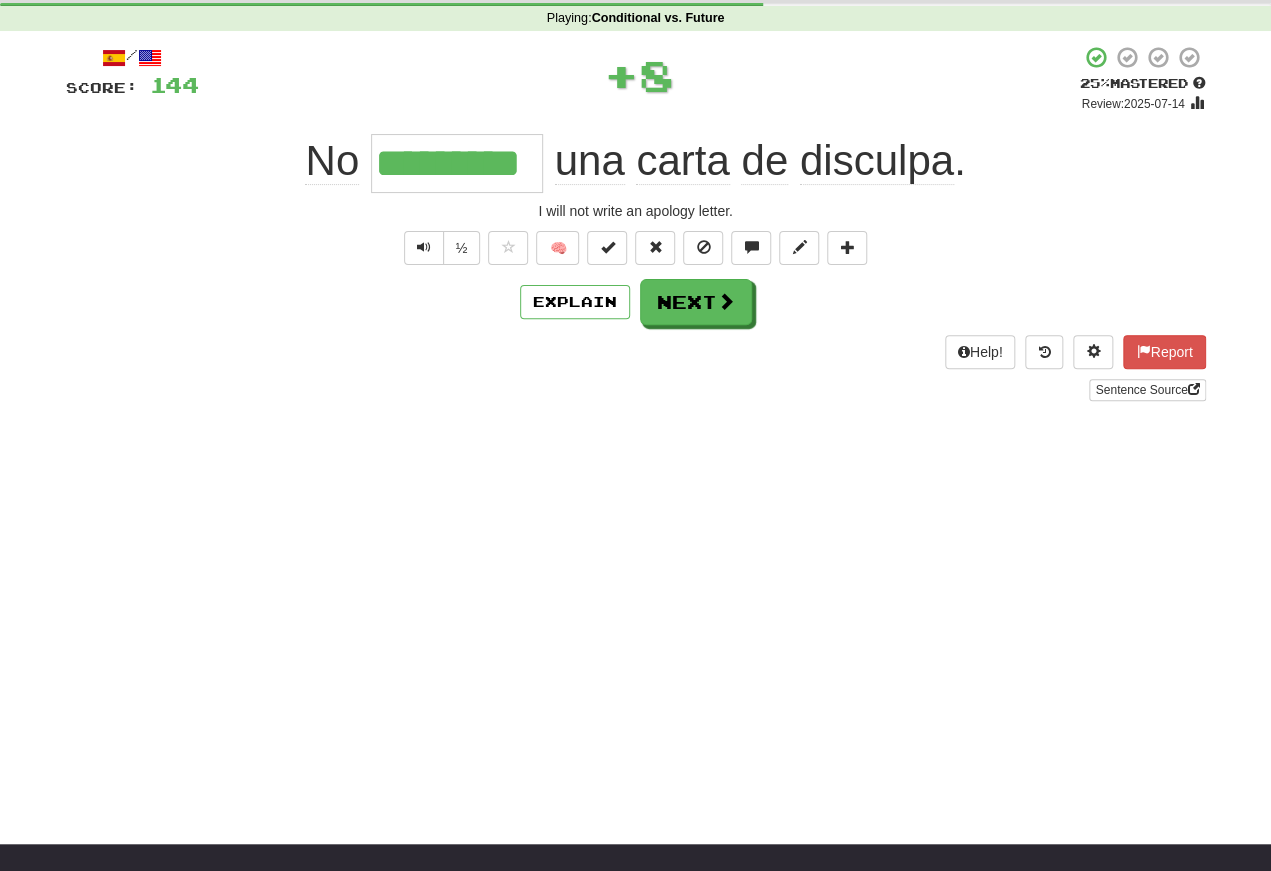 scroll, scrollTop: 77, scrollLeft: 0, axis: vertical 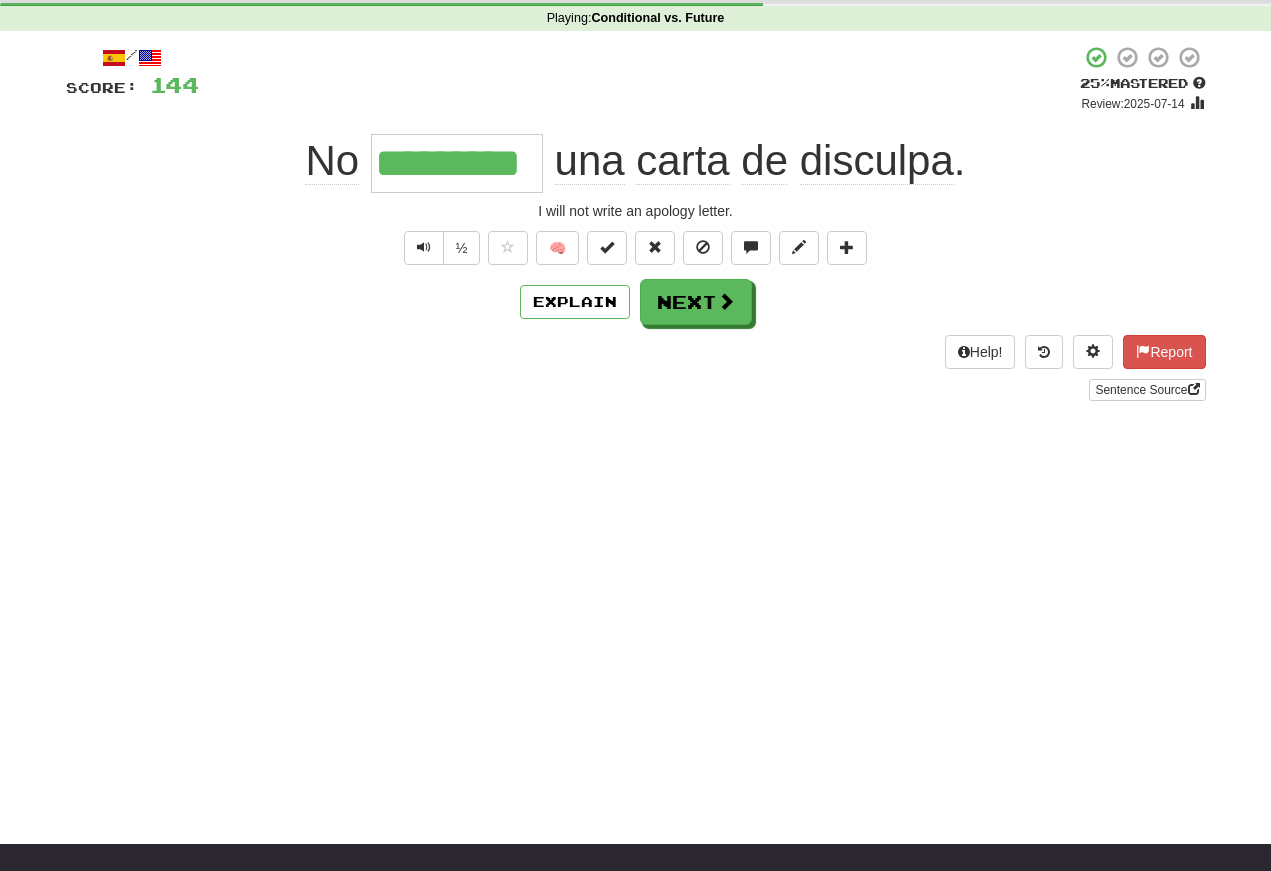 click on "No" at bounding box center (332, 161) 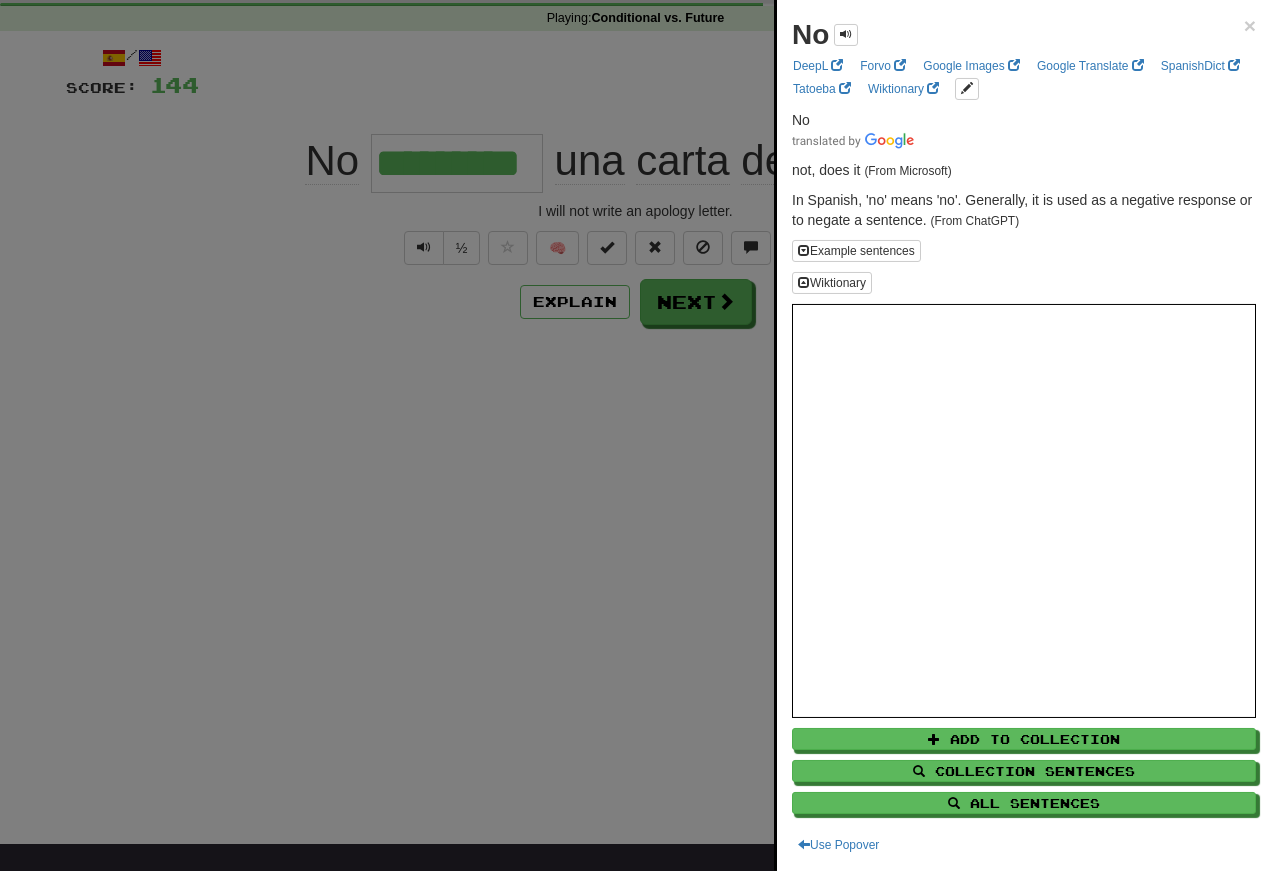 click at bounding box center (635, 435) 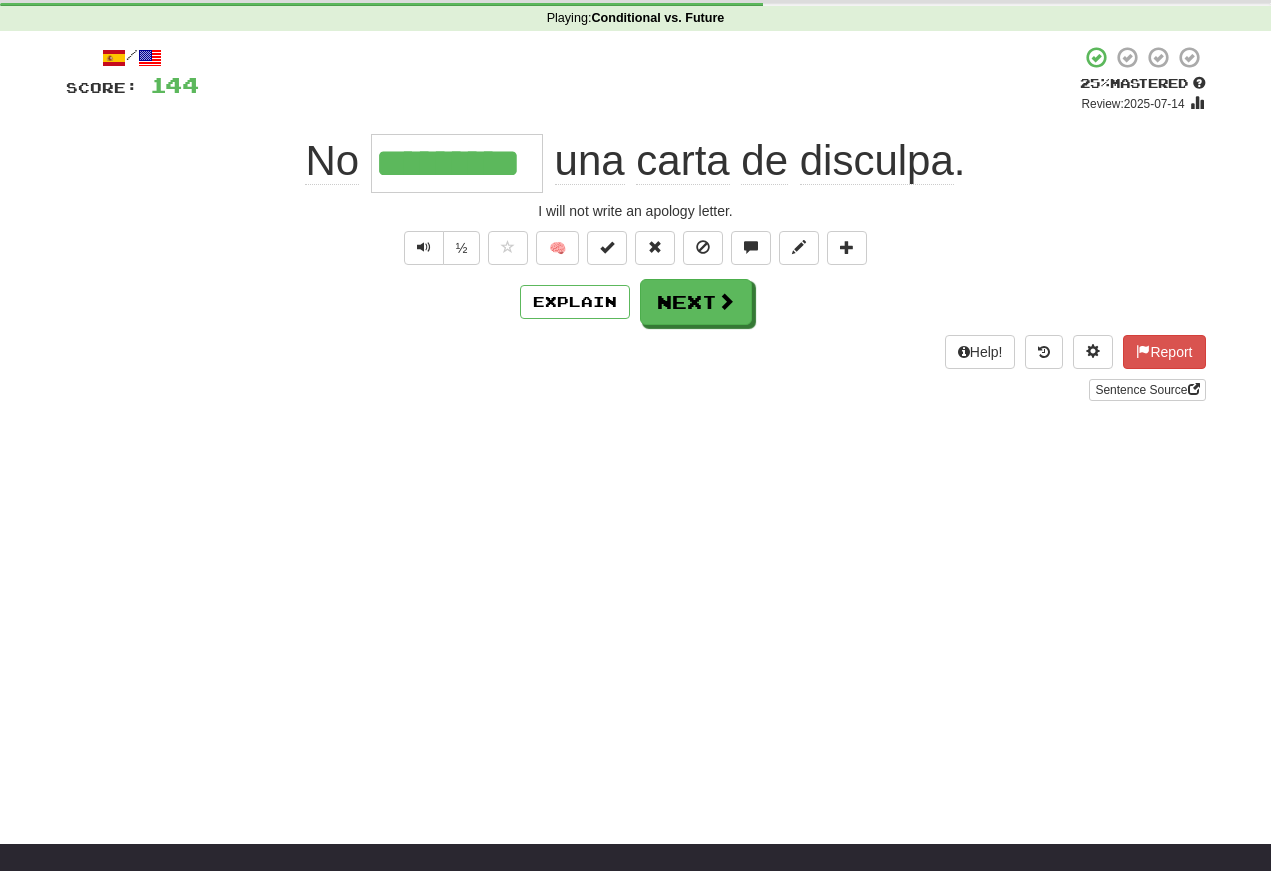 click at bounding box center [424, 247] 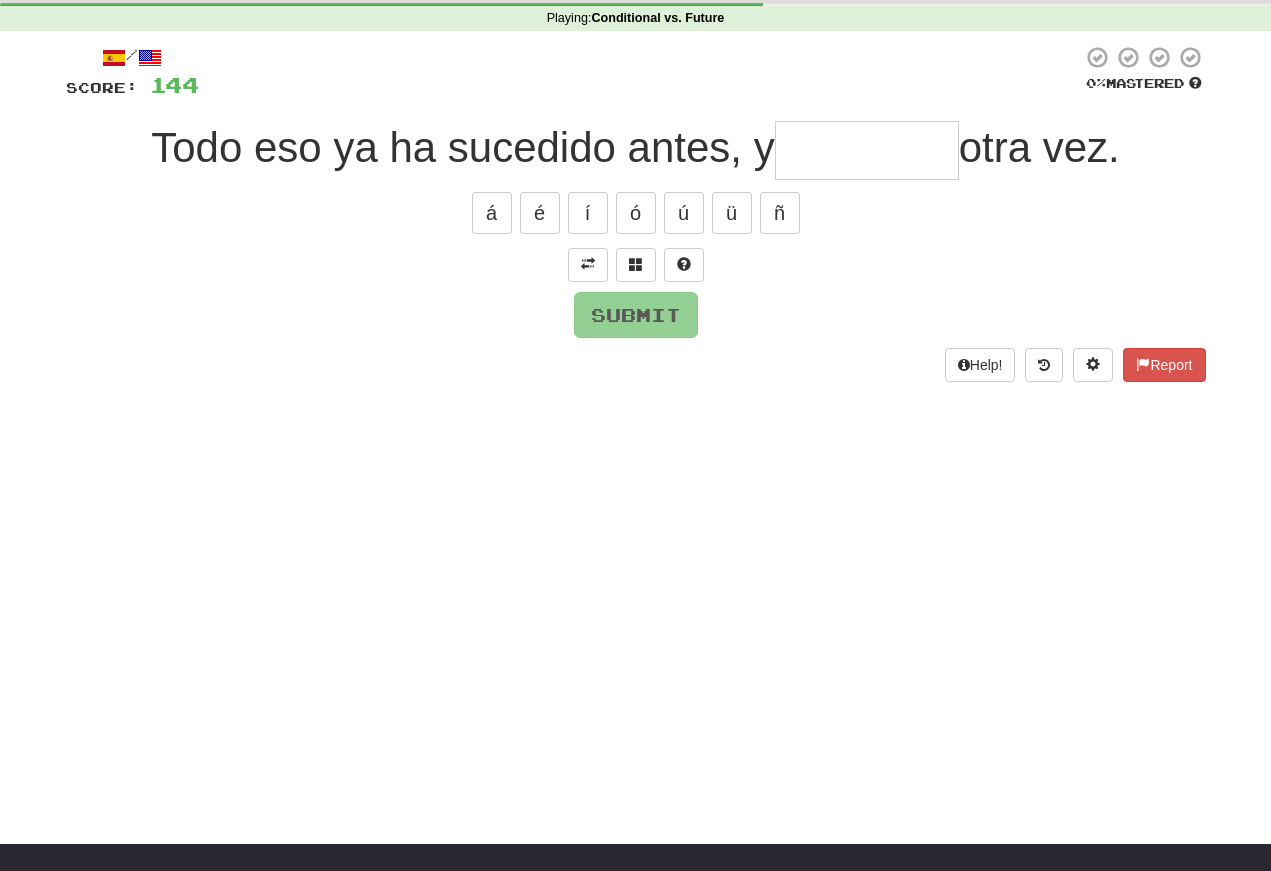 scroll, scrollTop: 77, scrollLeft: 0, axis: vertical 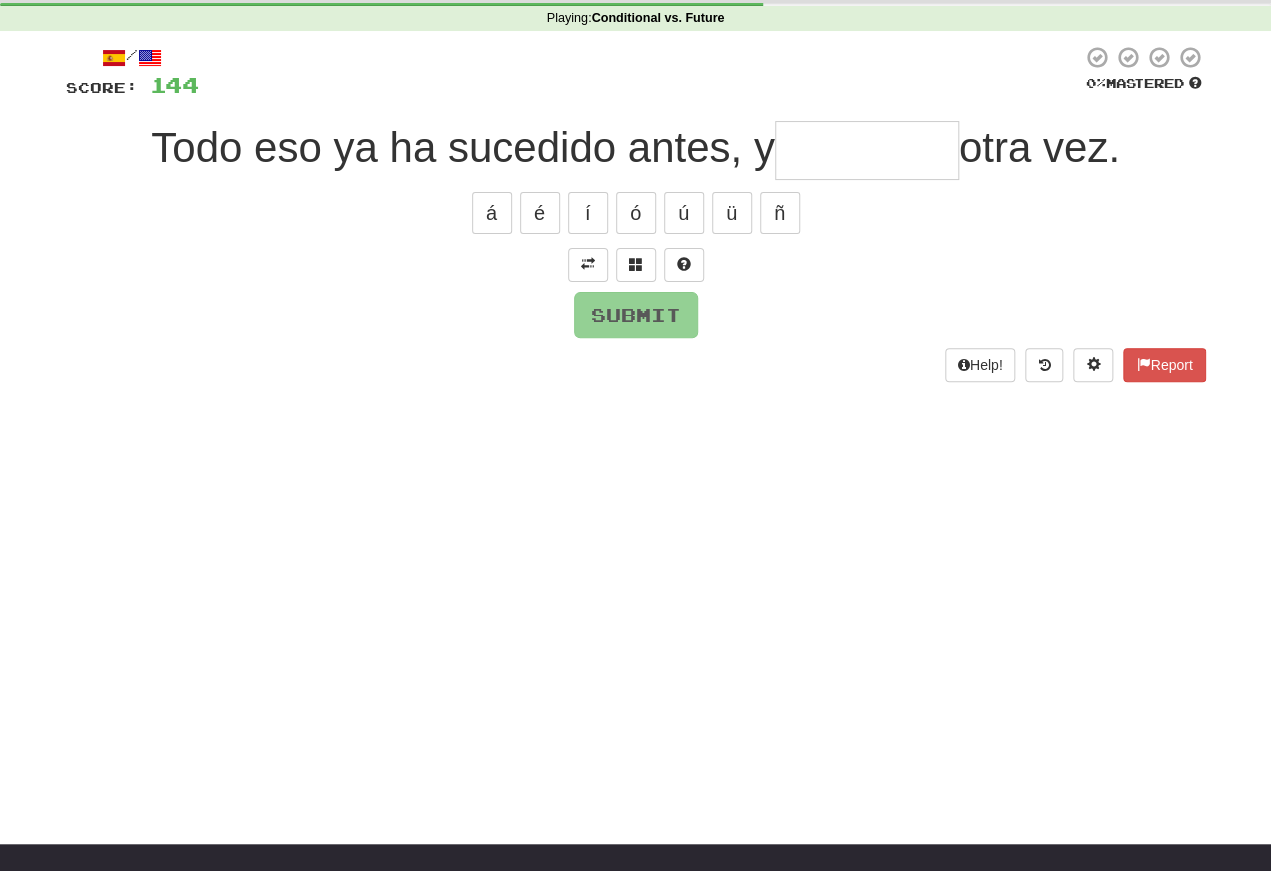 click at bounding box center [588, 264] 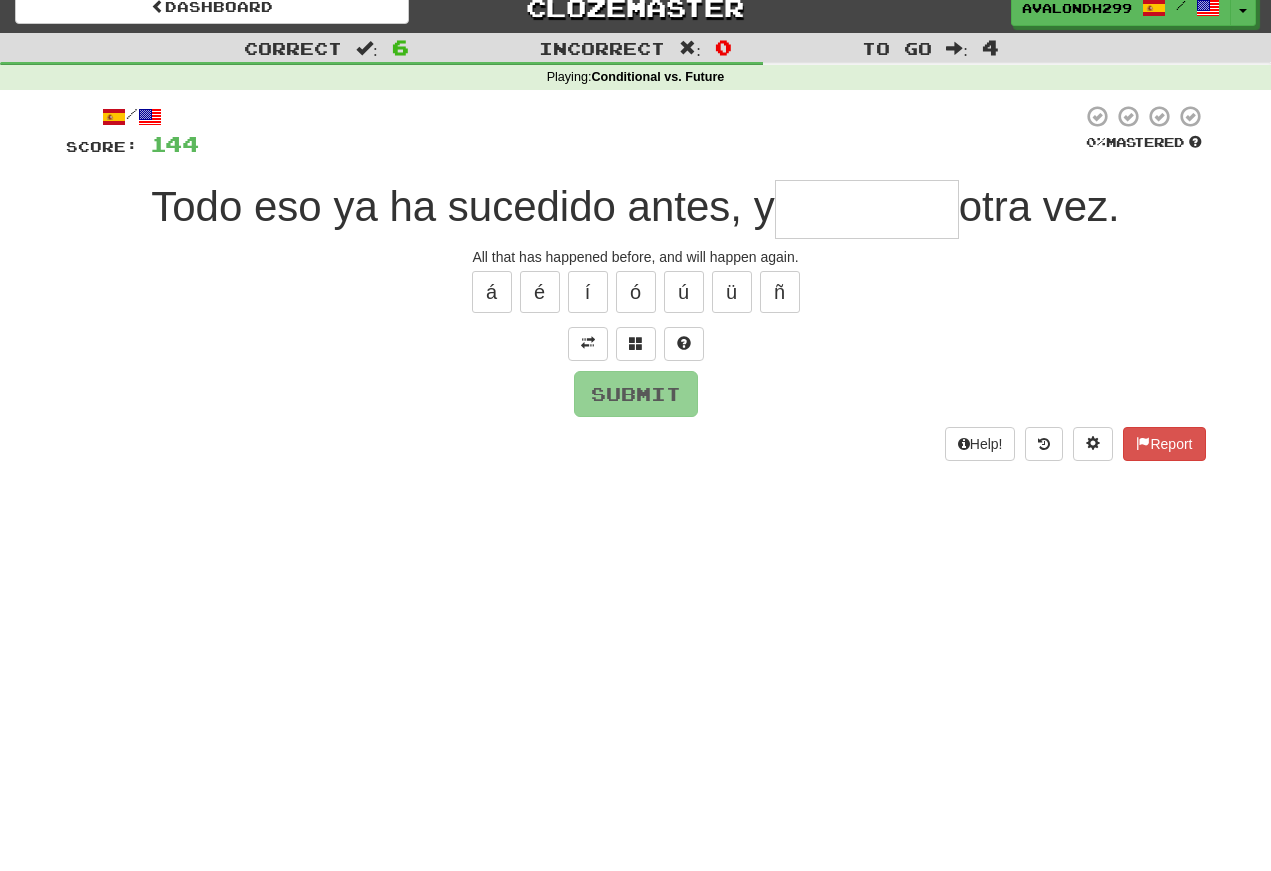 scroll, scrollTop: 0, scrollLeft: 0, axis: both 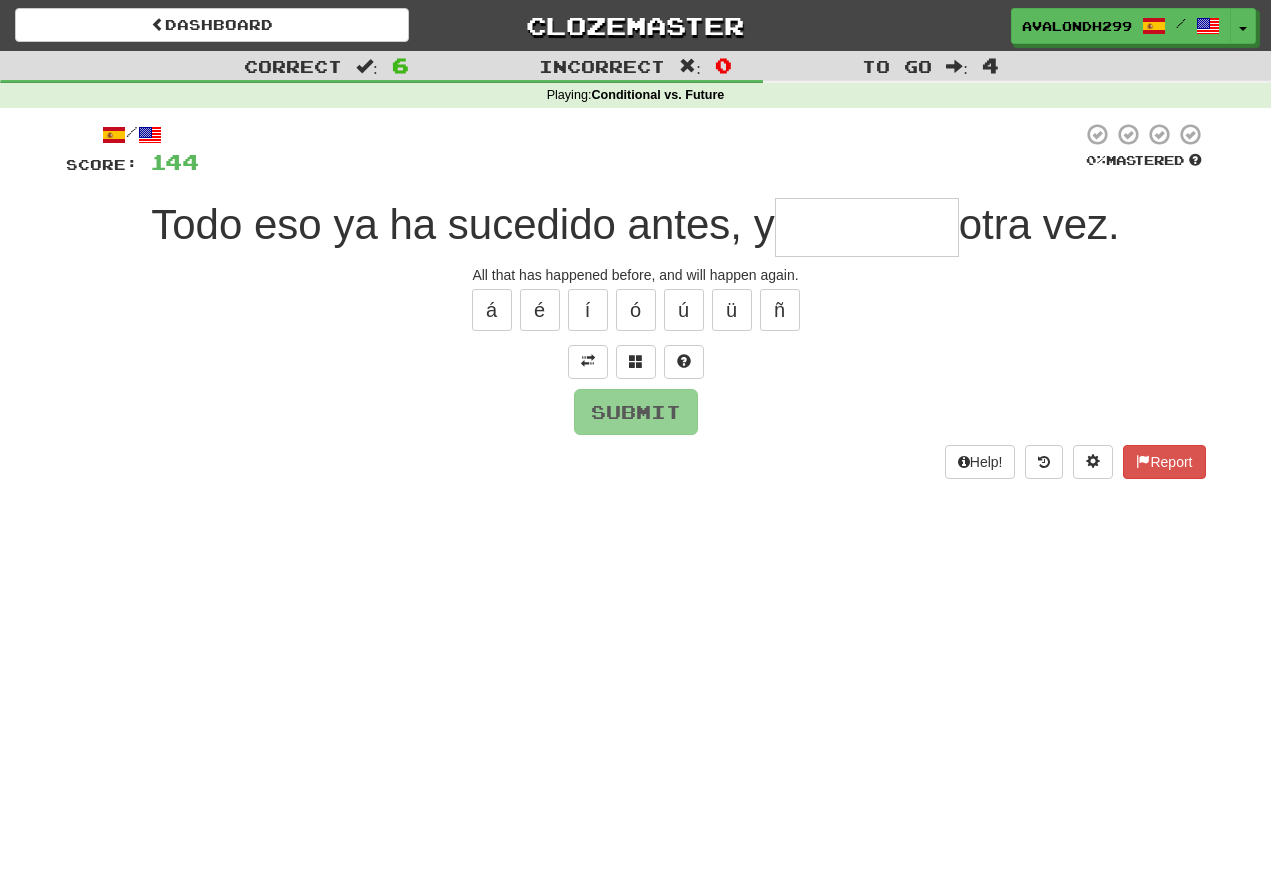 click at bounding box center (867, 227) 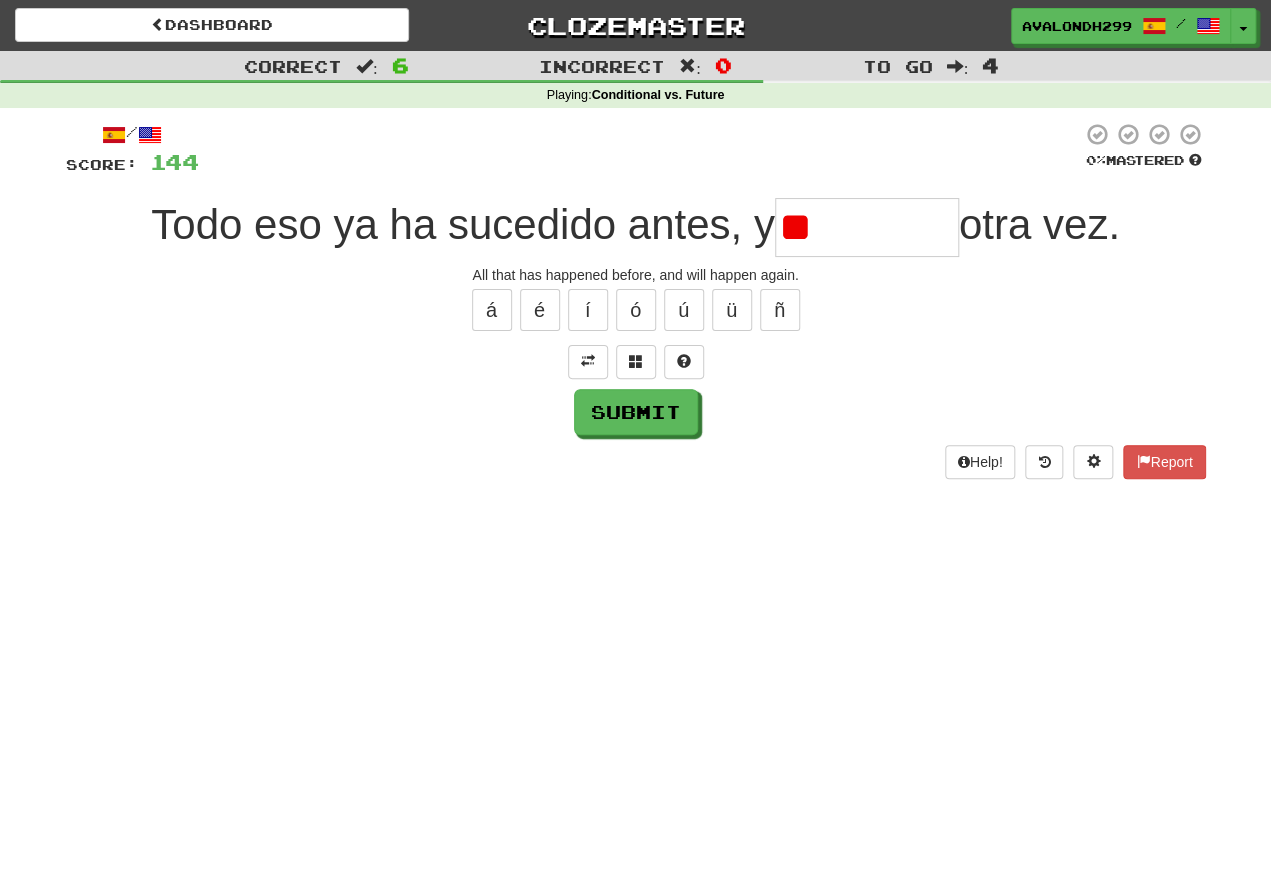 type on "*" 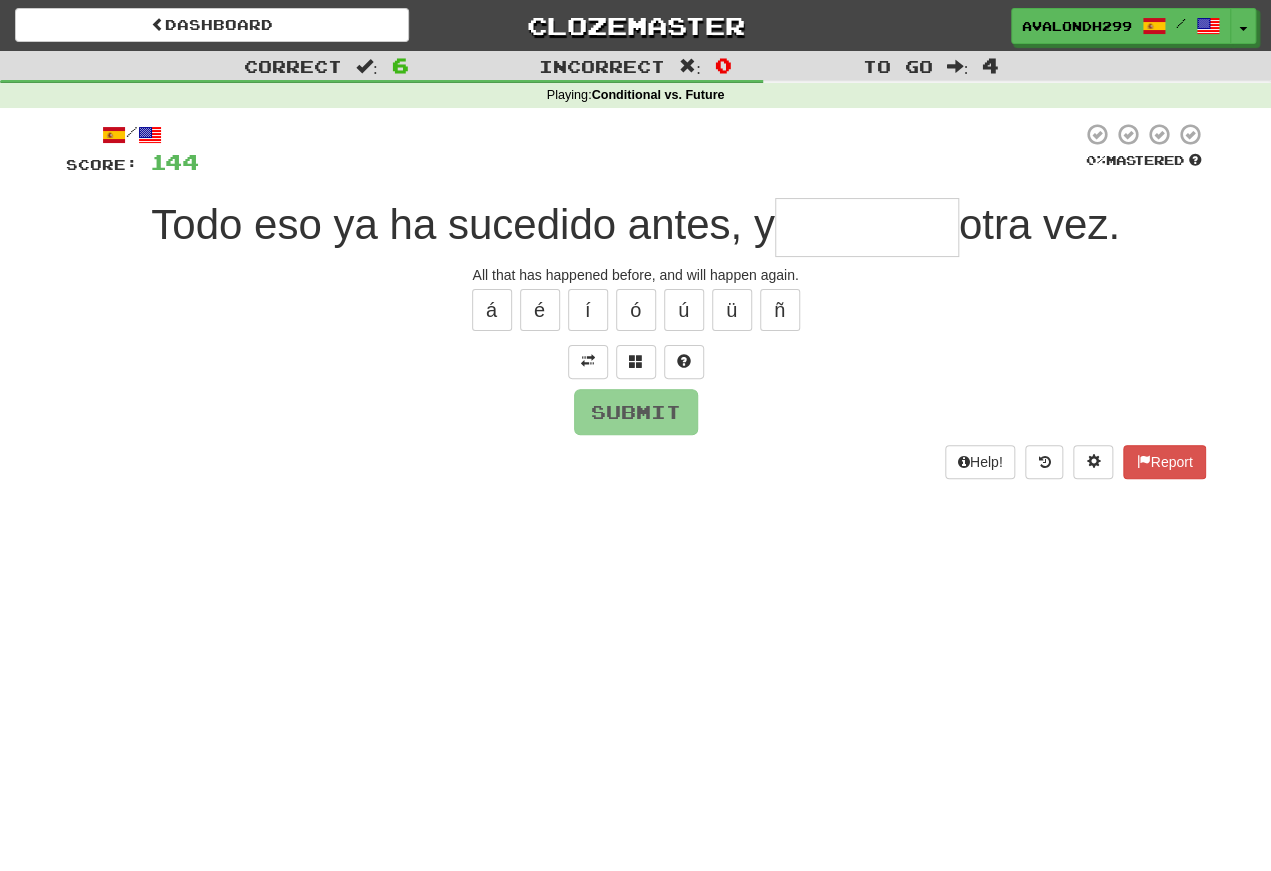 type on "*" 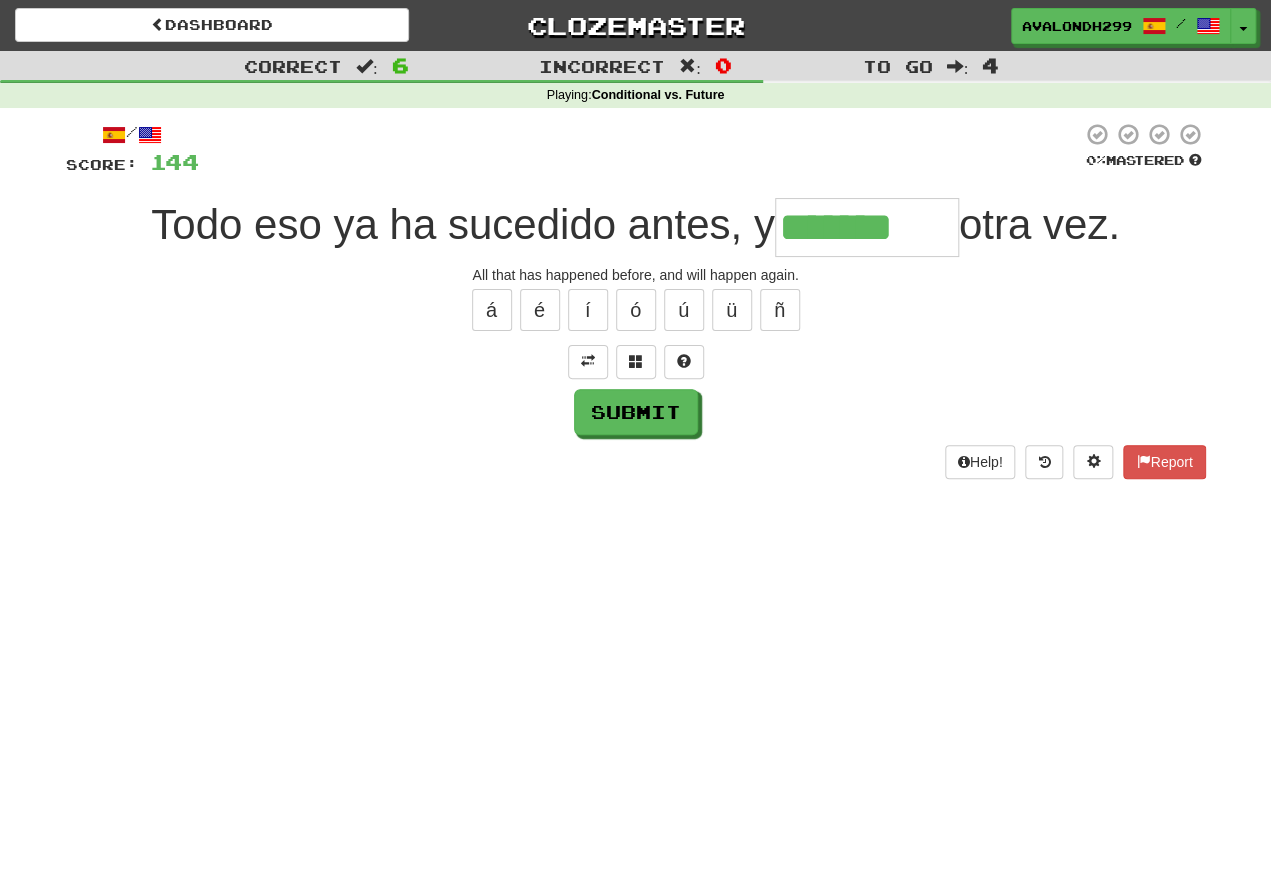click on "/  Score:   144 0 %  Mastered Todo eso ya ha sucedido antes, y  *******  otra vez. All that has happened before, and will happen again. á é í ó ú ü ñ Submit  Help!  Report" at bounding box center (636, 300) 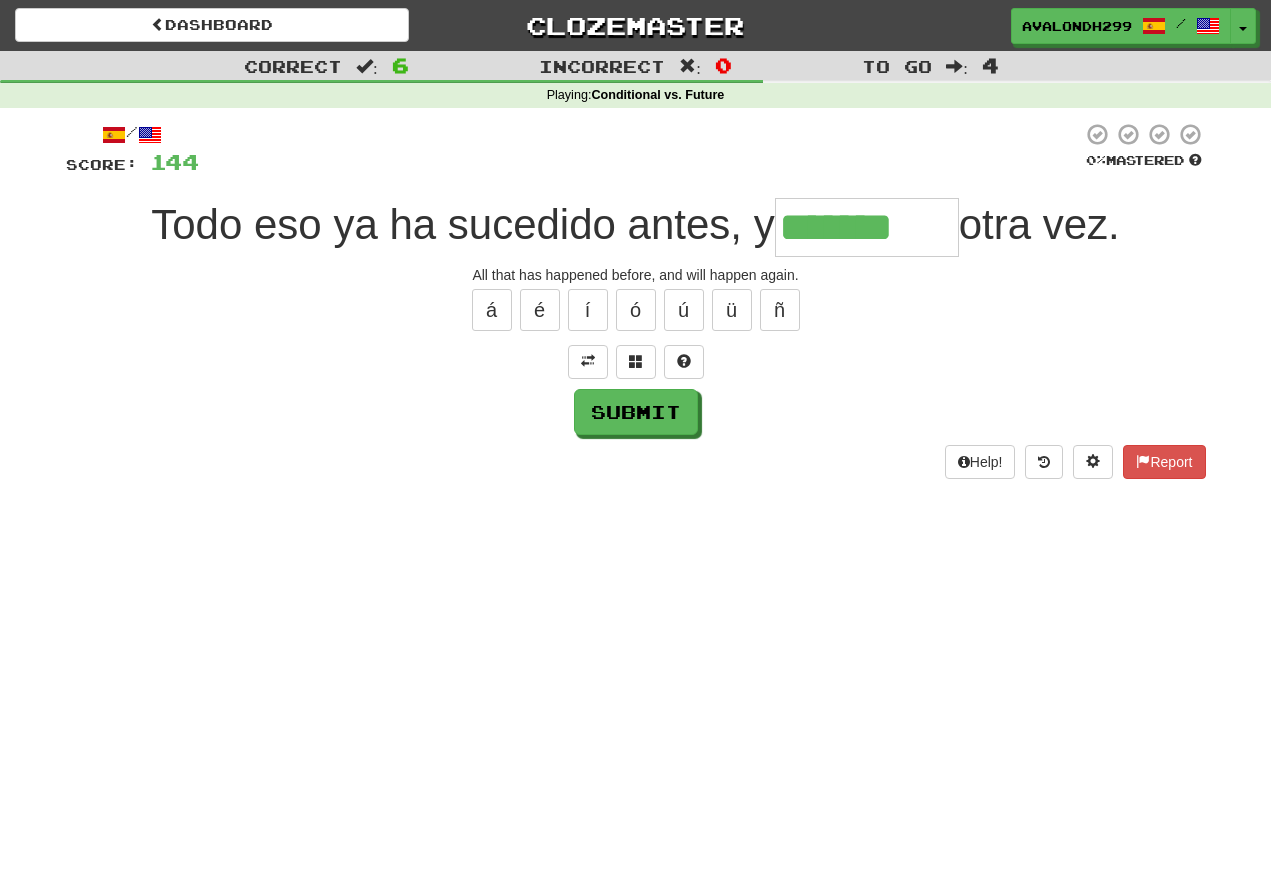 click on "*******" at bounding box center [867, 227] 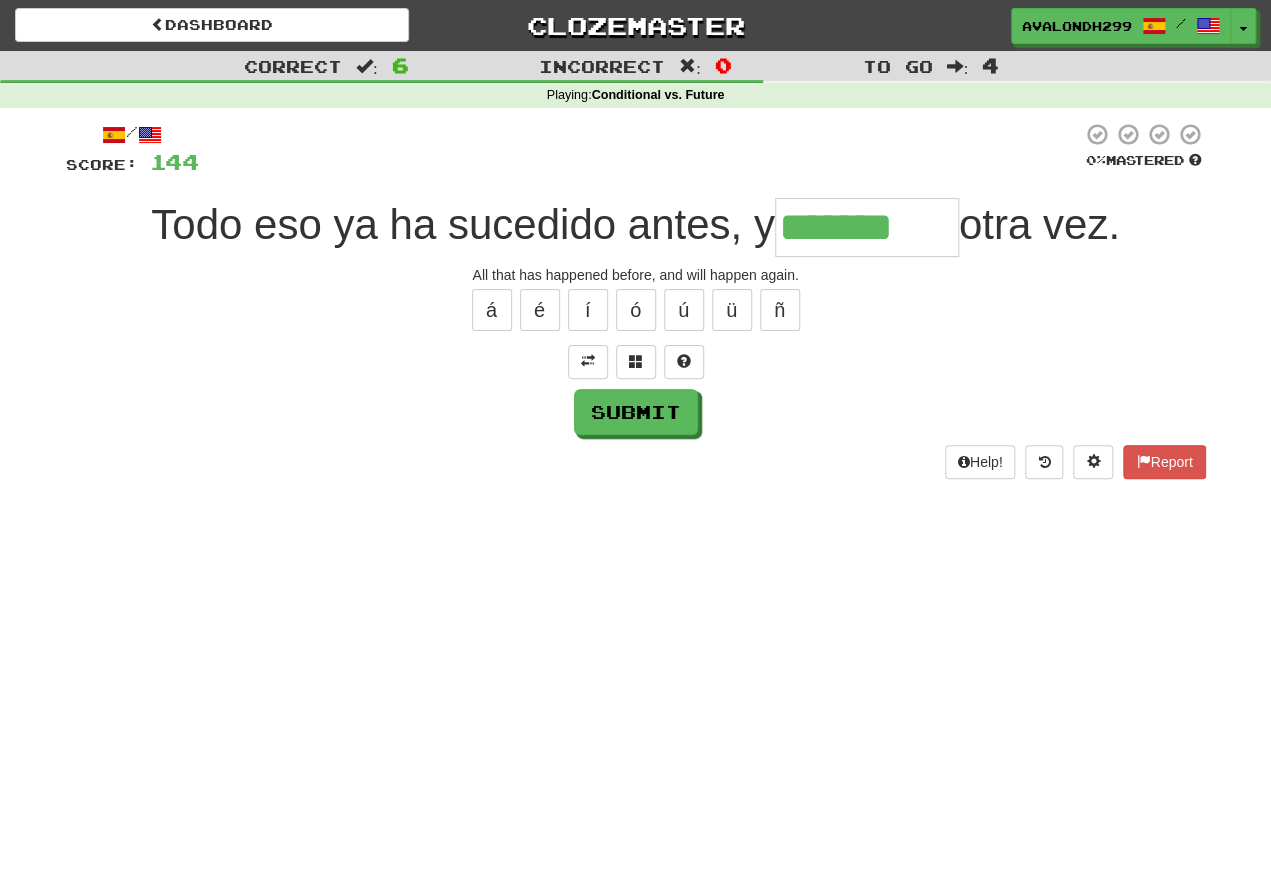 click on "á" at bounding box center [492, 310] 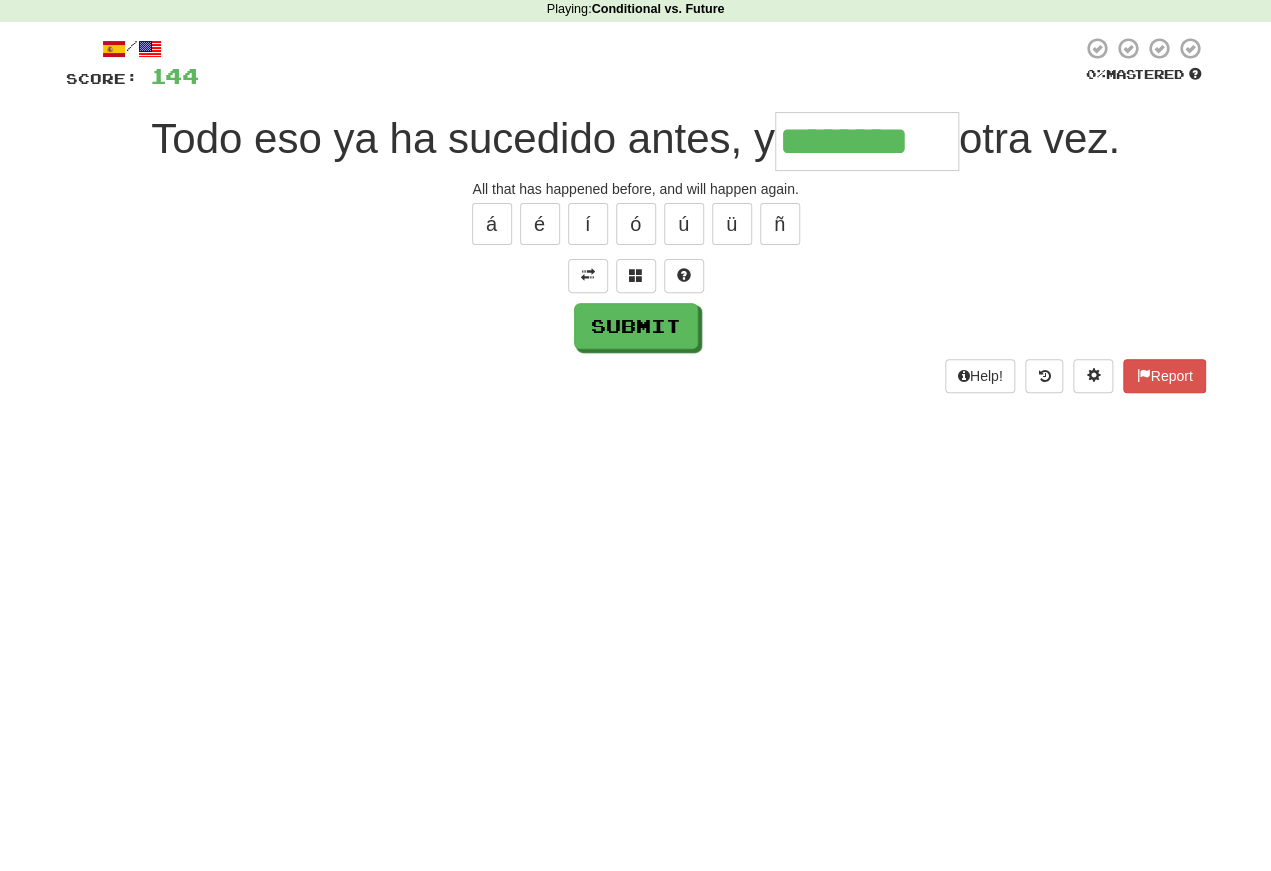 click on "Submit" at bounding box center [636, 412] 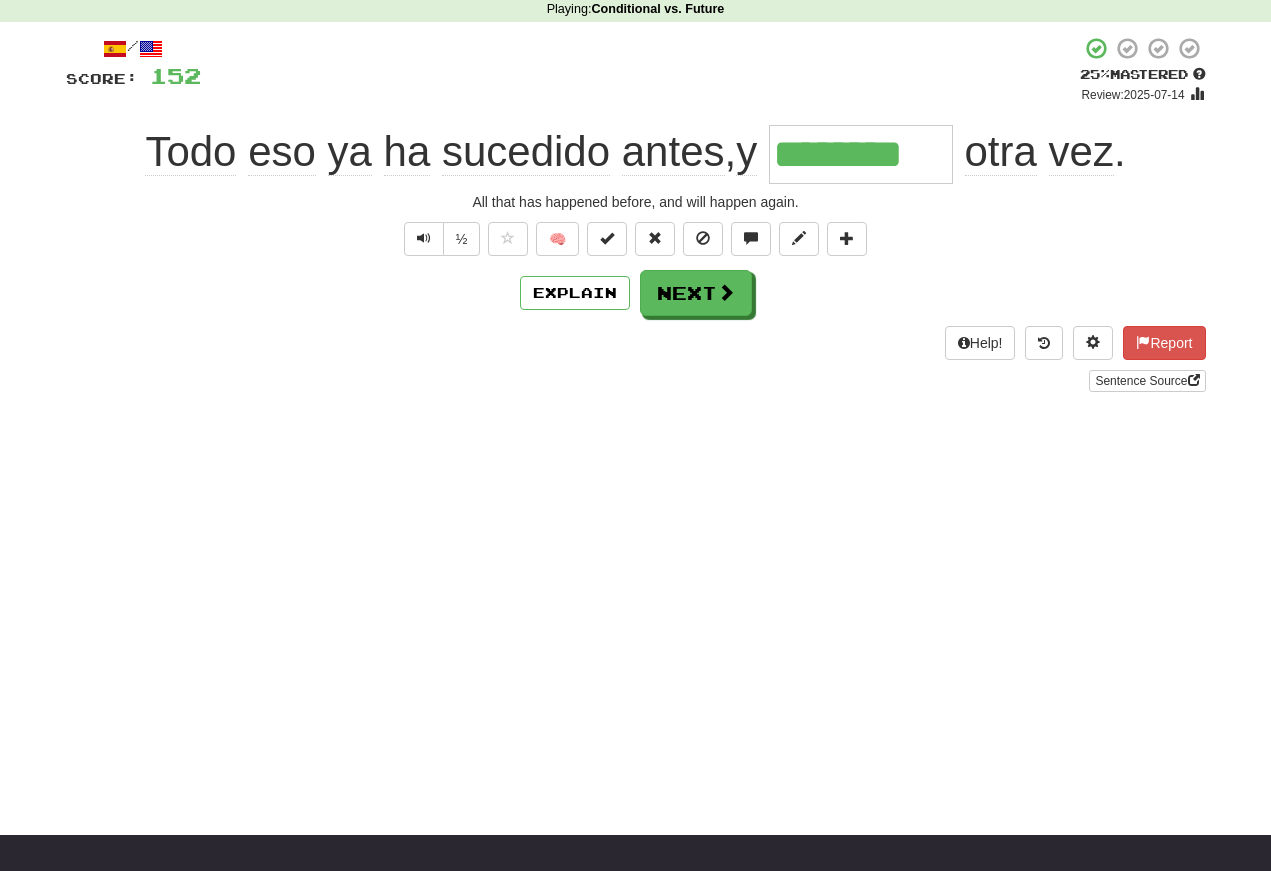 click at bounding box center (424, 239) 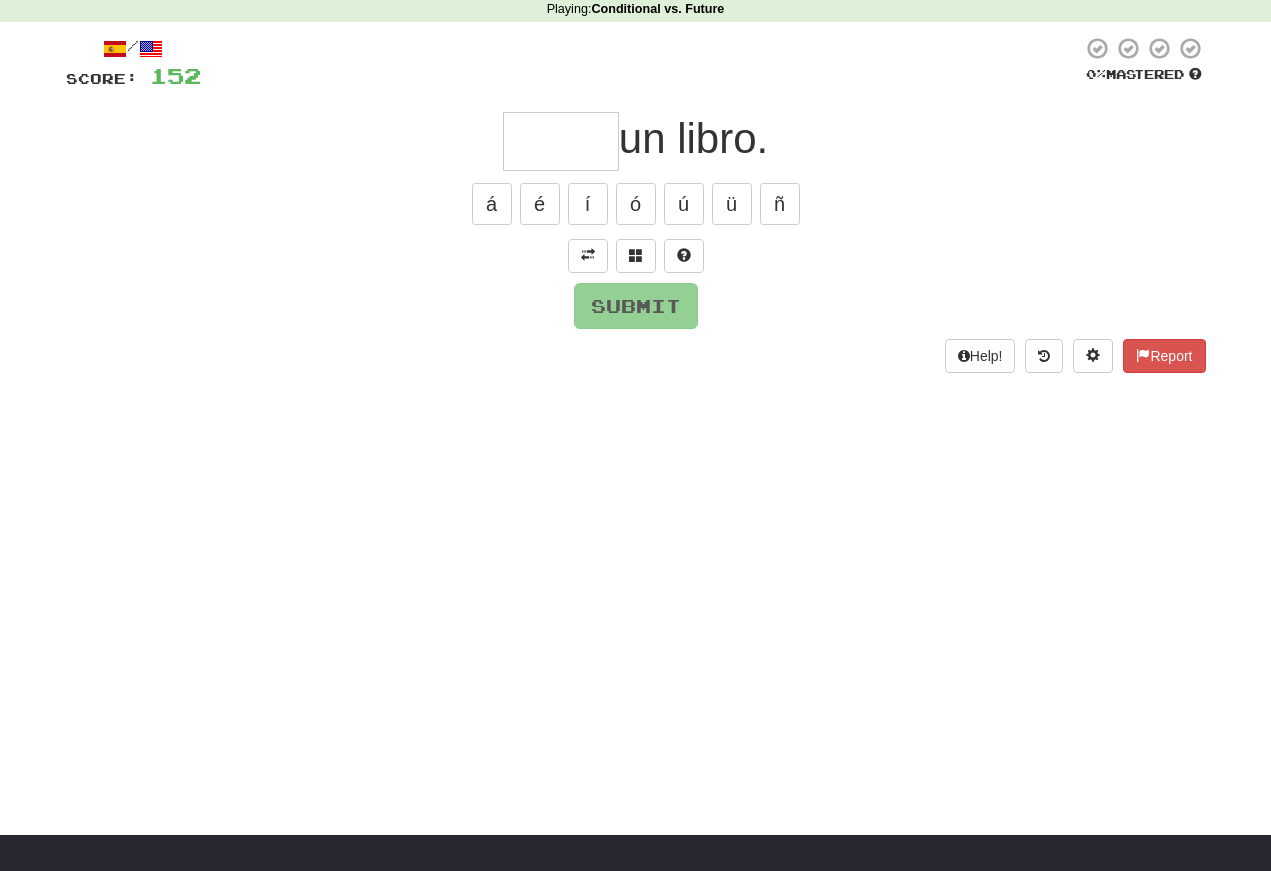 scroll, scrollTop: 86, scrollLeft: 0, axis: vertical 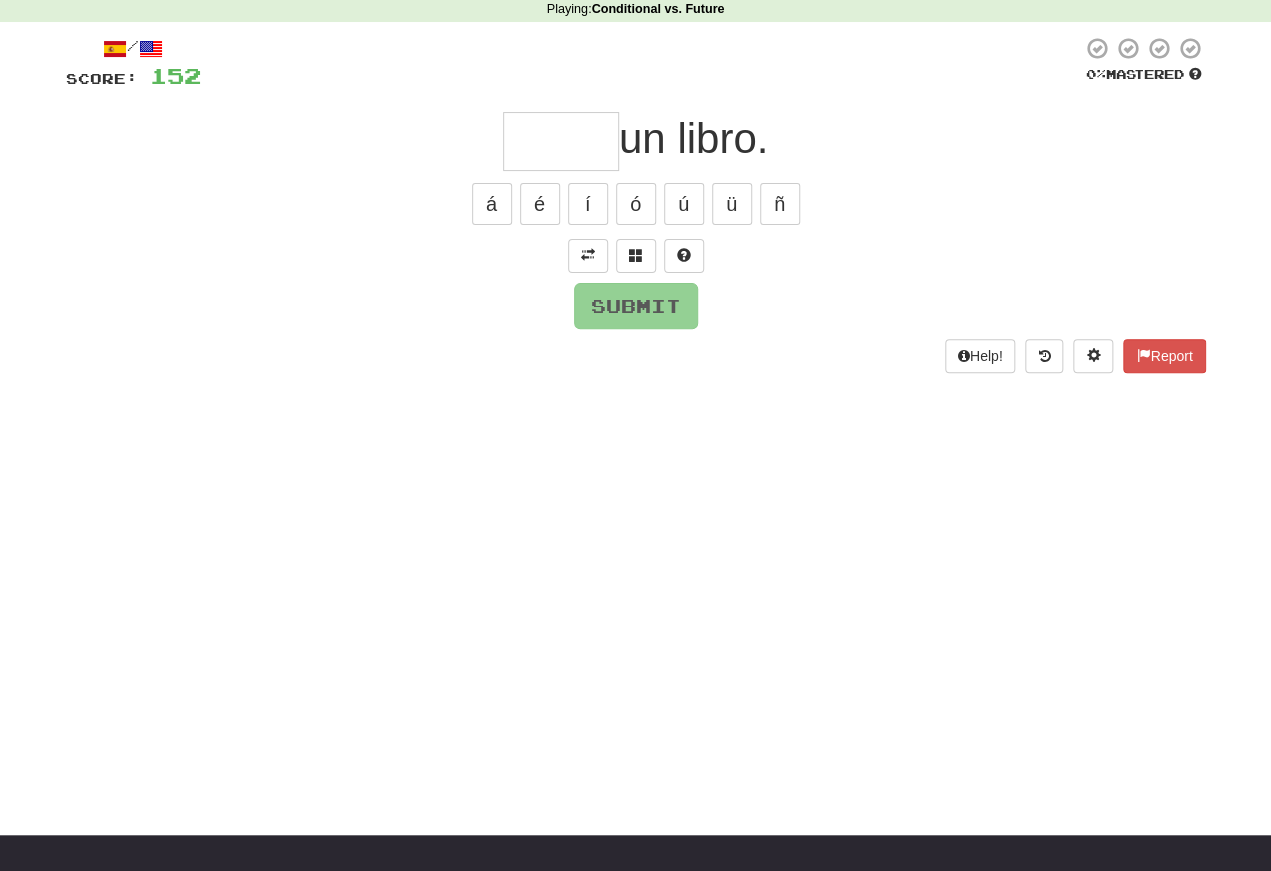 click at bounding box center (588, 255) 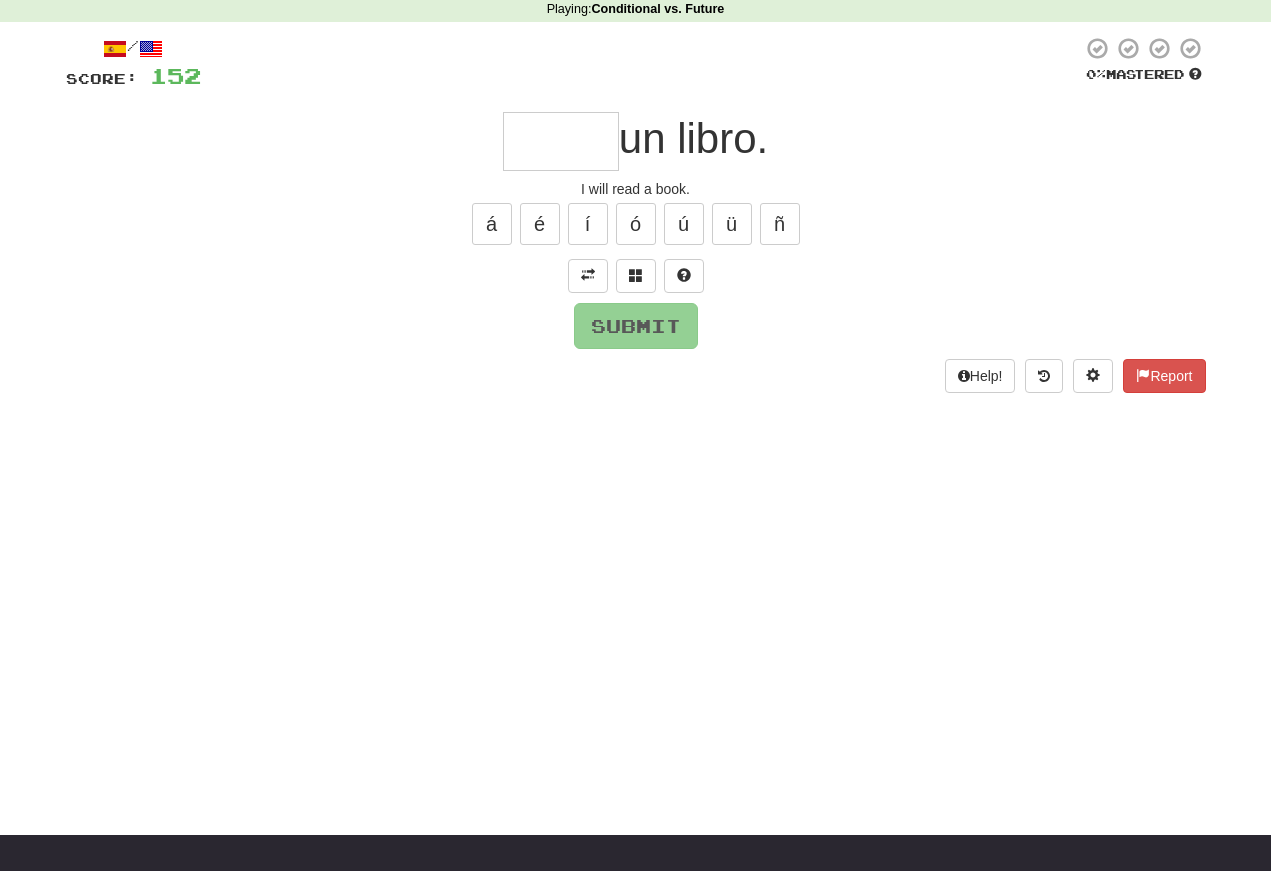 click at bounding box center [561, 141] 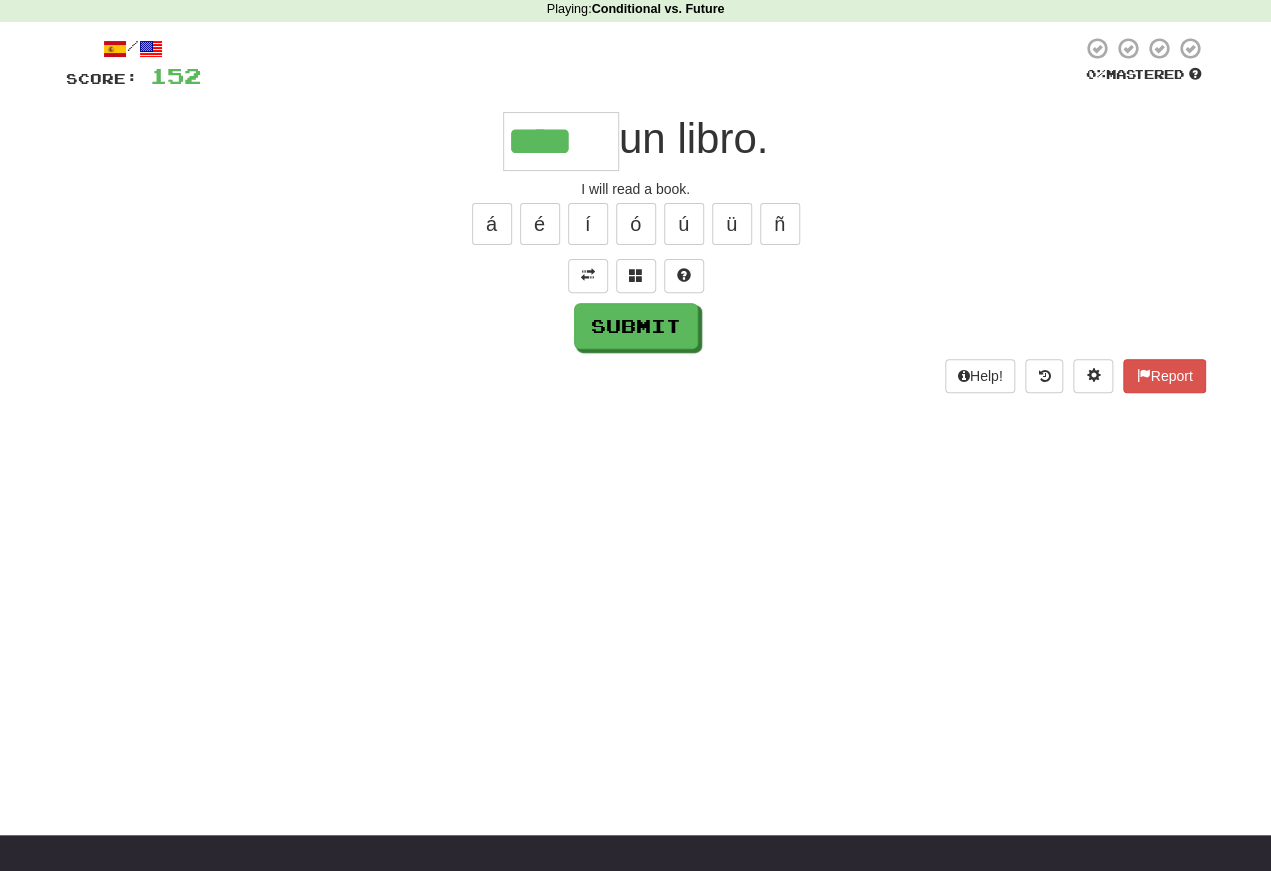 click on "é" at bounding box center (540, 224) 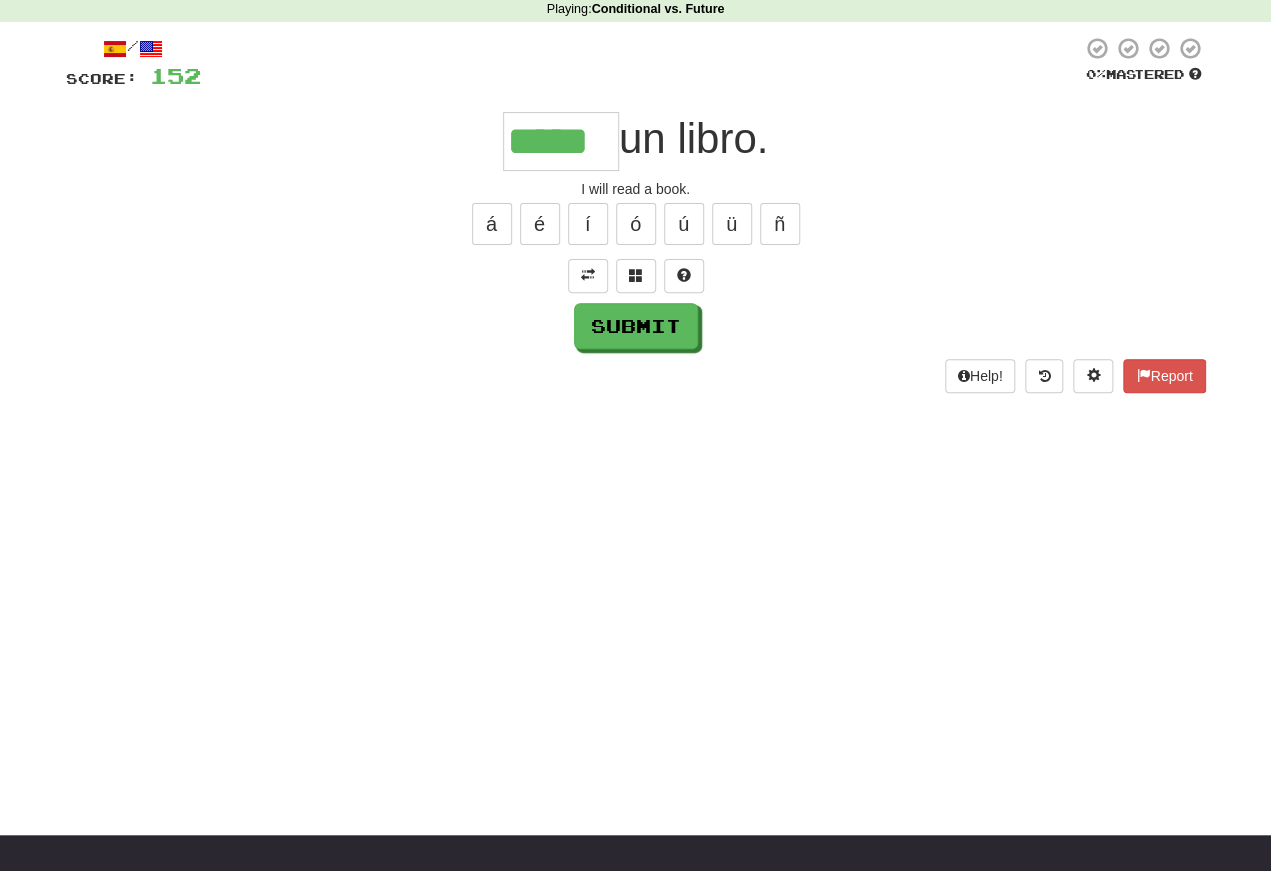 click on "Submit" at bounding box center (636, 326) 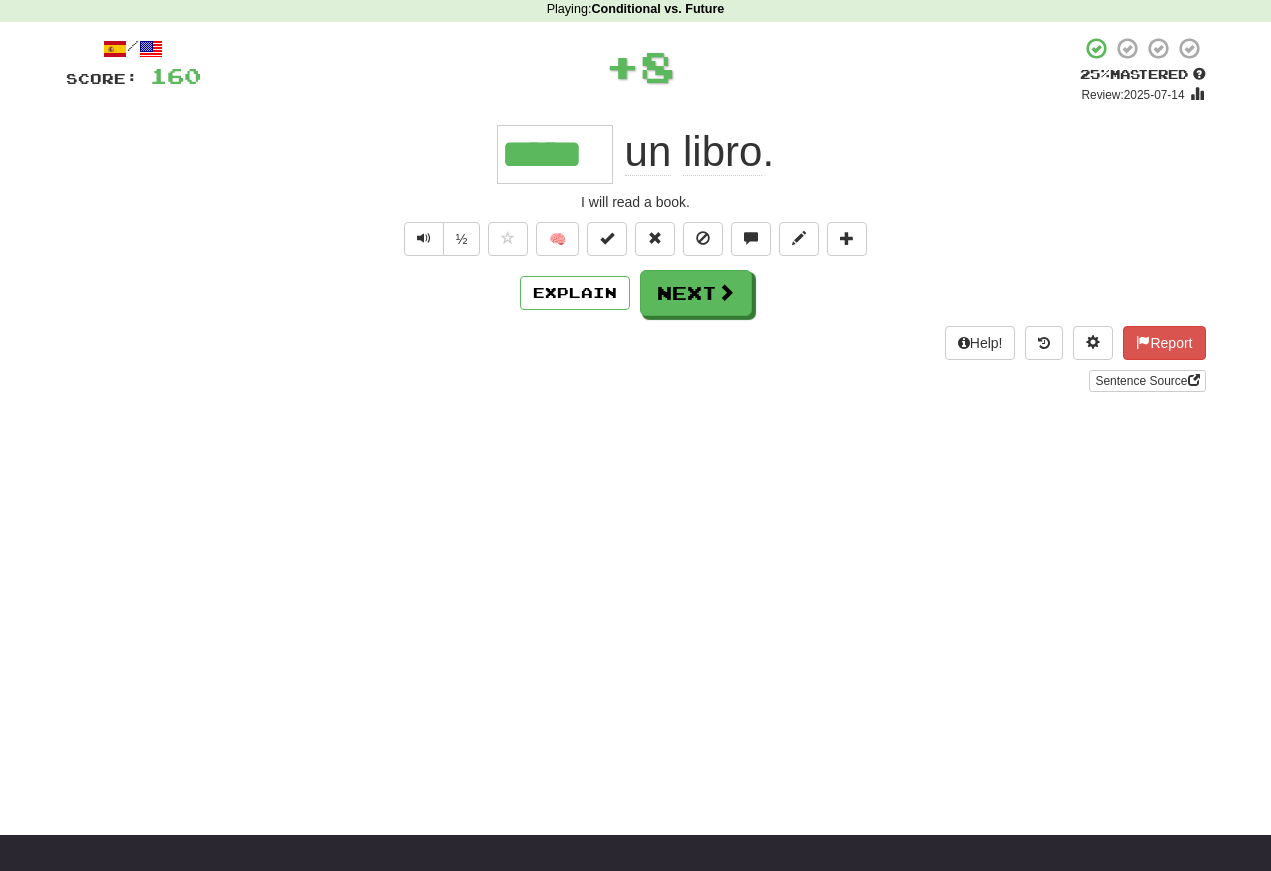 click at bounding box center [424, 238] 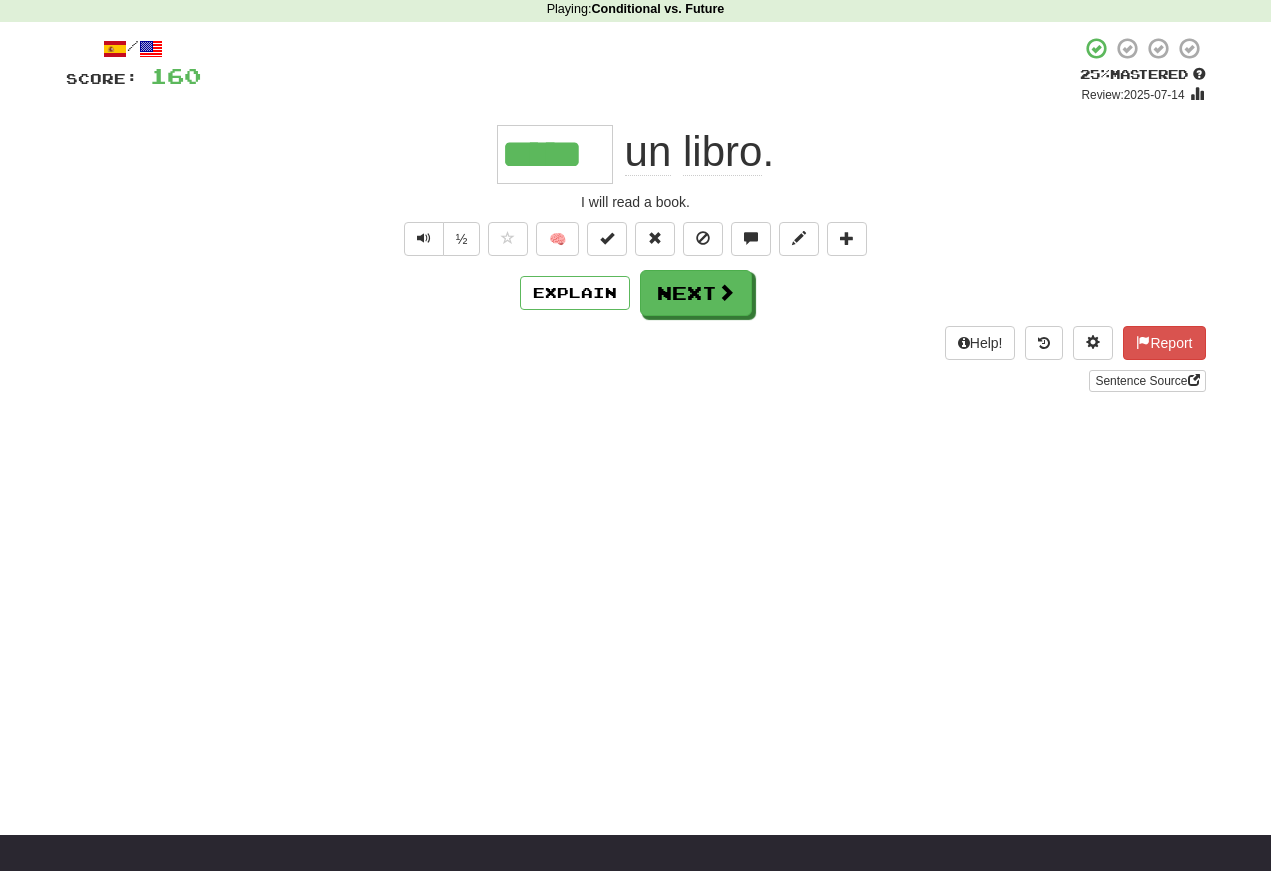 click at bounding box center (424, 238) 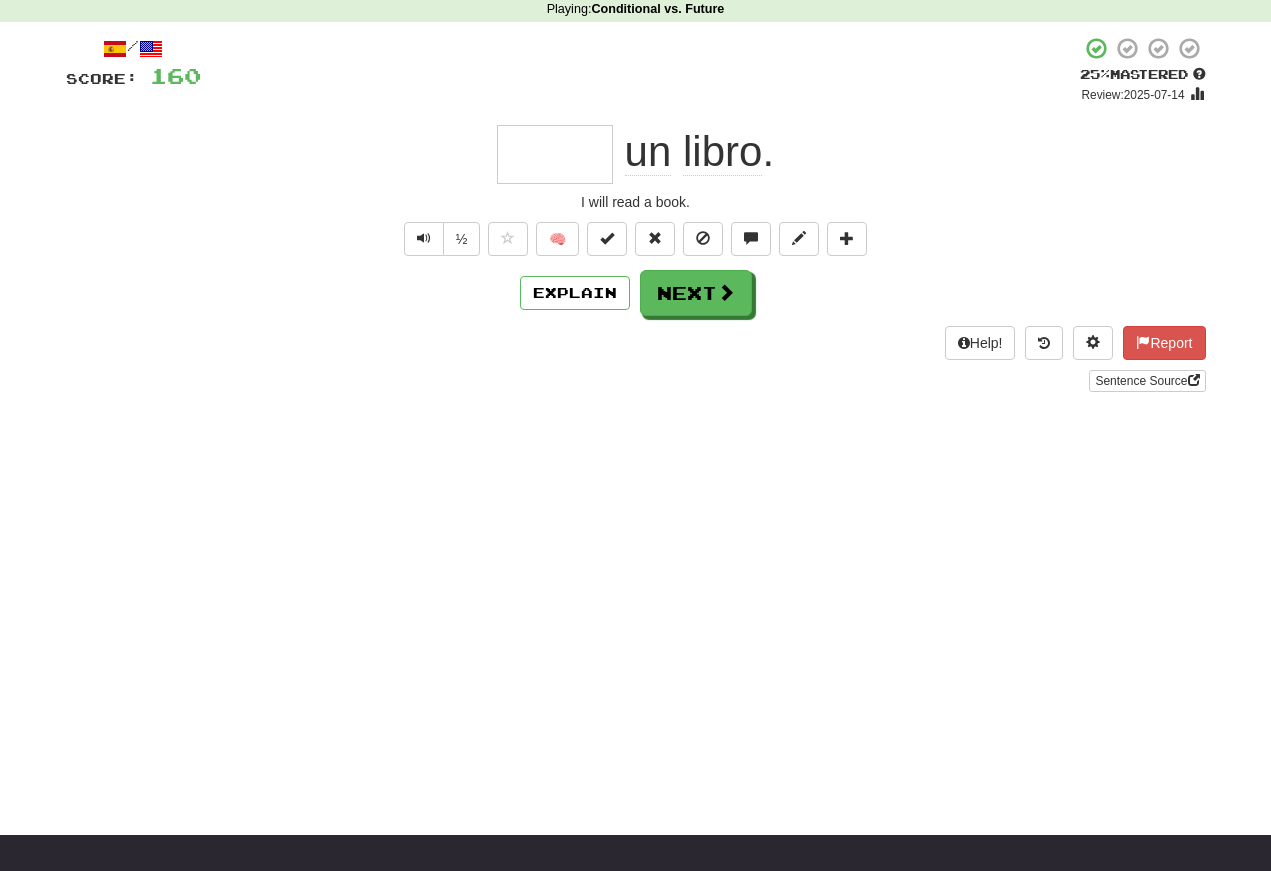 scroll, scrollTop: 86, scrollLeft: 0, axis: vertical 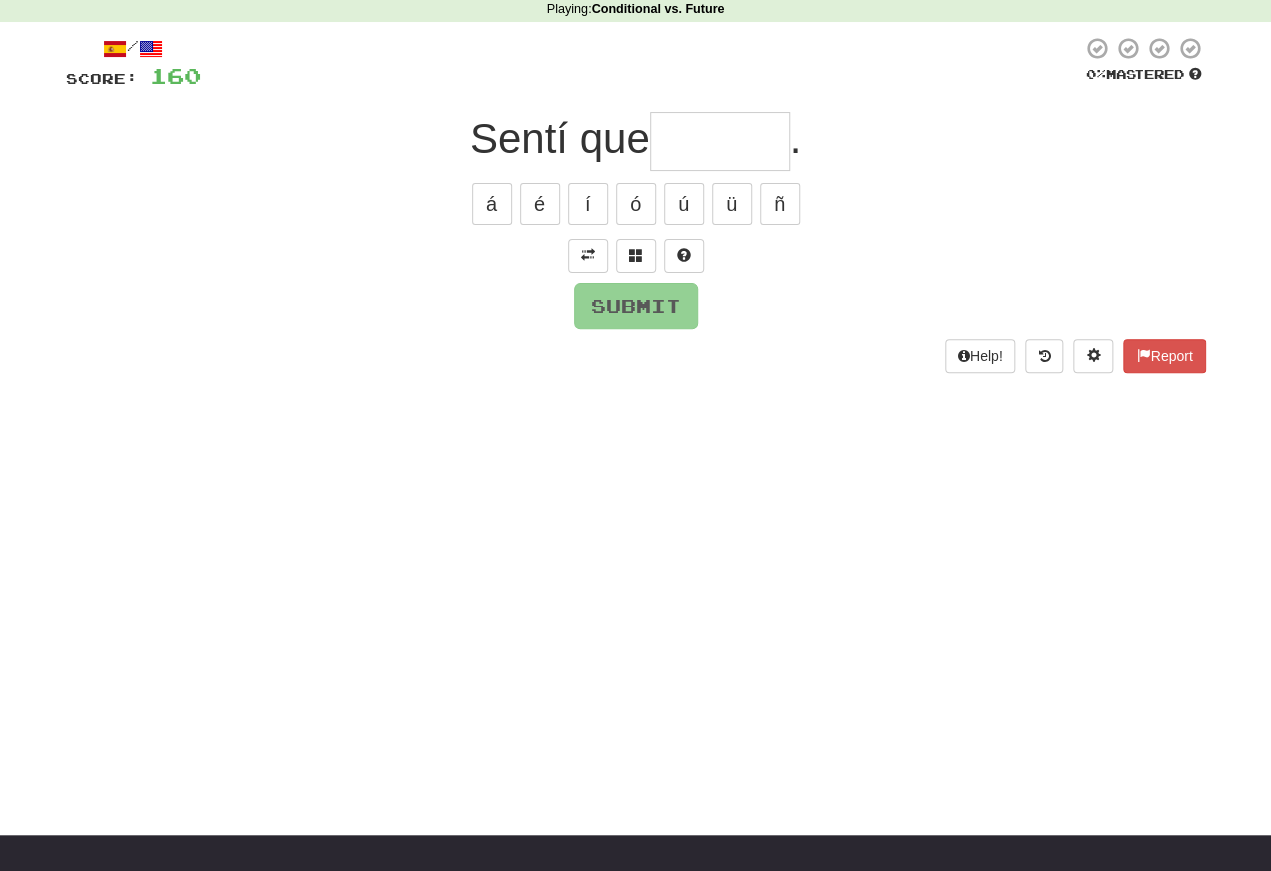 click at bounding box center [588, 256] 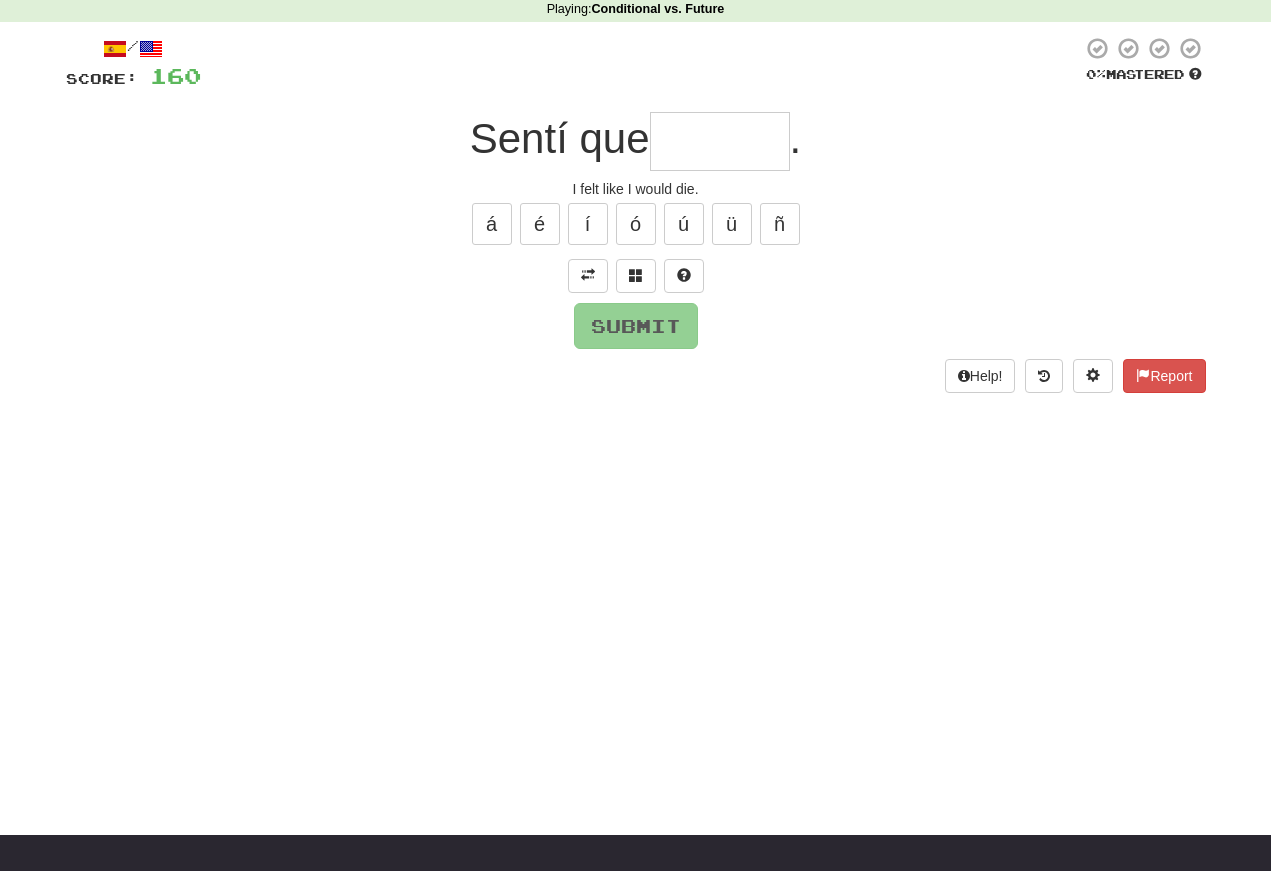click at bounding box center [720, 141] 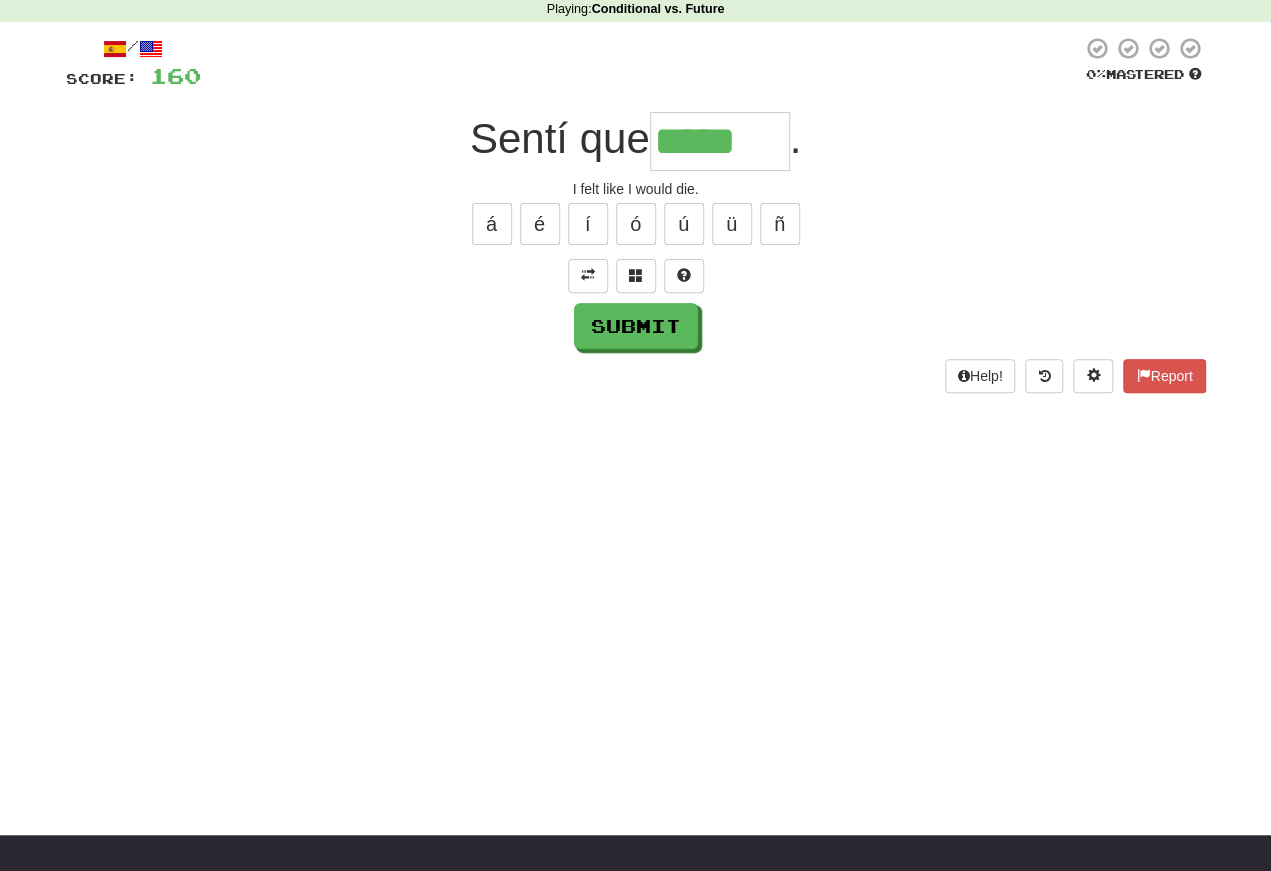 click on "í" at bounding box center [588, 224] 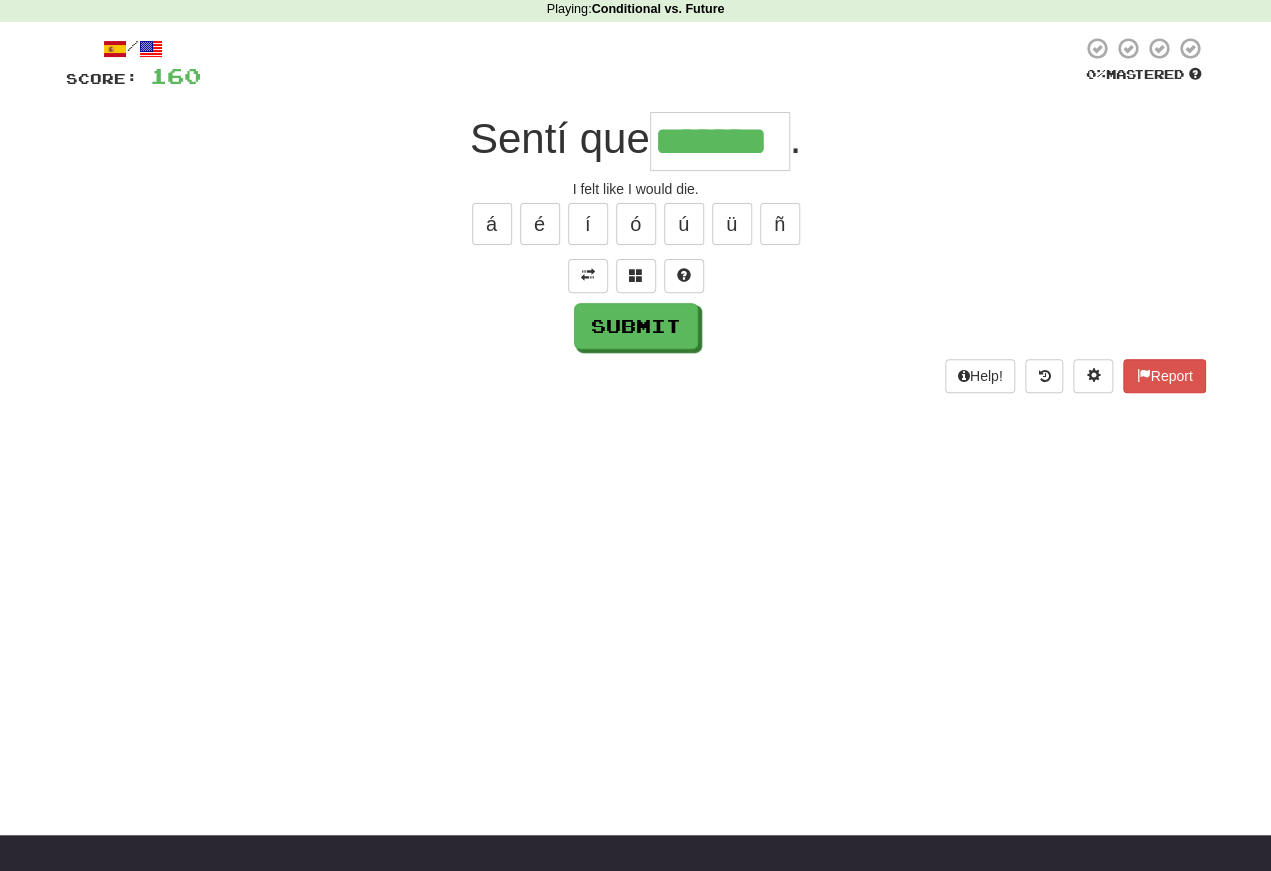 type on "*******" 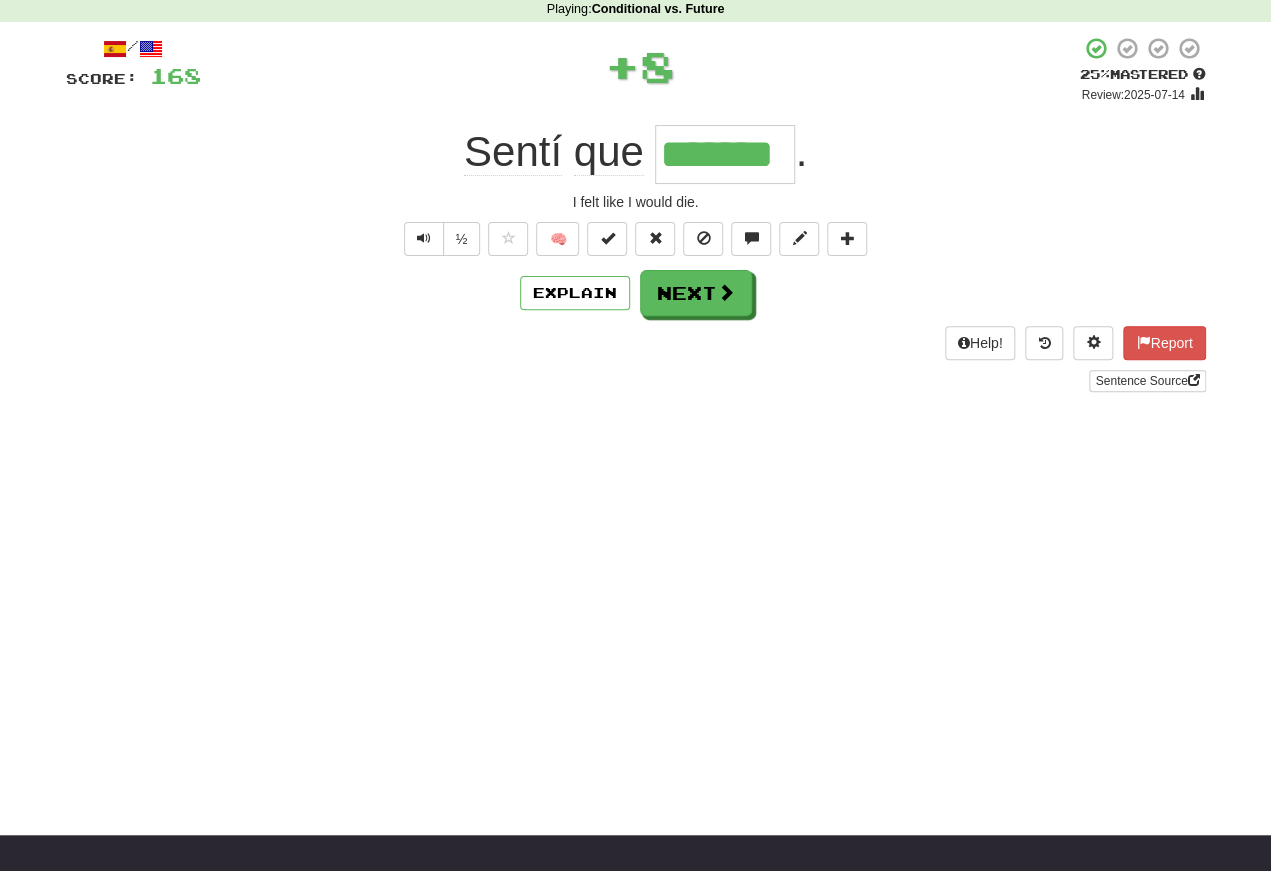 scroll, scrollTop: 86, scrollLeft: 0, axis: vertical 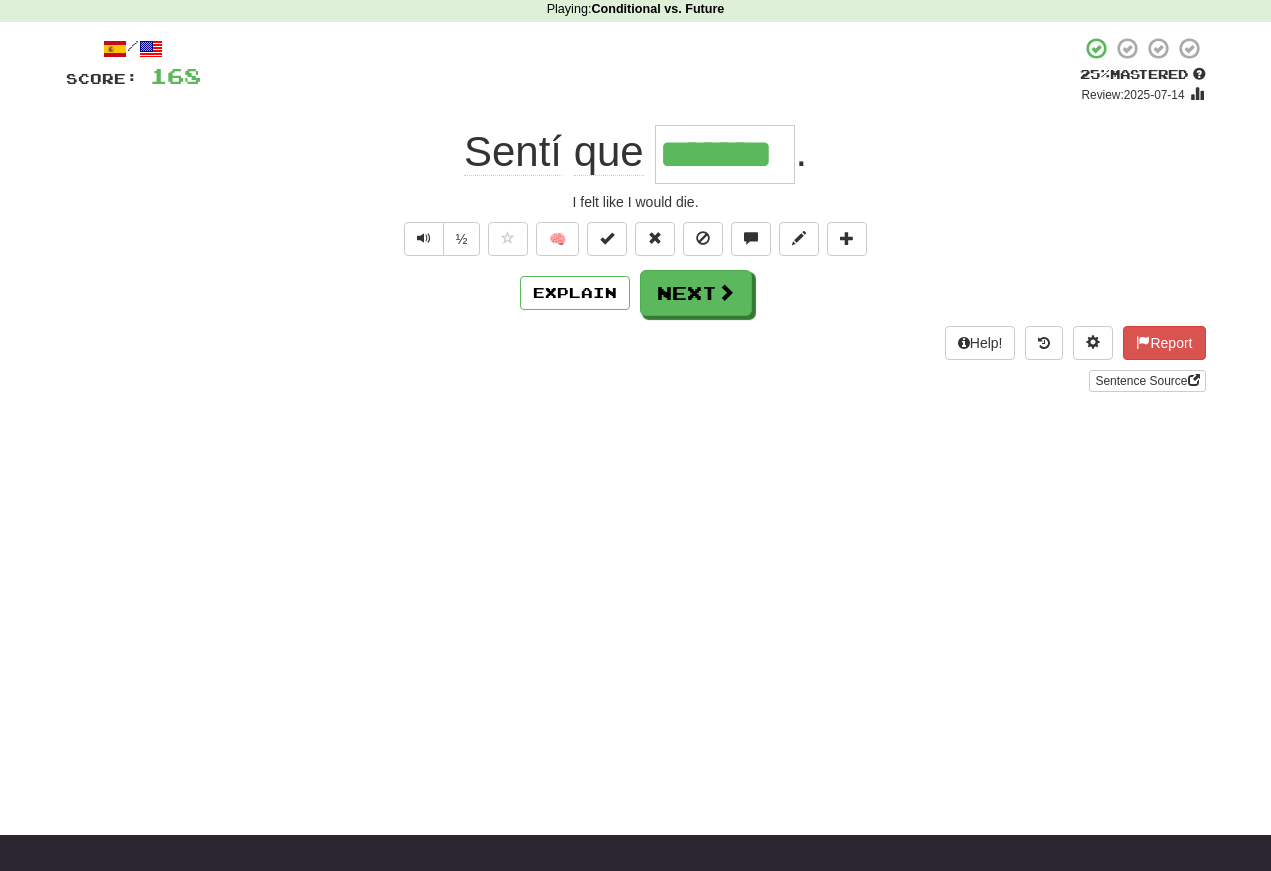 click on "½ 🧠" at bounding box center (636, 239) 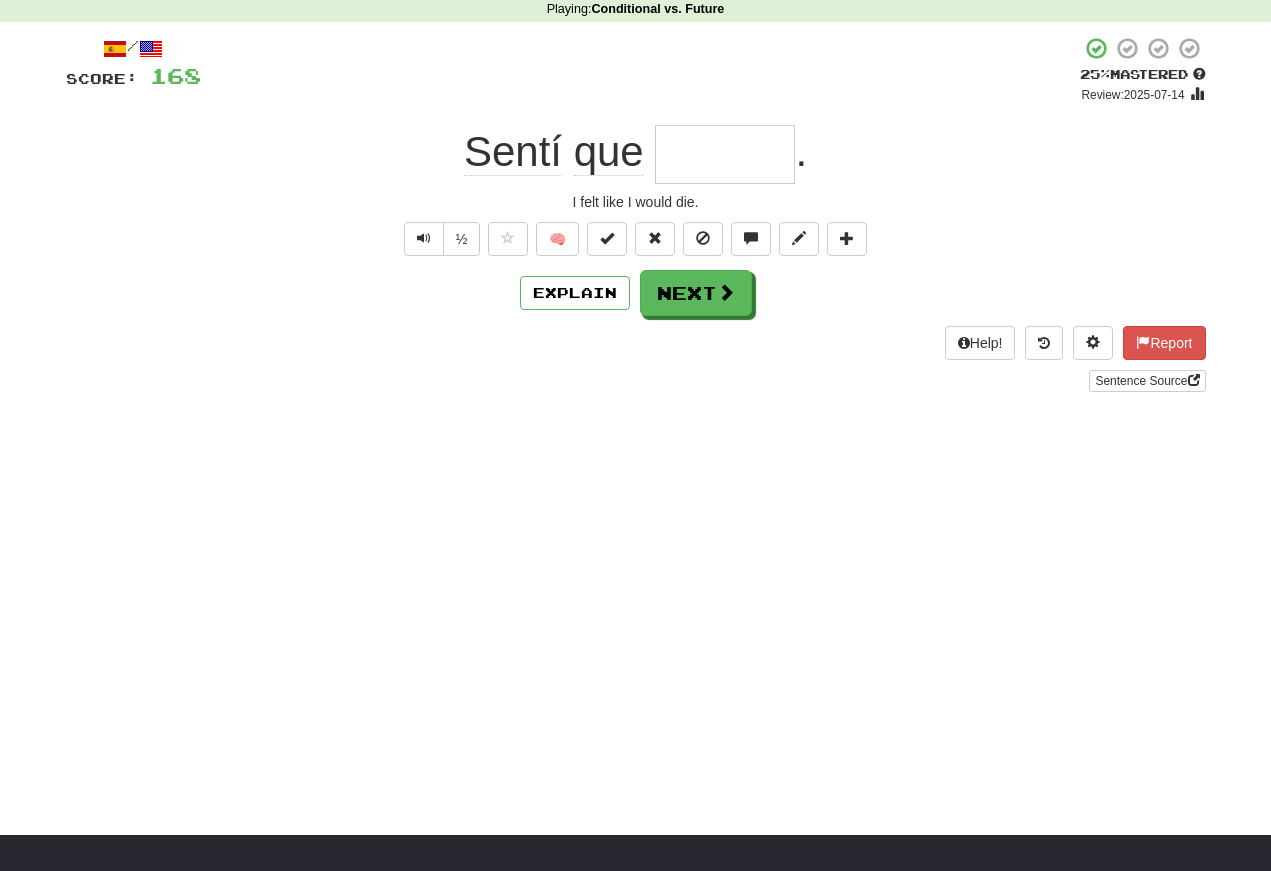 scroll, scrollTop: 86, scrollLeft: 0, axis: vertical 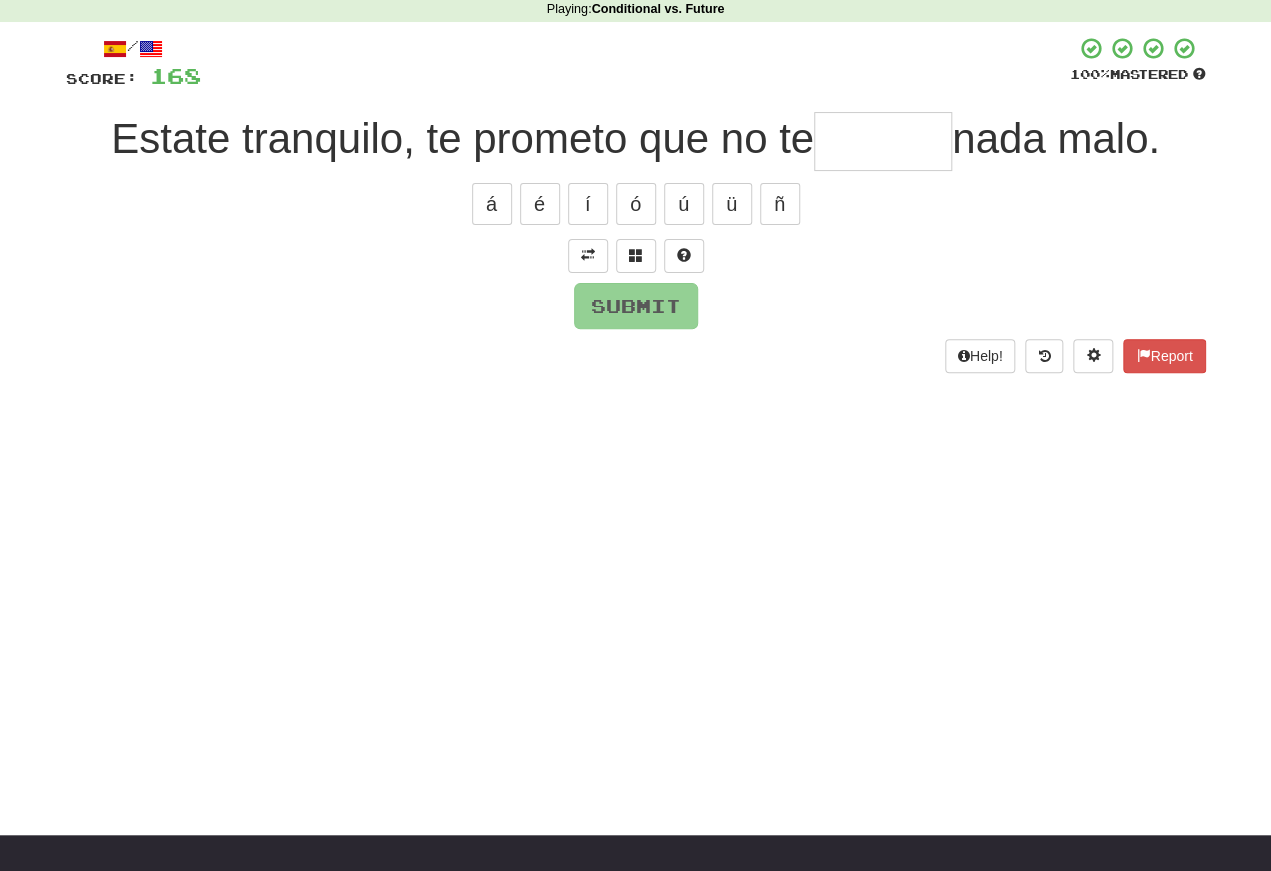 click at bounding box center (588, 255) 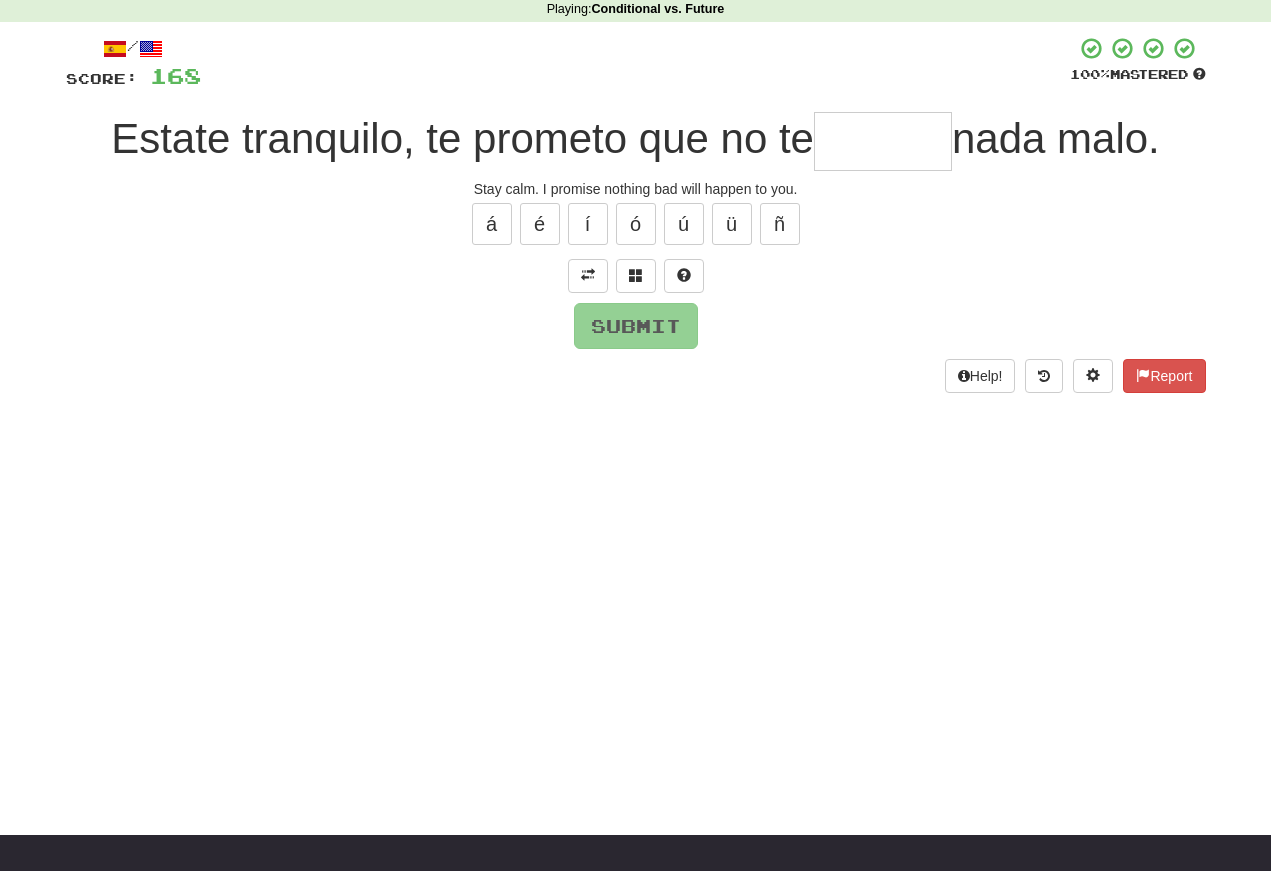 click at bounding box center [883, 141] 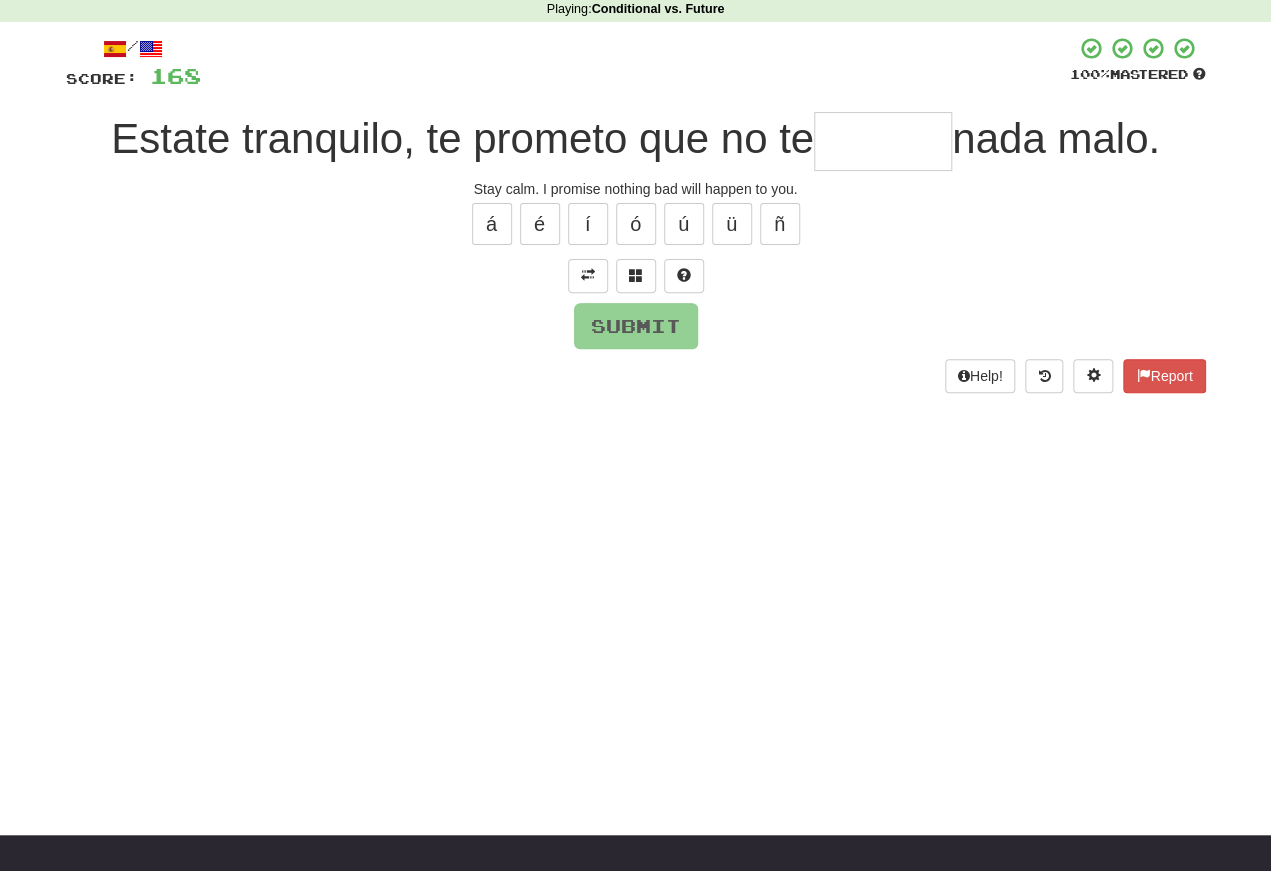 type on "*" 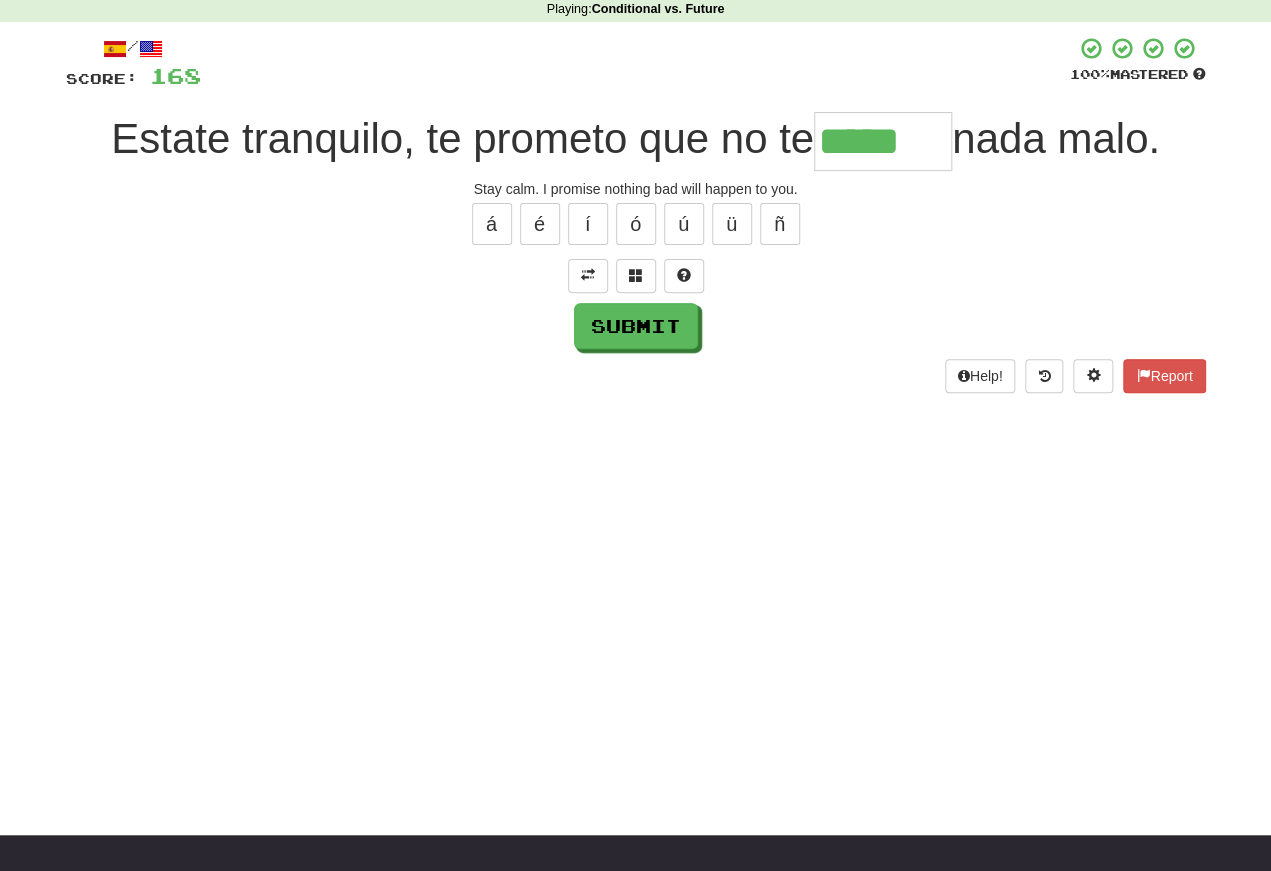 click on "/  Score:   168 100 %  Mastered Estate tranquilo, te prometo que no te  *****  nada malo. Stay calm. I promise nothing bad will happen to you. á é í ó ú ü ñ Submit  Help!  Report" at bounding box center (636, 214) 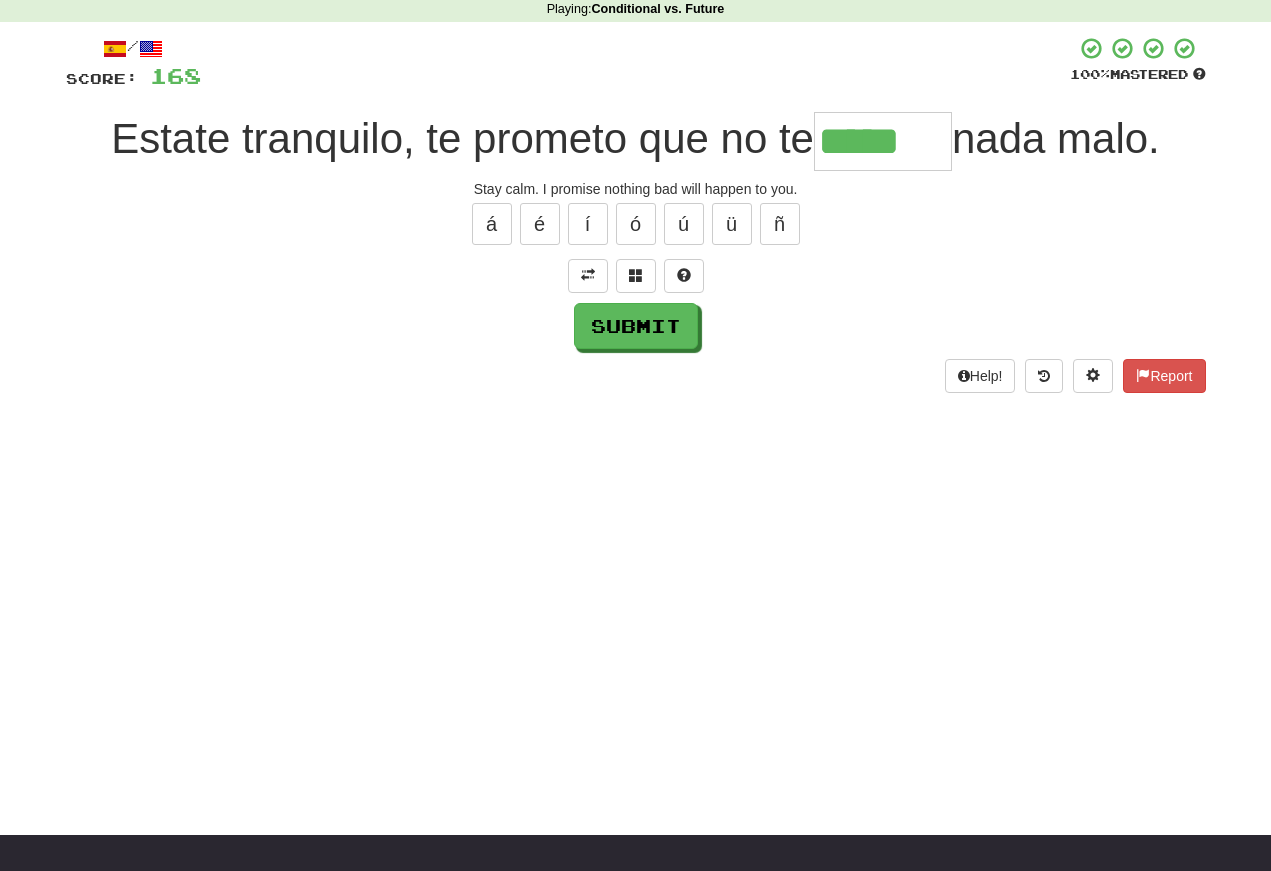 click on "*****" at bounding box center [883, 141] 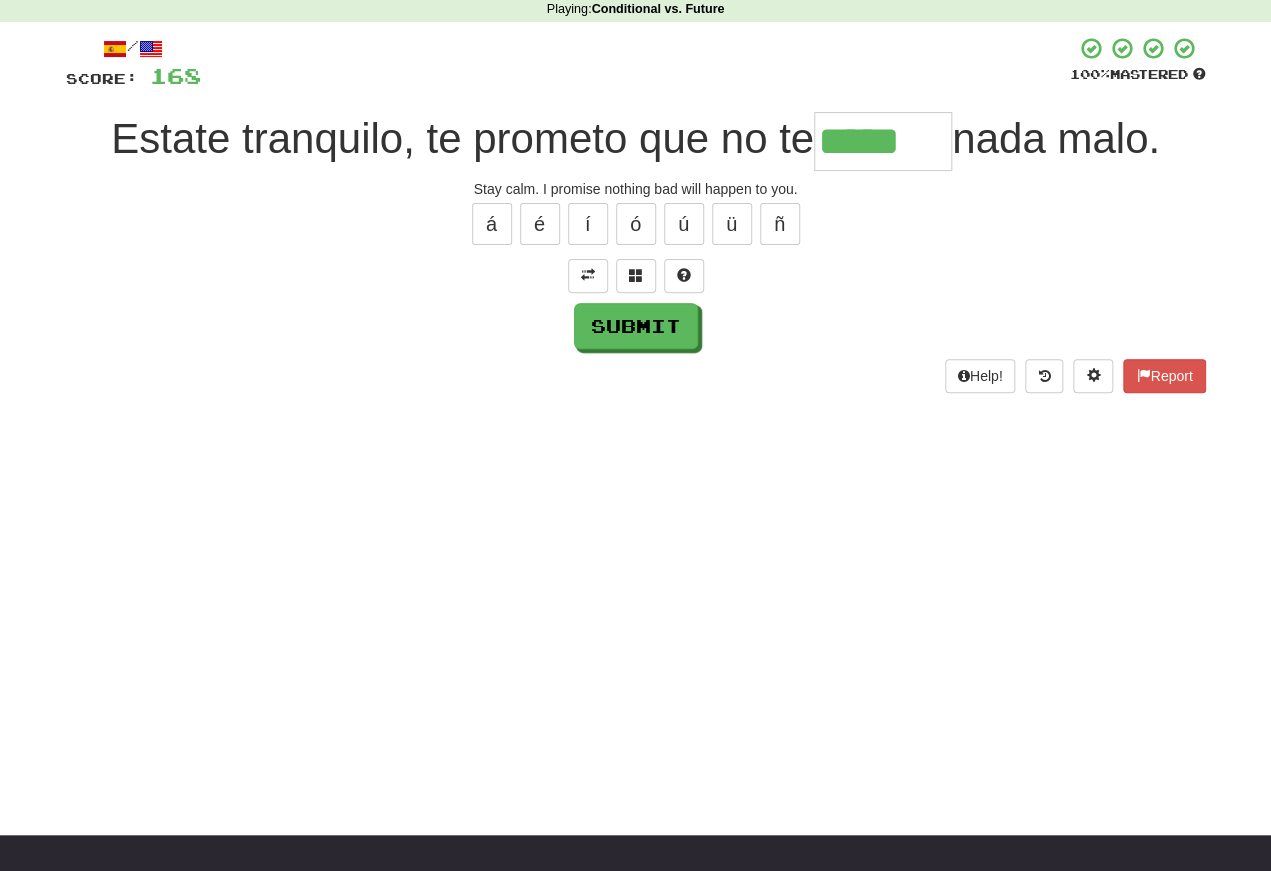click on "á" at bounding box center (492, 224) 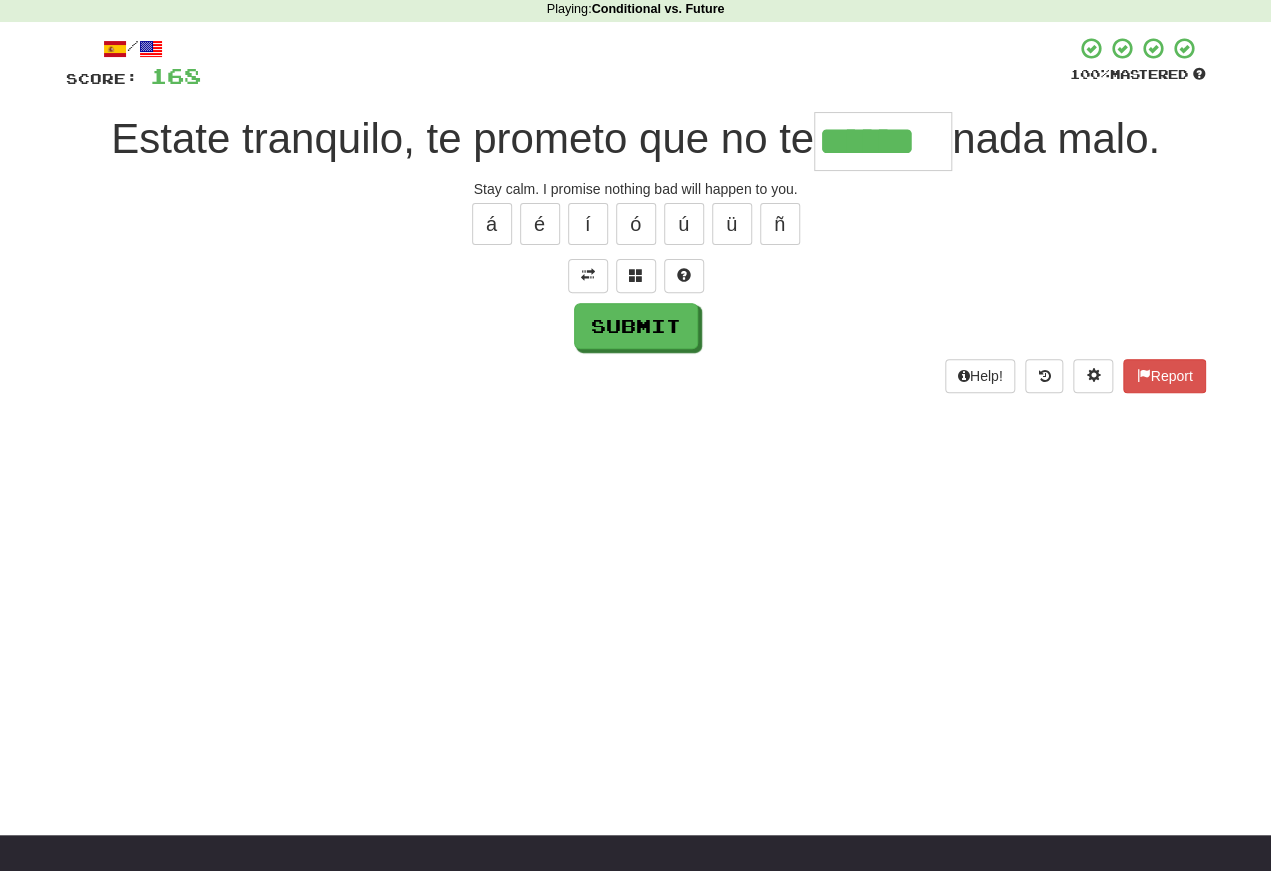 click on "Submit" at bounding box center (636, 326) 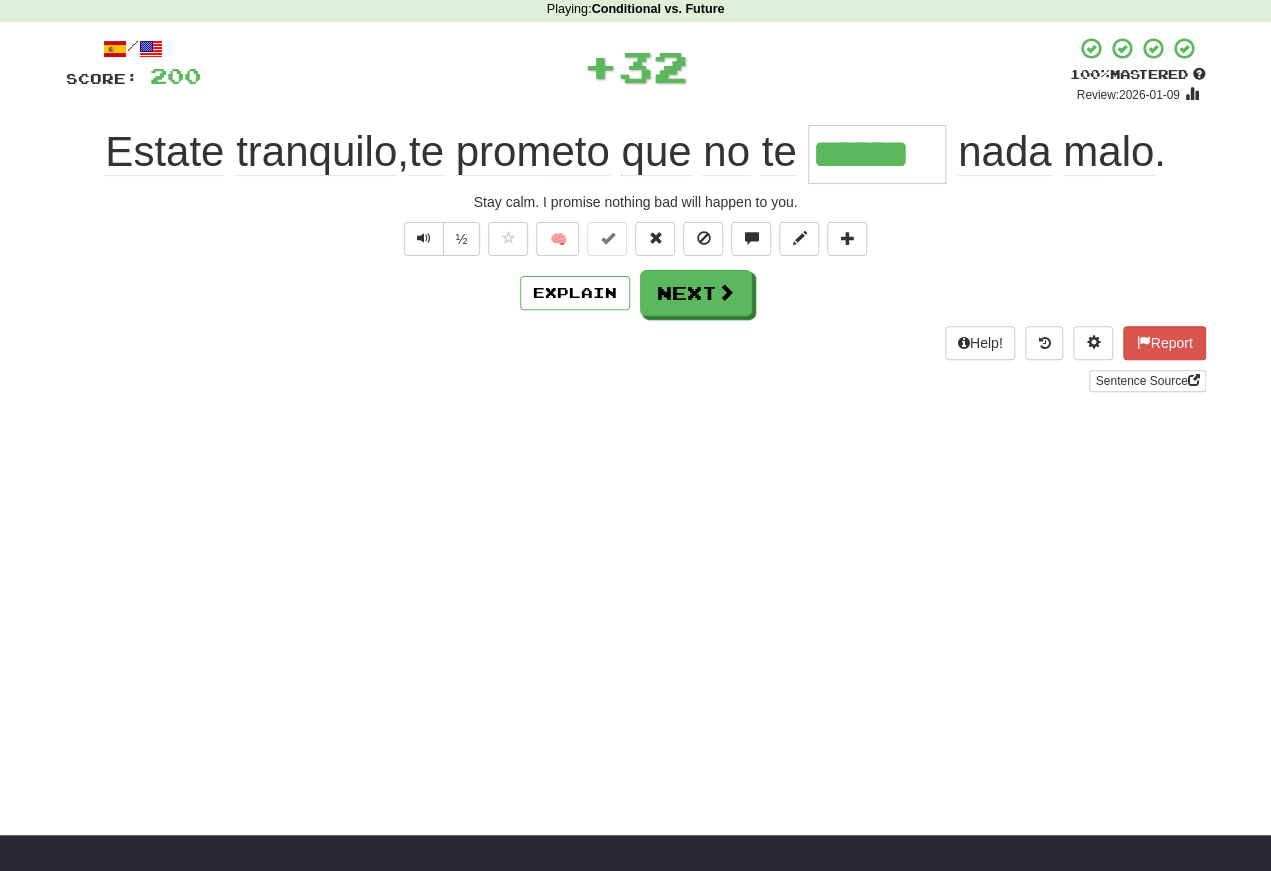 scroll, scrollTop: 86, scrollLeft: 0, axis: vertical 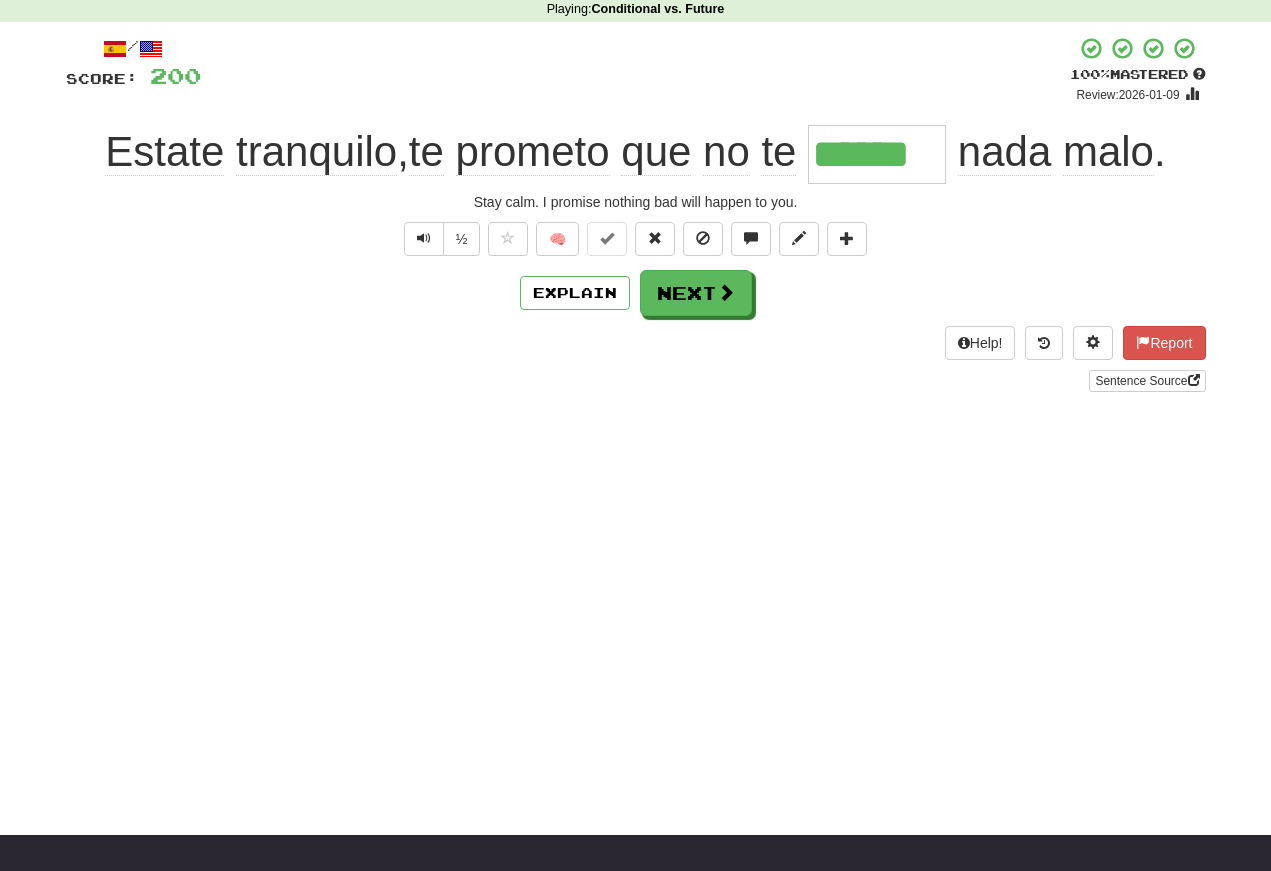 click at bounding box center [424, 238] 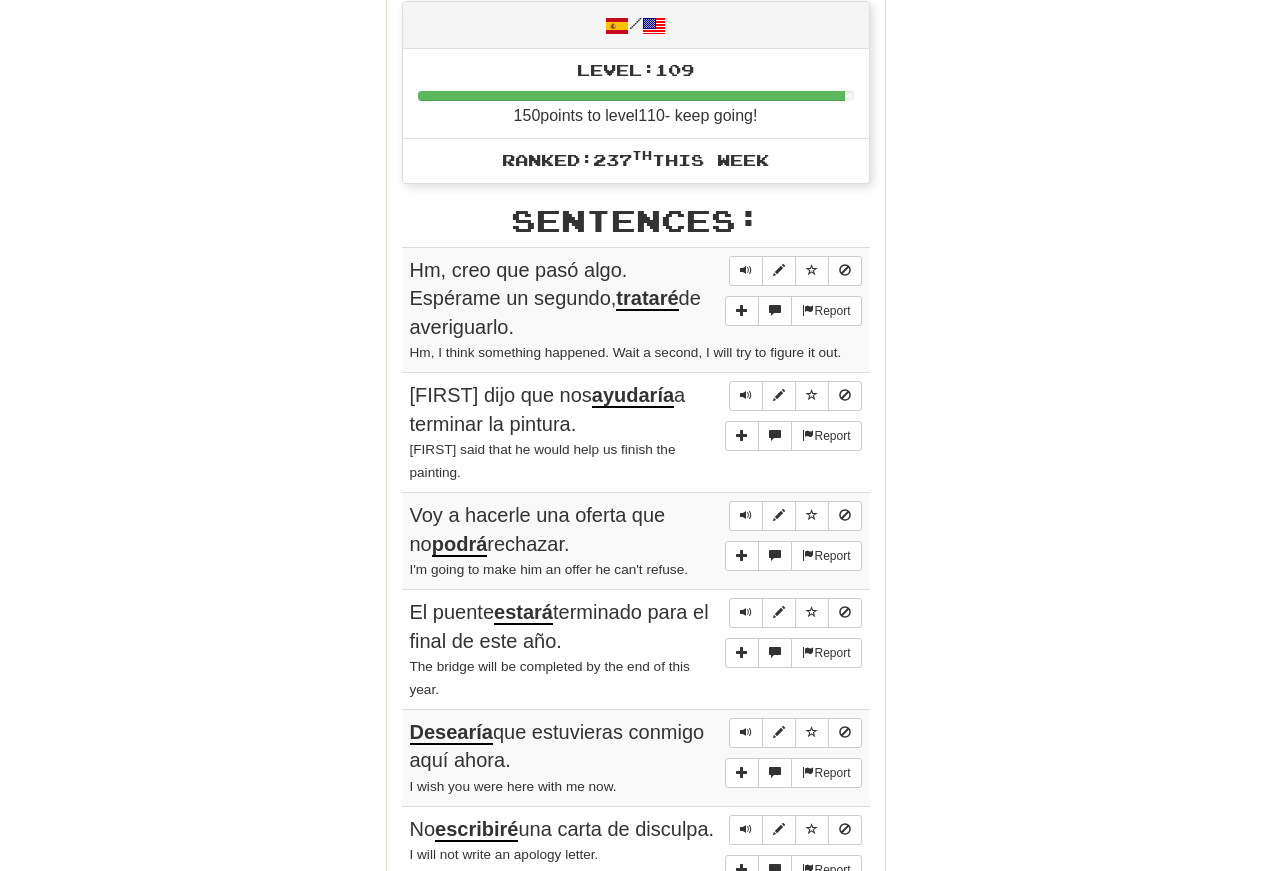 scroll, scrollTop: 946, scrollLeft: 0, axis: vertical 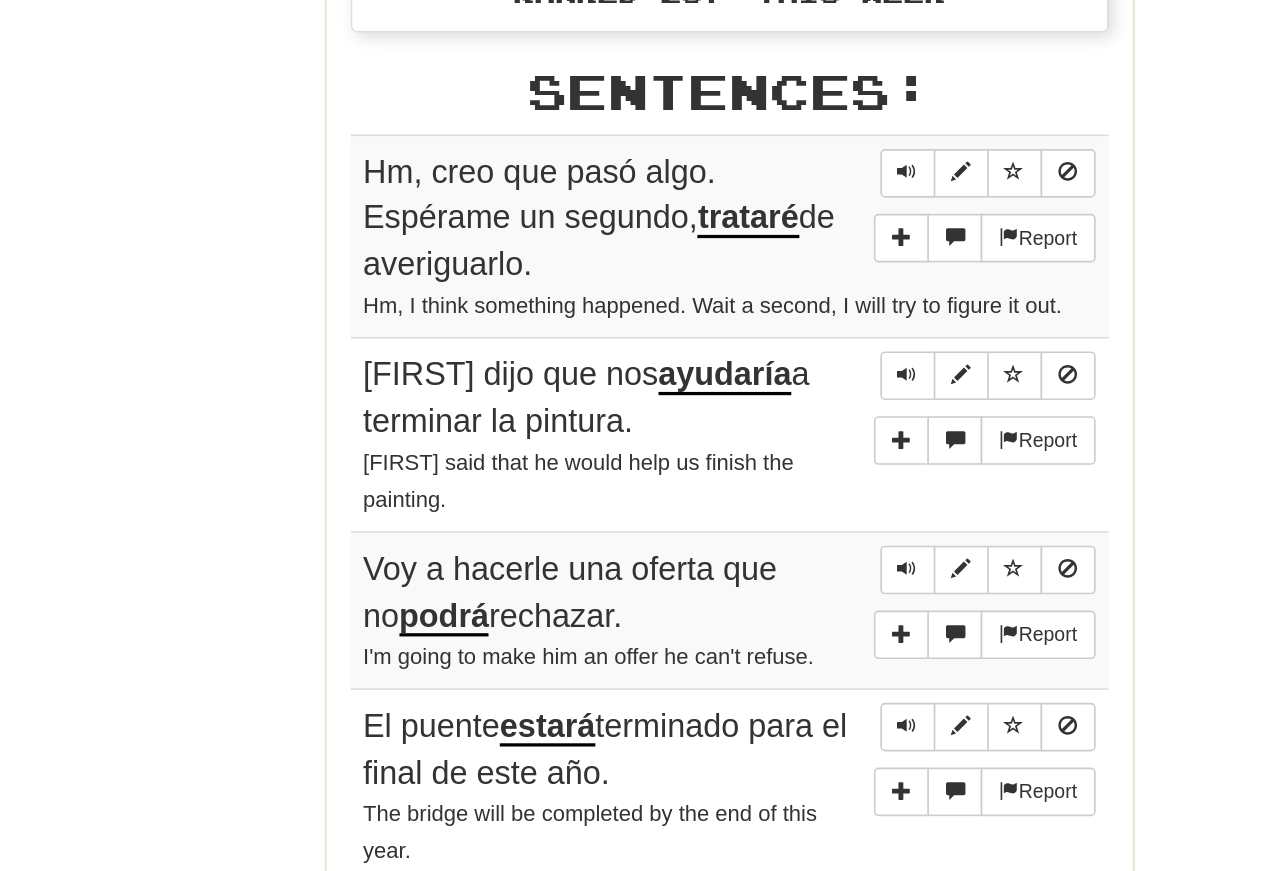 click at bounding box center (746, 265) 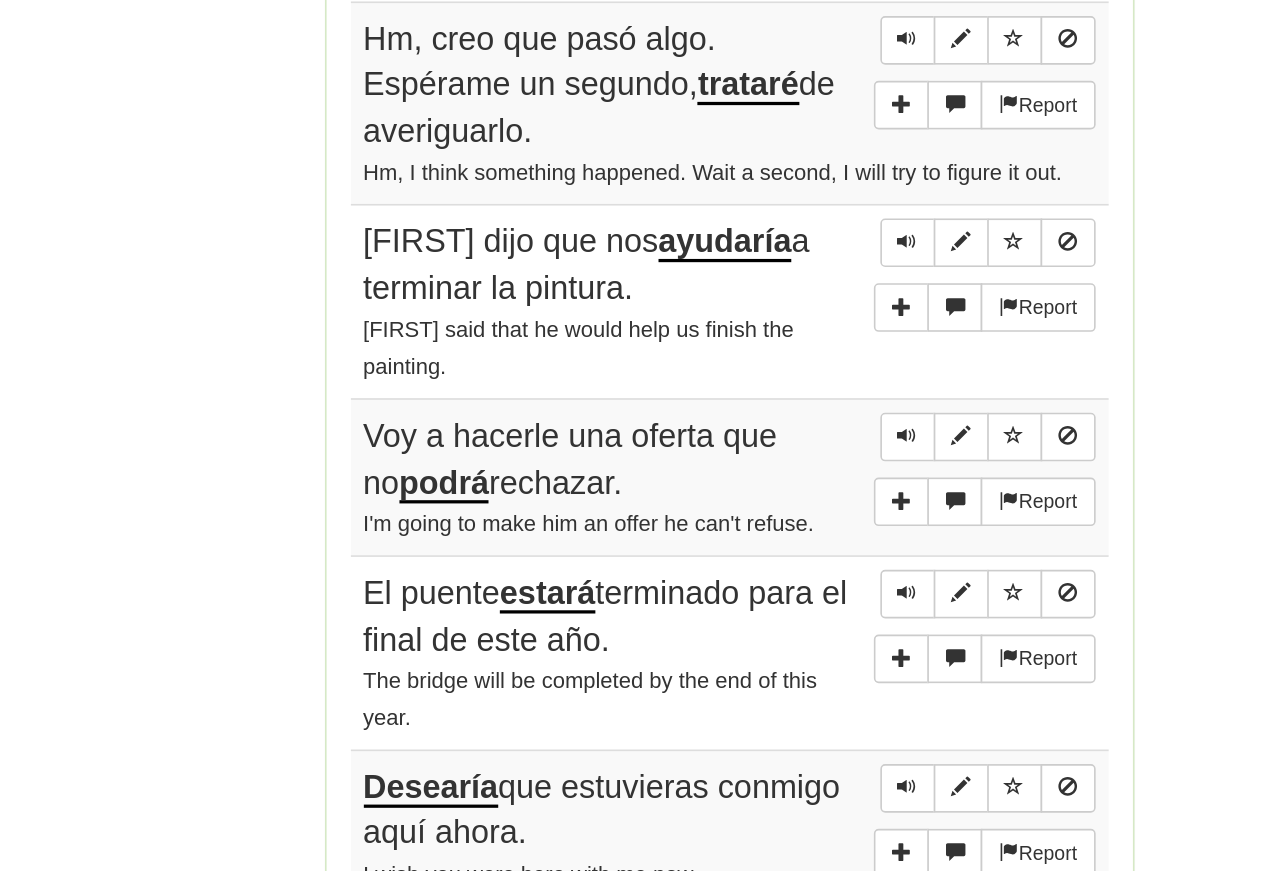 click at bounding box center [746, 510] 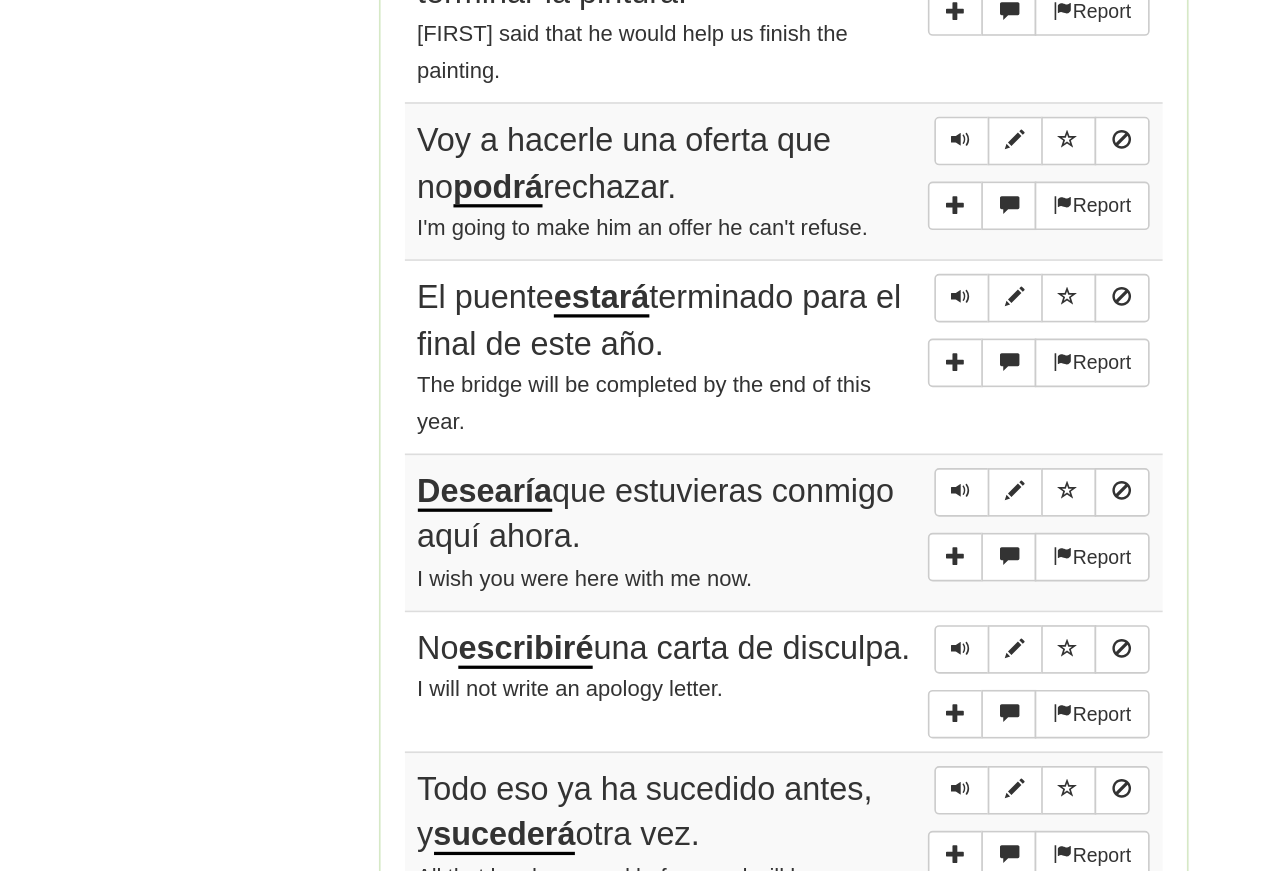 click at bounding box center (746, 494) 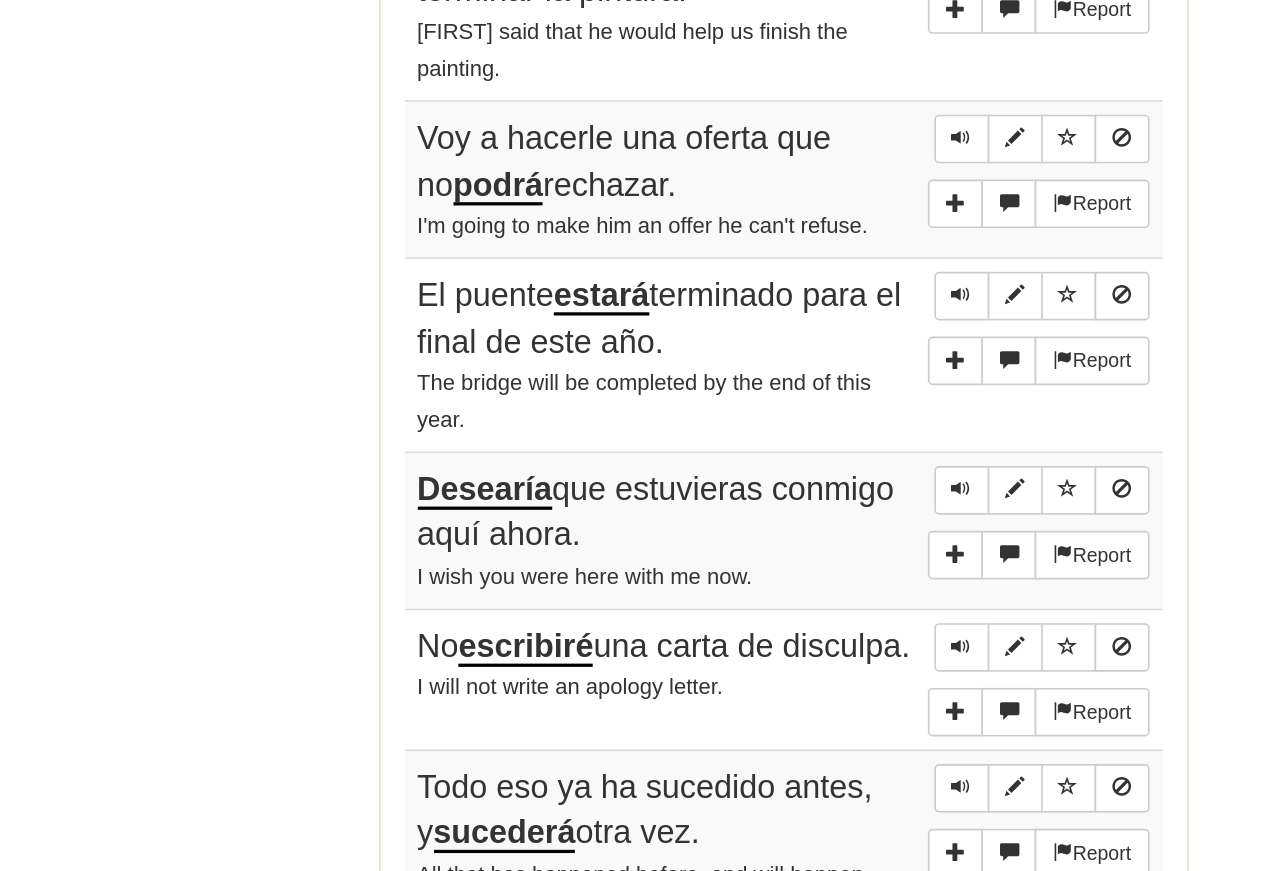 click at bounding box center (746, 493) 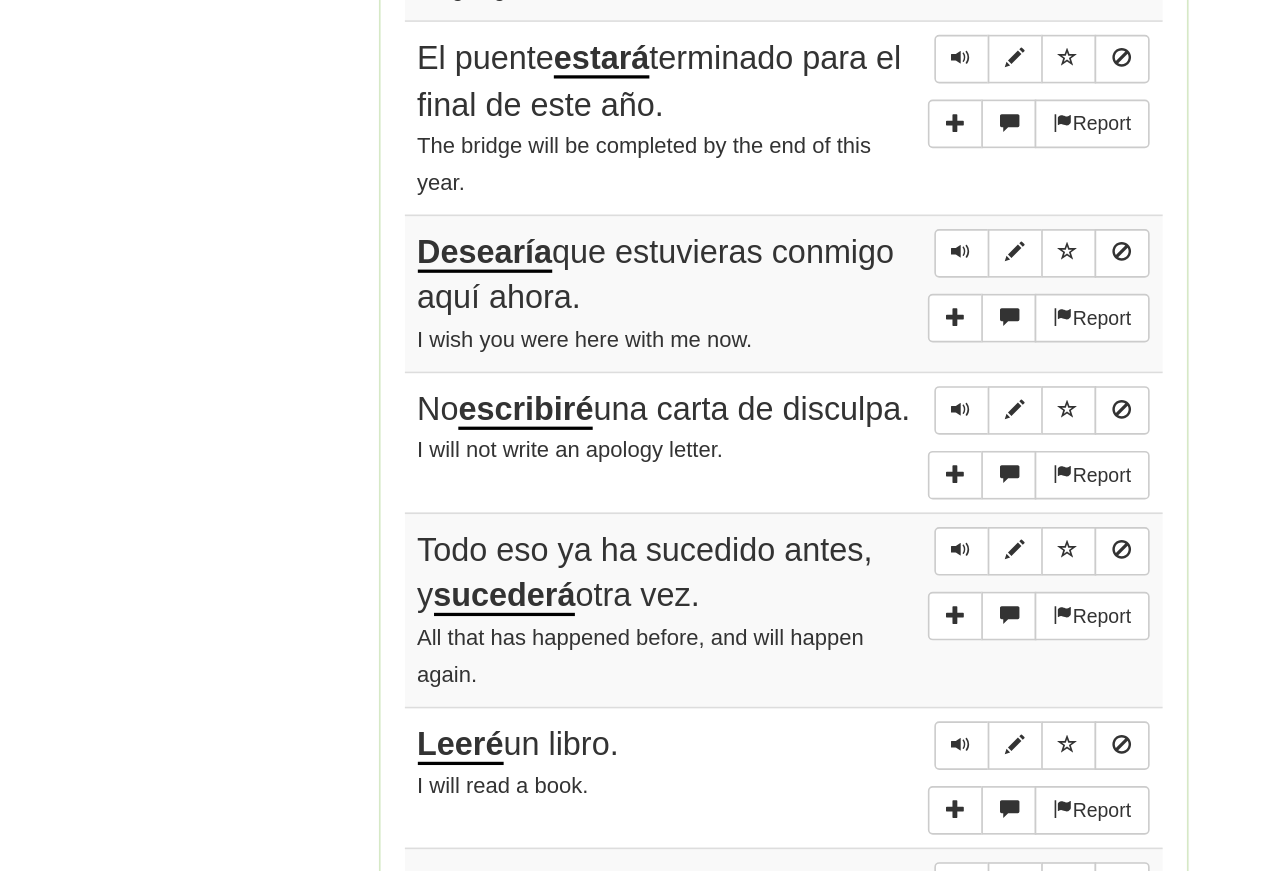 scroll, scrollTop: 1210, scrollLeft: 0, axis: vertical 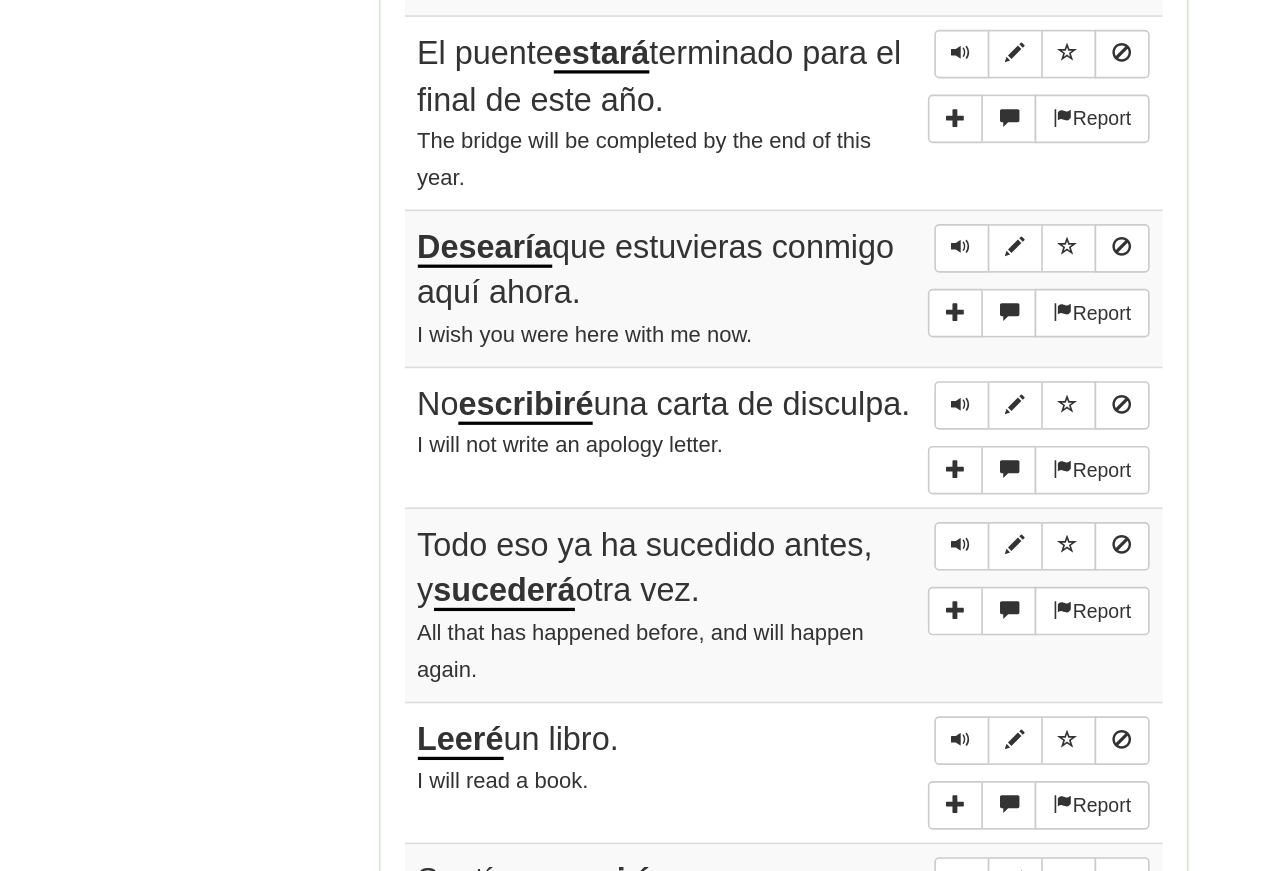click at bounding box center [746, 464] 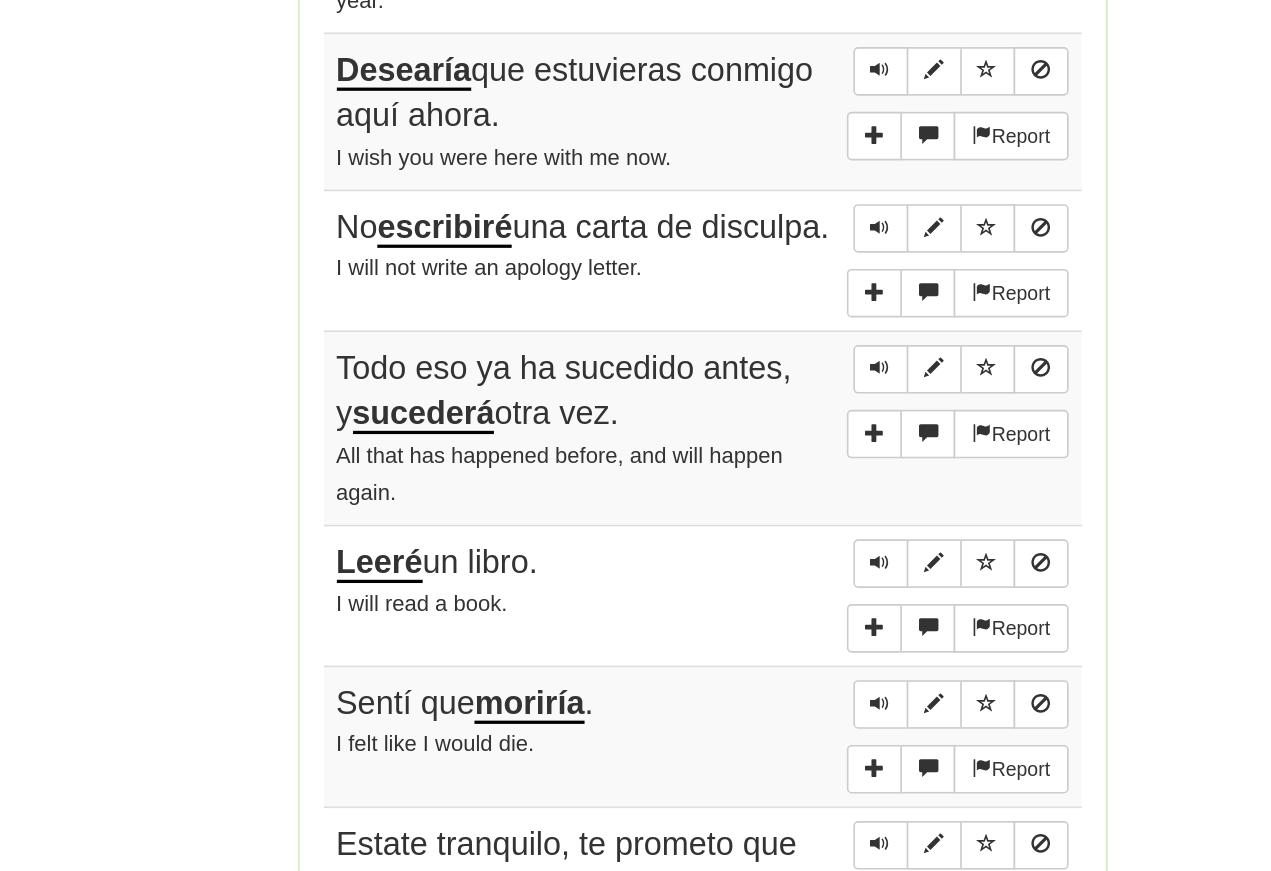 scroll, scrollTop: 1319, scrollLeft: 0, axis: vertical 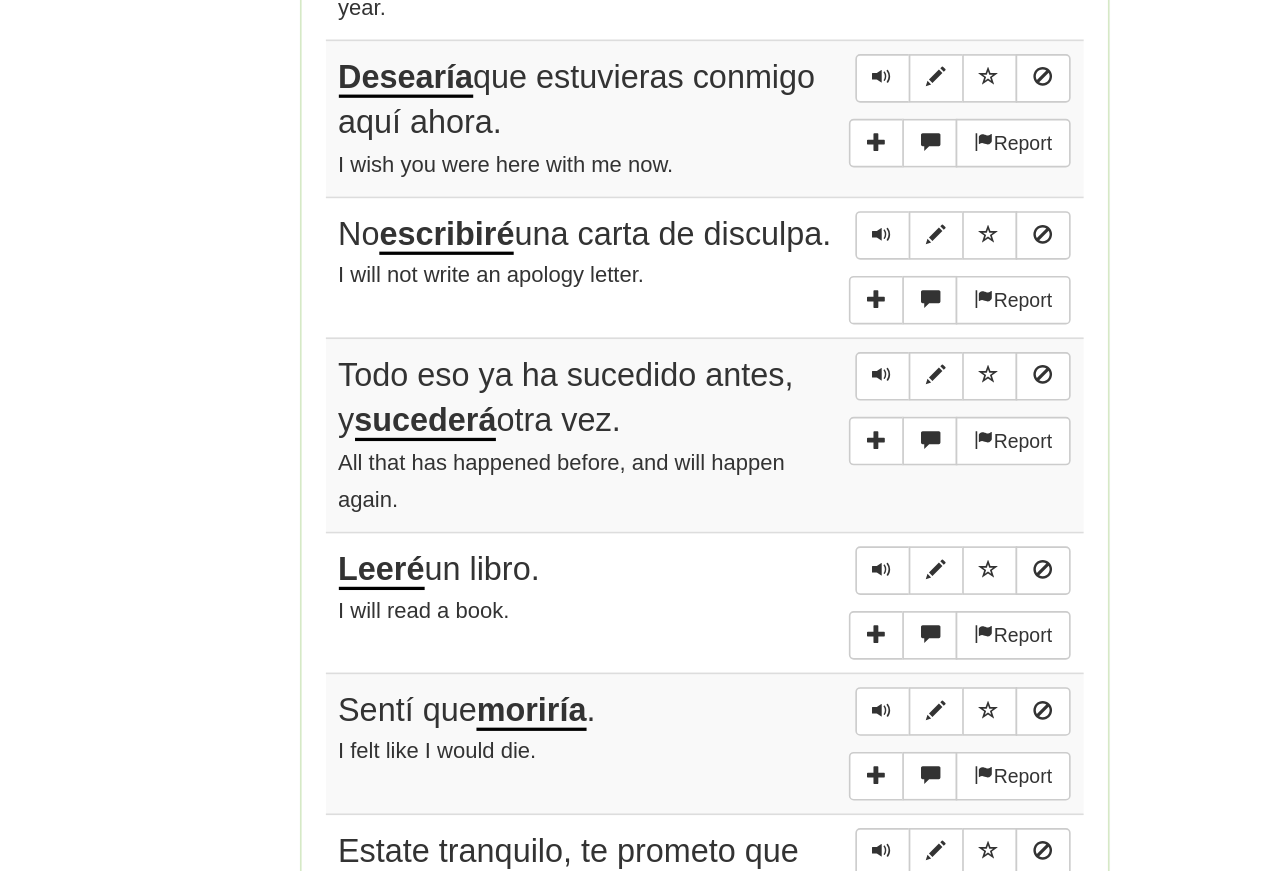 click at bounding box center [746, 539] 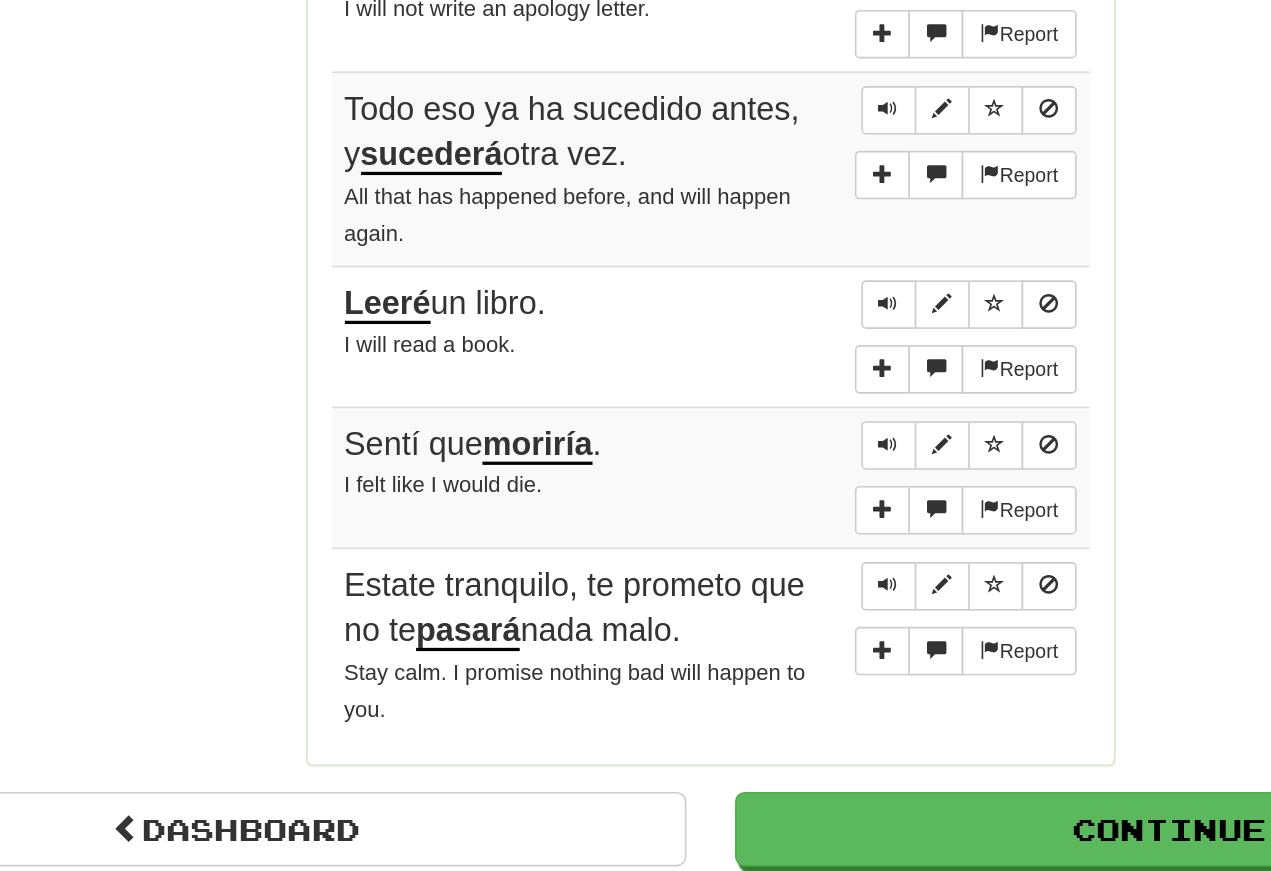 scroll, scrollTop: 1480, scrollLeft: 0, axis: vertical 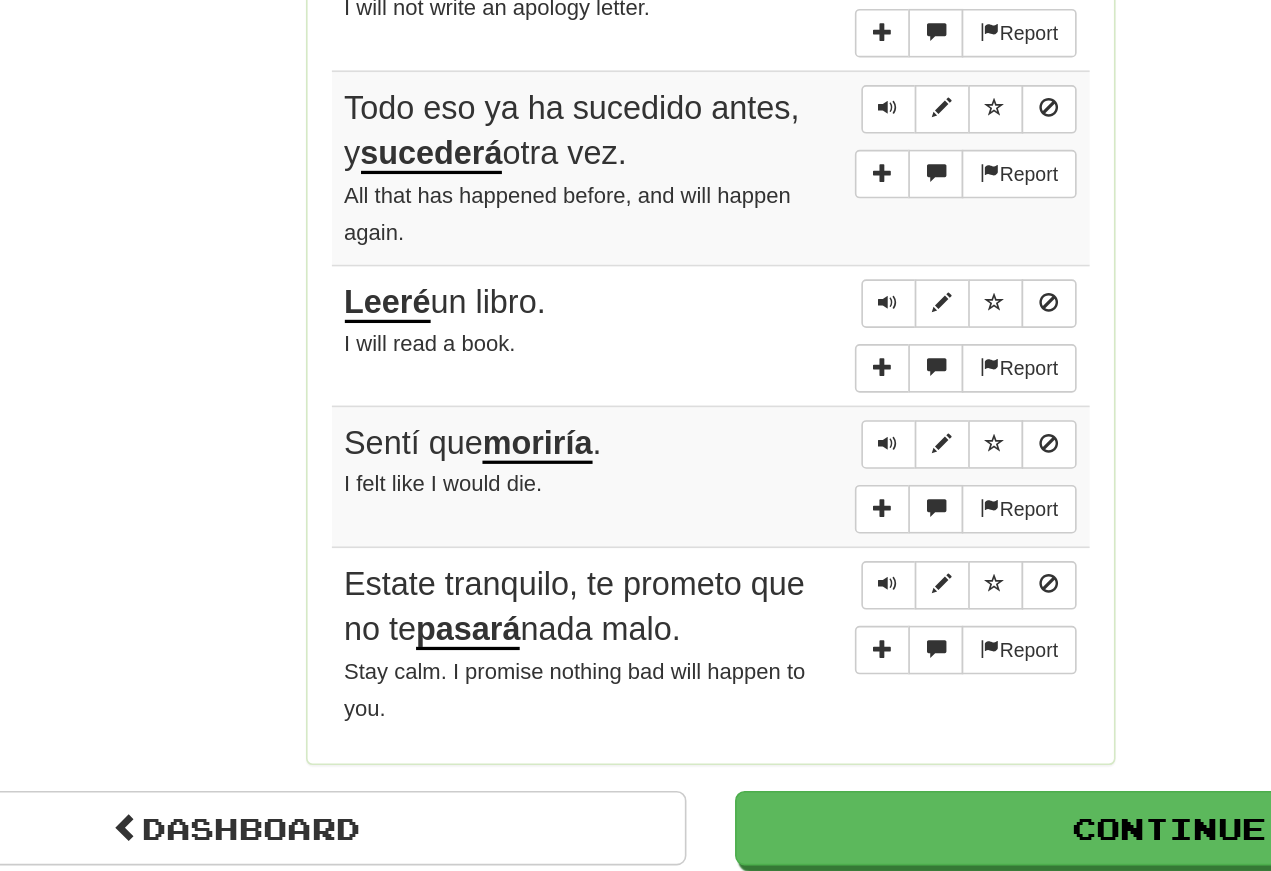 click at bounding box center (746, 497) 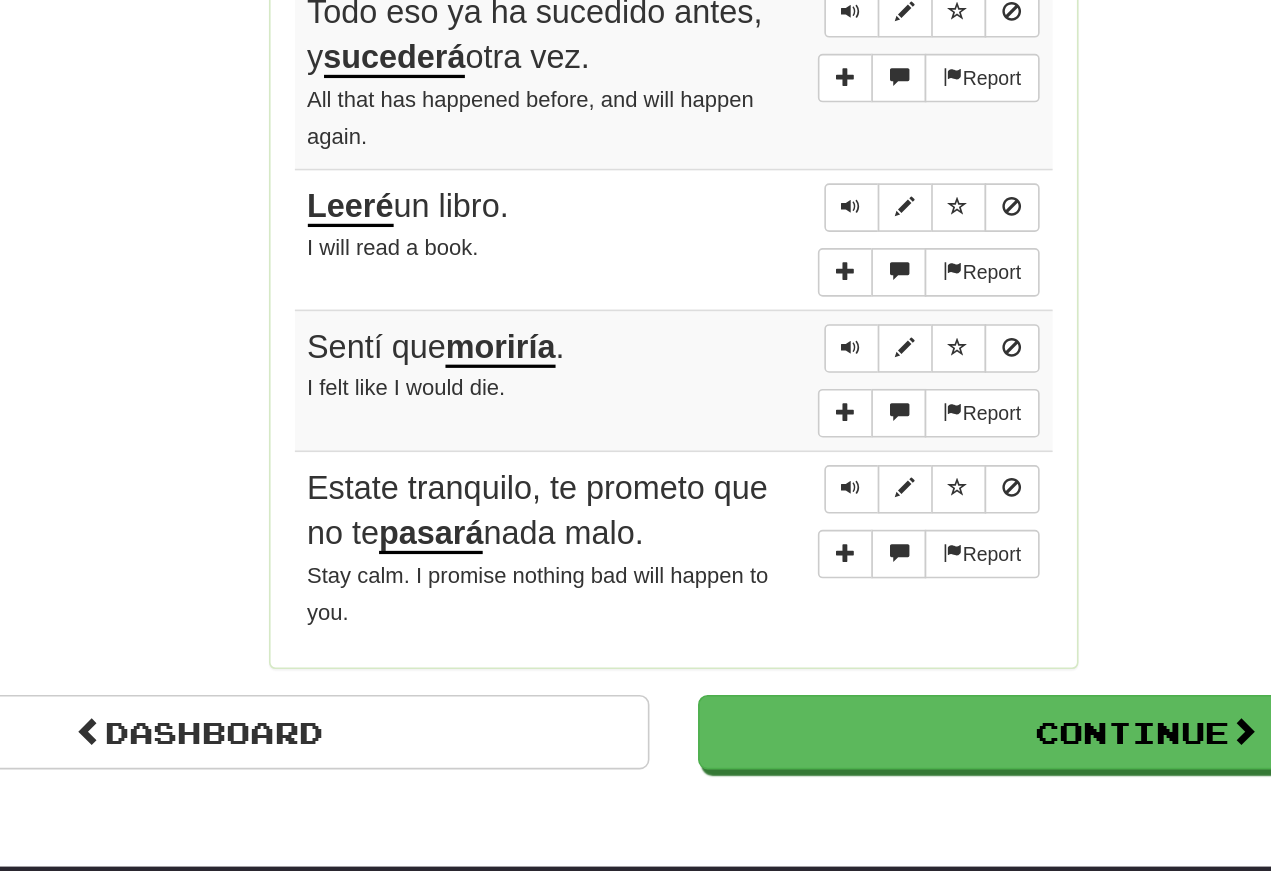scroll, scrollTop: 1539, scrollLeft: 0, axis: vertical 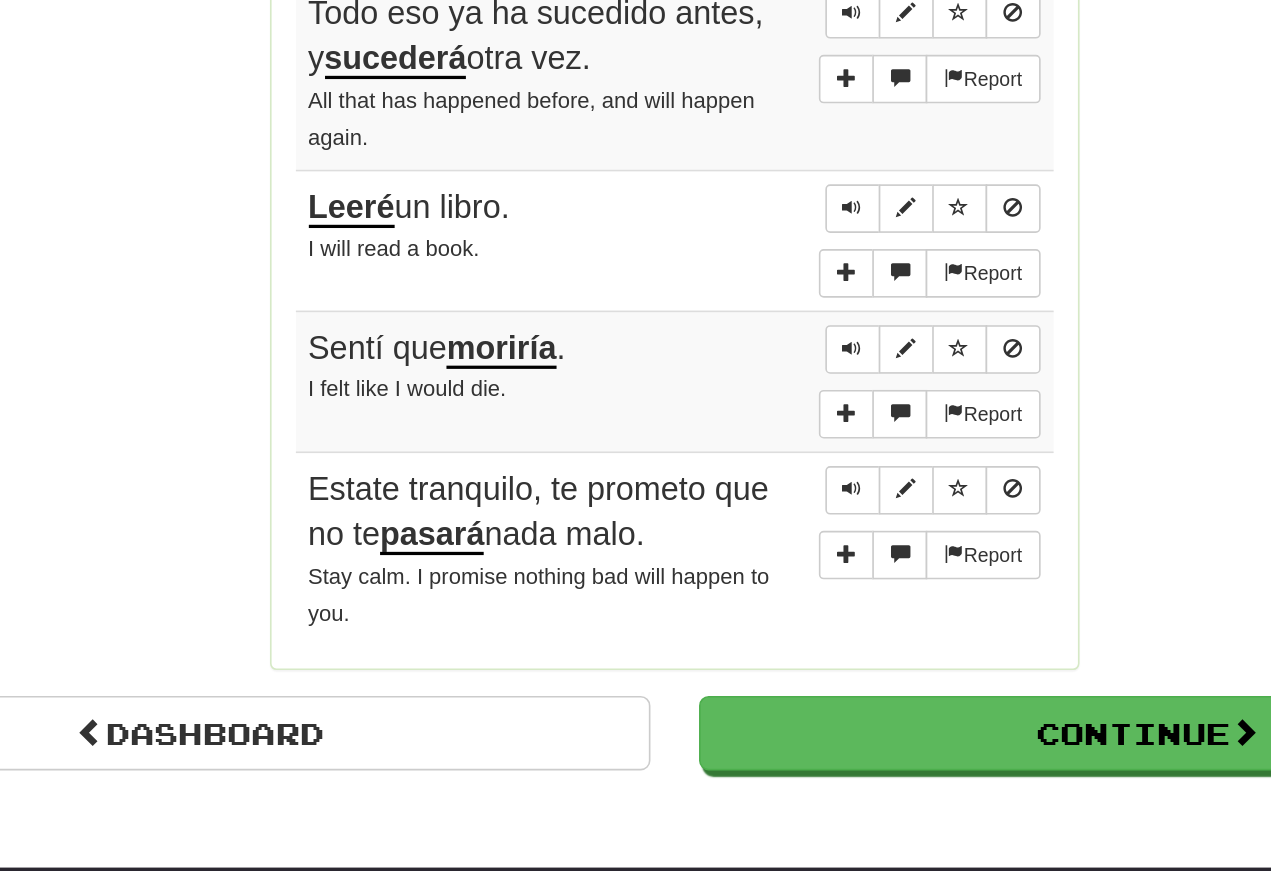 click at bounding box center [746, 612] 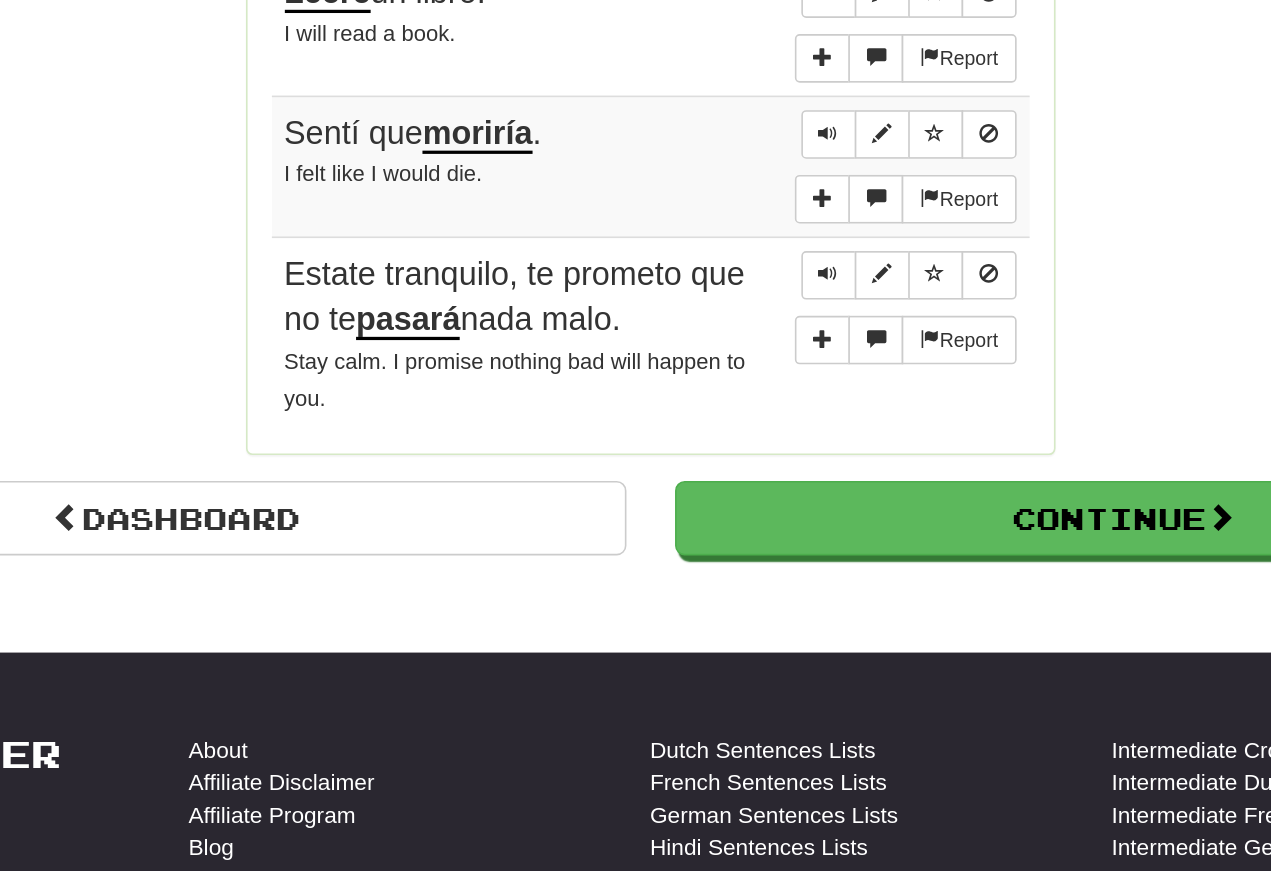 scroll, scrollTop: 1672, scrollLeft: 0, axis: vertical 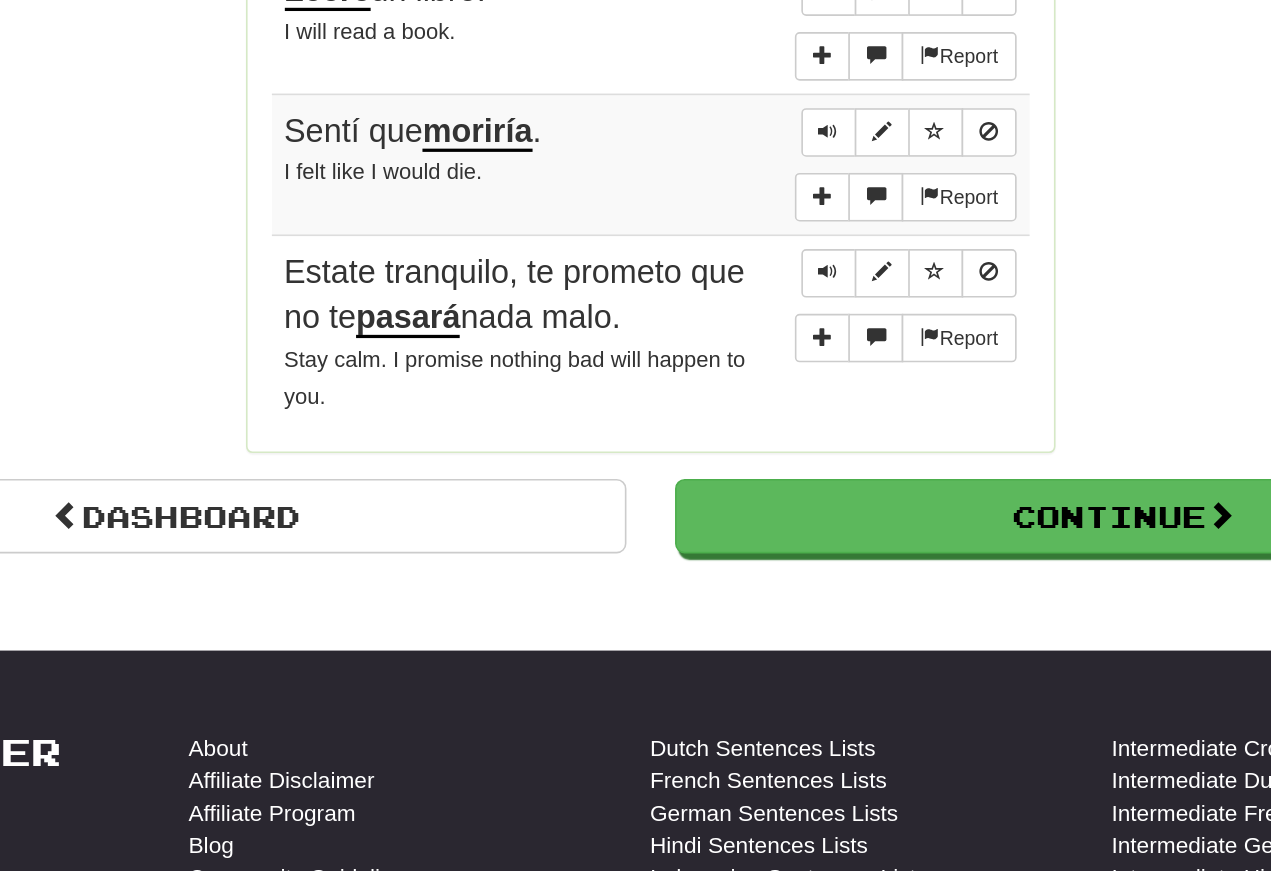 click at bounding box center (746, 479) 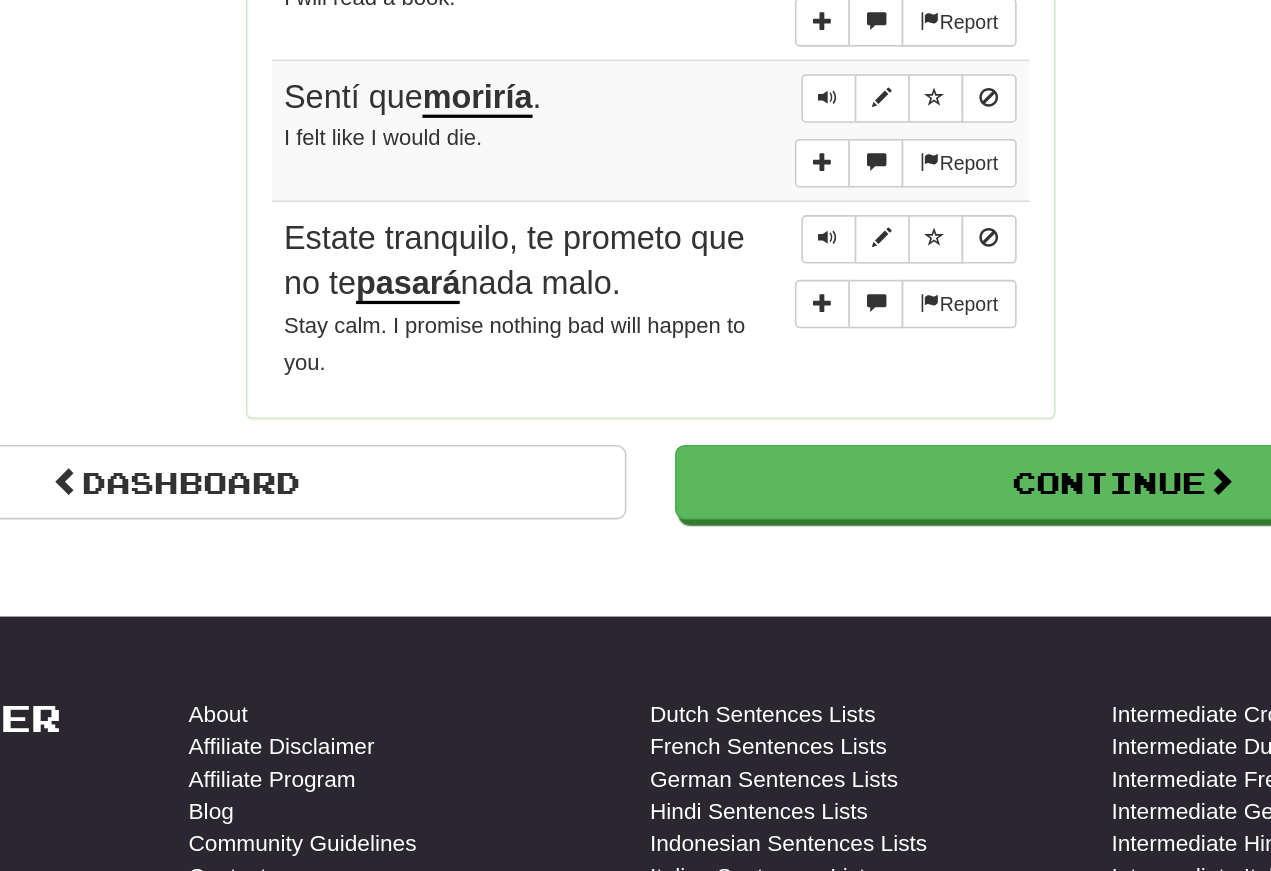 scroll, scrollTop: 1672, scrollLeft: 0, axis: vertical 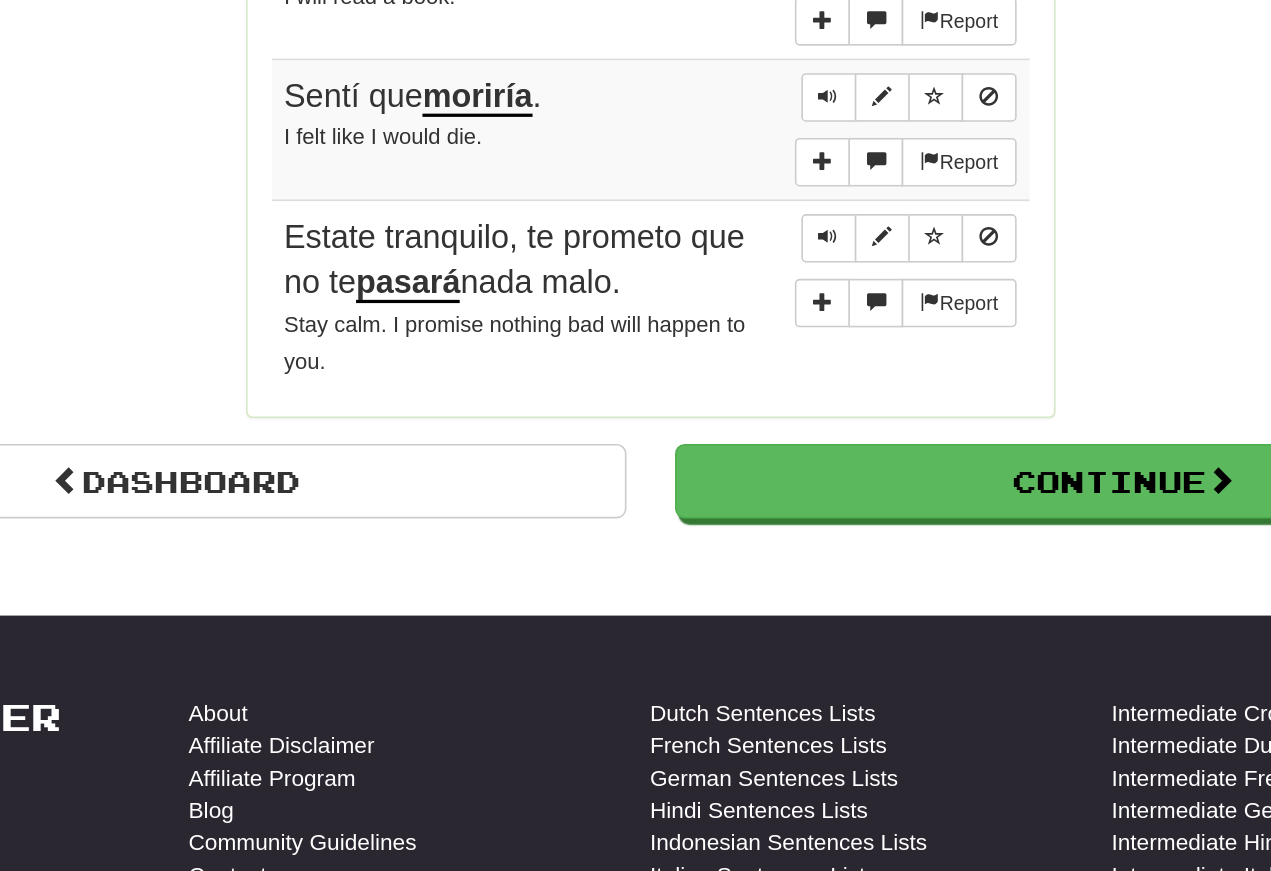click on "Dashboard" at bounding box center [343, 630] 